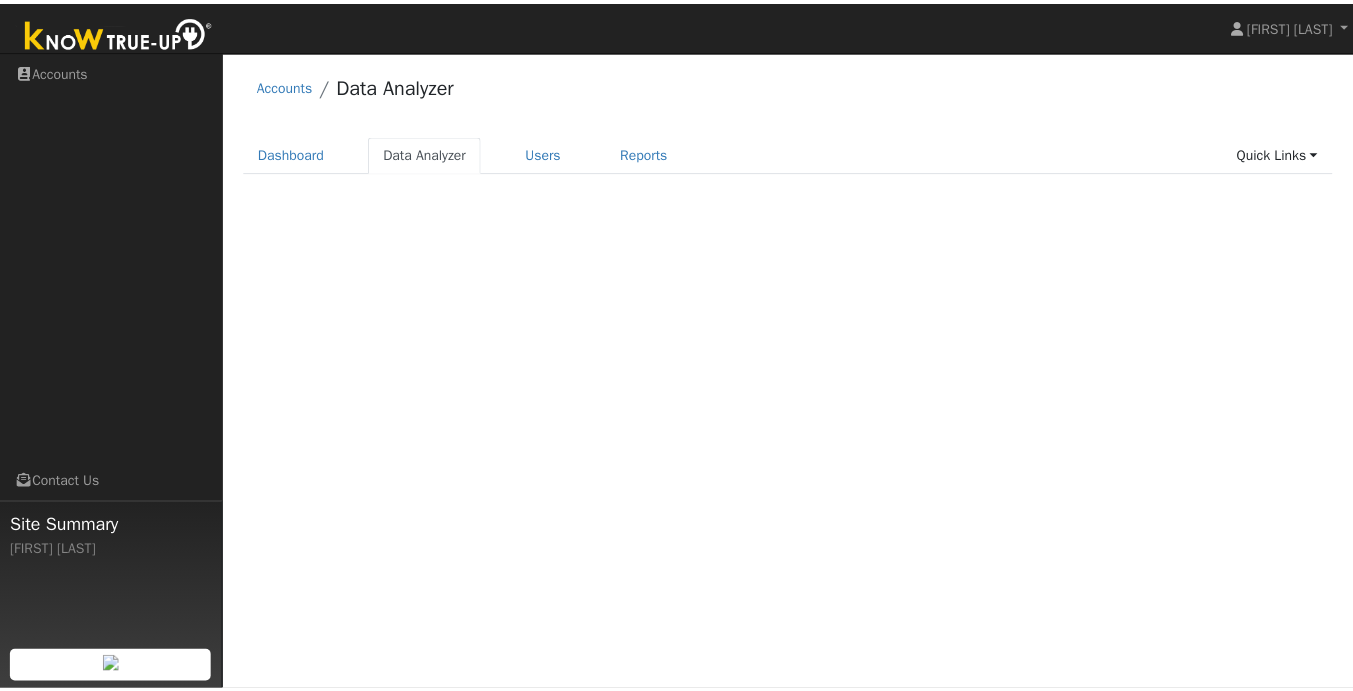 scroll, scrollTop: 0, scrollLeft: 0, axis: both 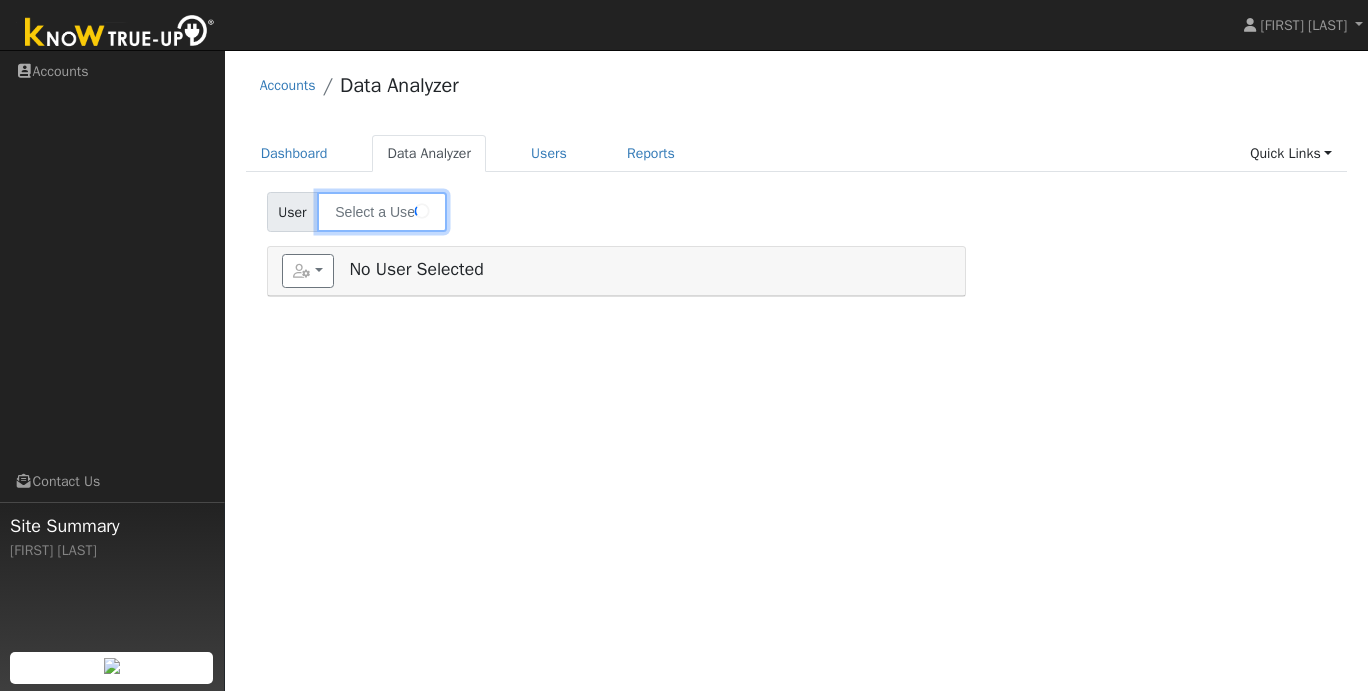 type on "[FIRST] [LAST]" 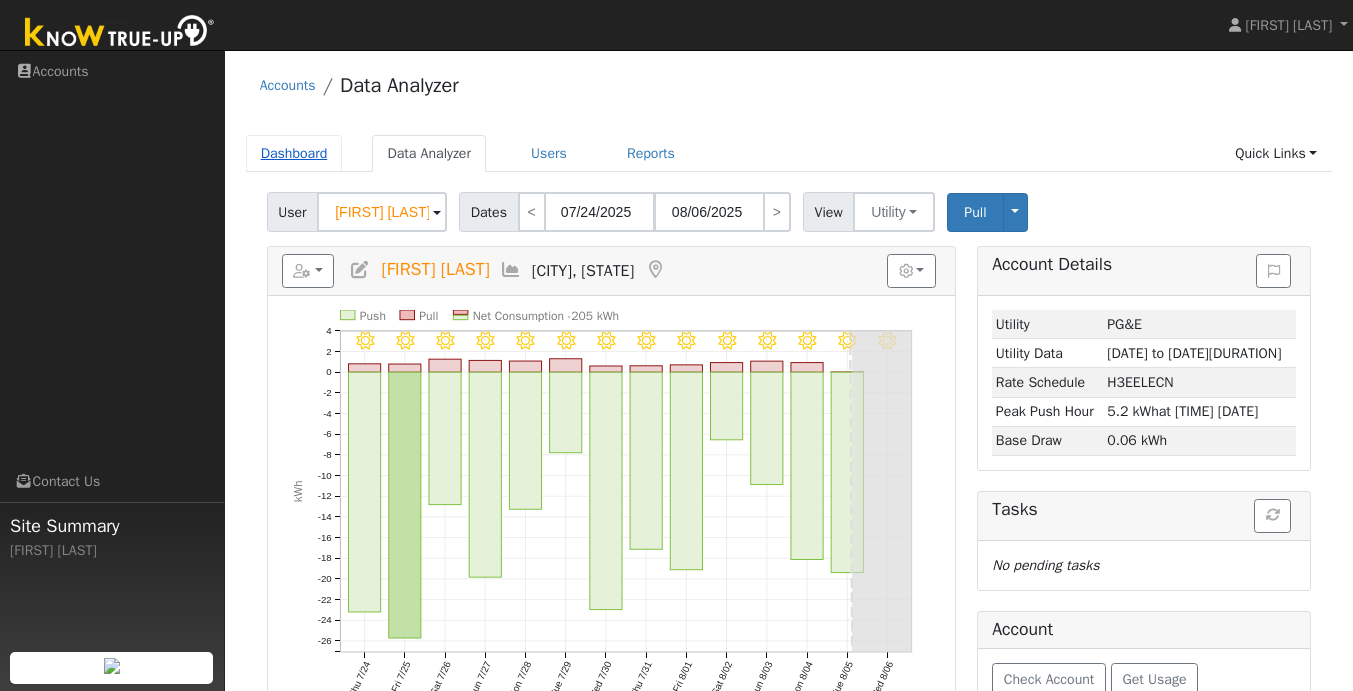 click on "Dashboard" at bounding box center [294, 153] 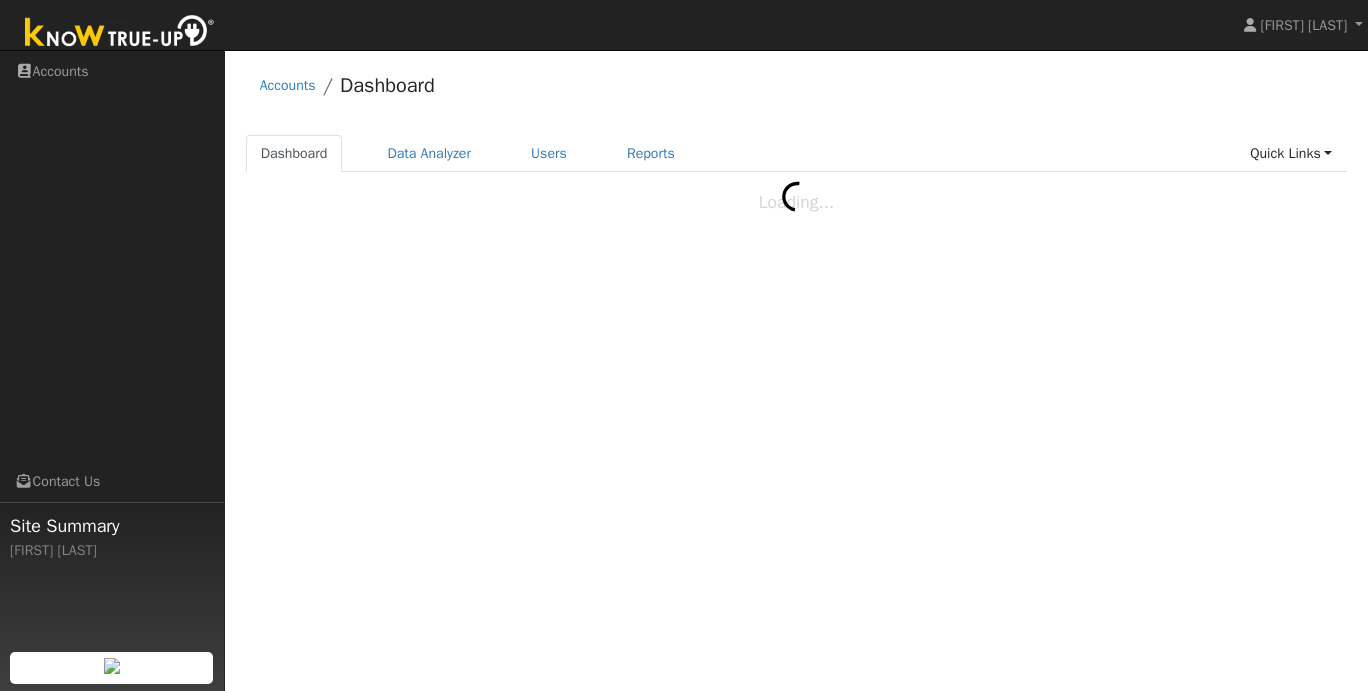 scroll, scrollTop: 0, scrollLeft: 0, axis: both 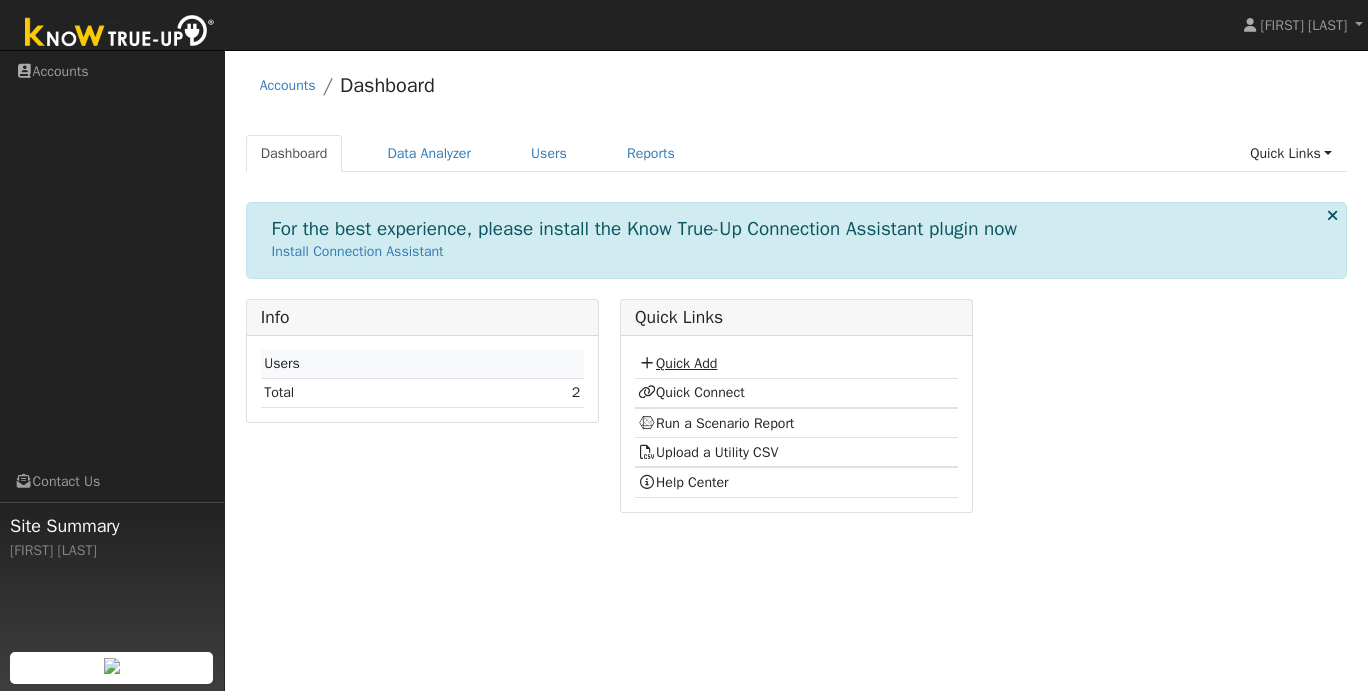 click on "Quick Add" at bounding box center (677, 363) 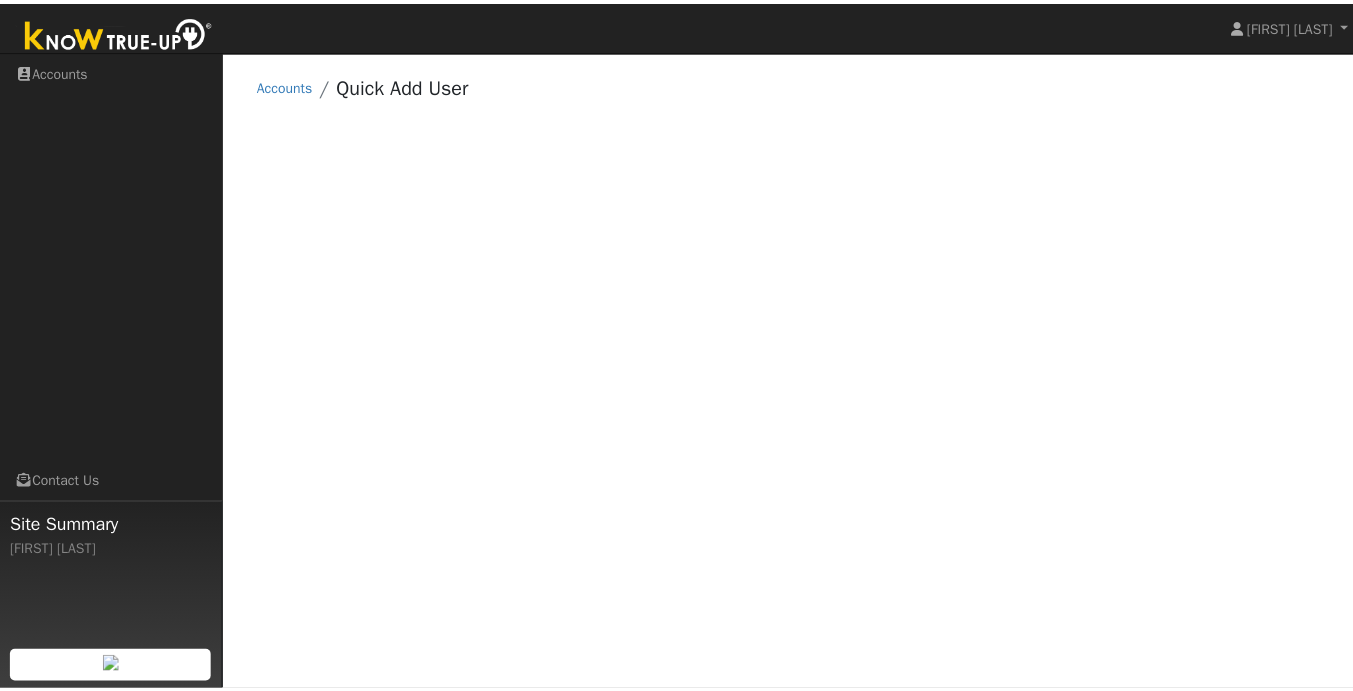scroll, scrollTop: 0, scrollLeft: 0, axis: both 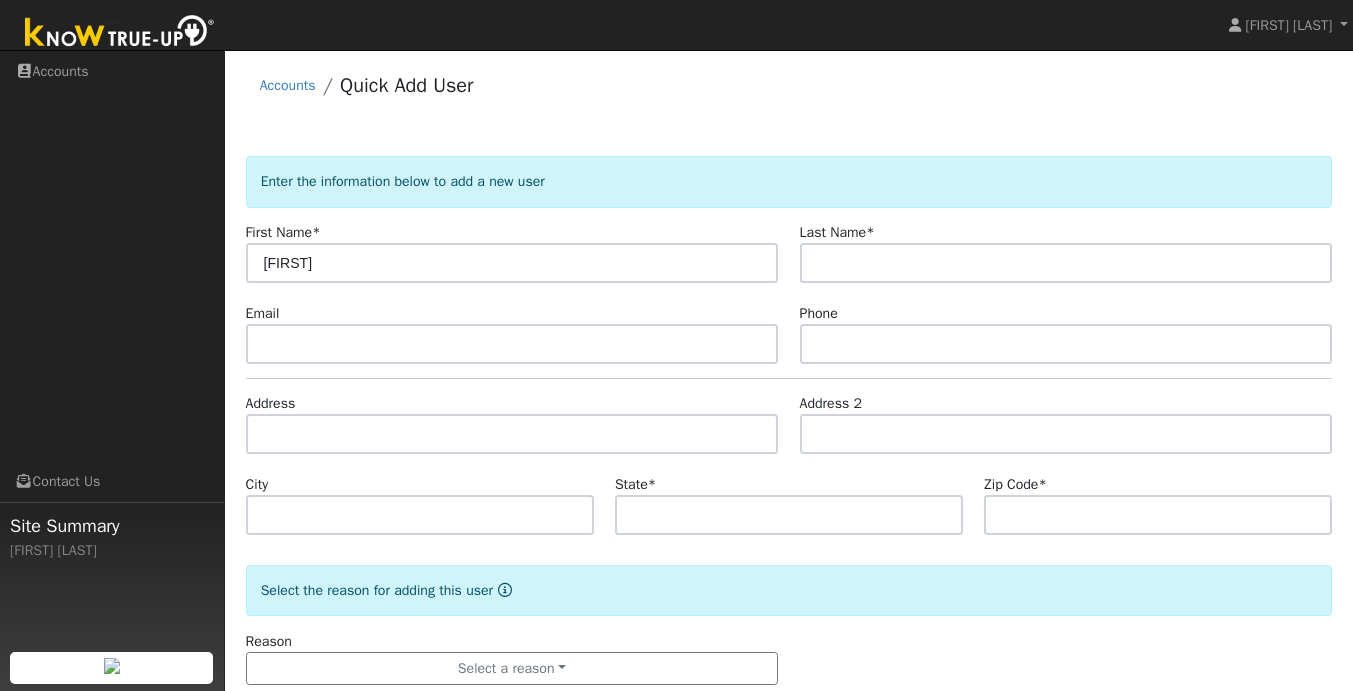 type on "[FIRST]" 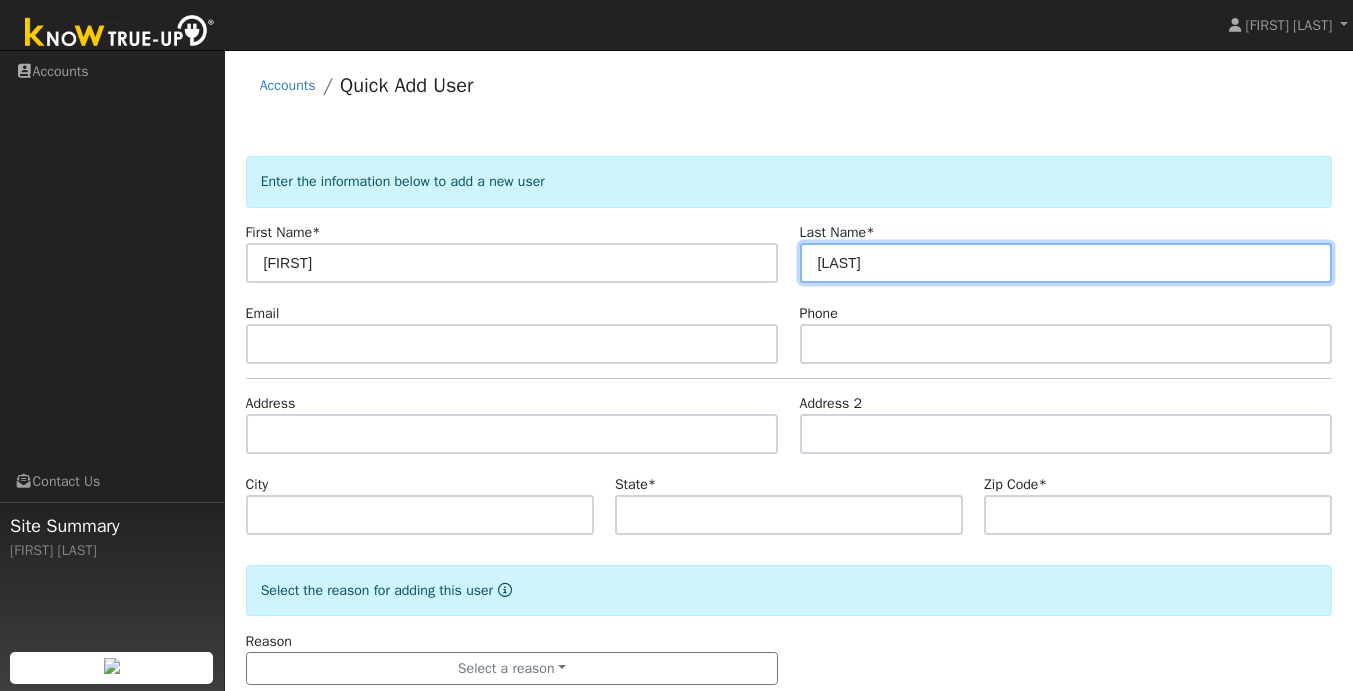 type on "[LAST]" 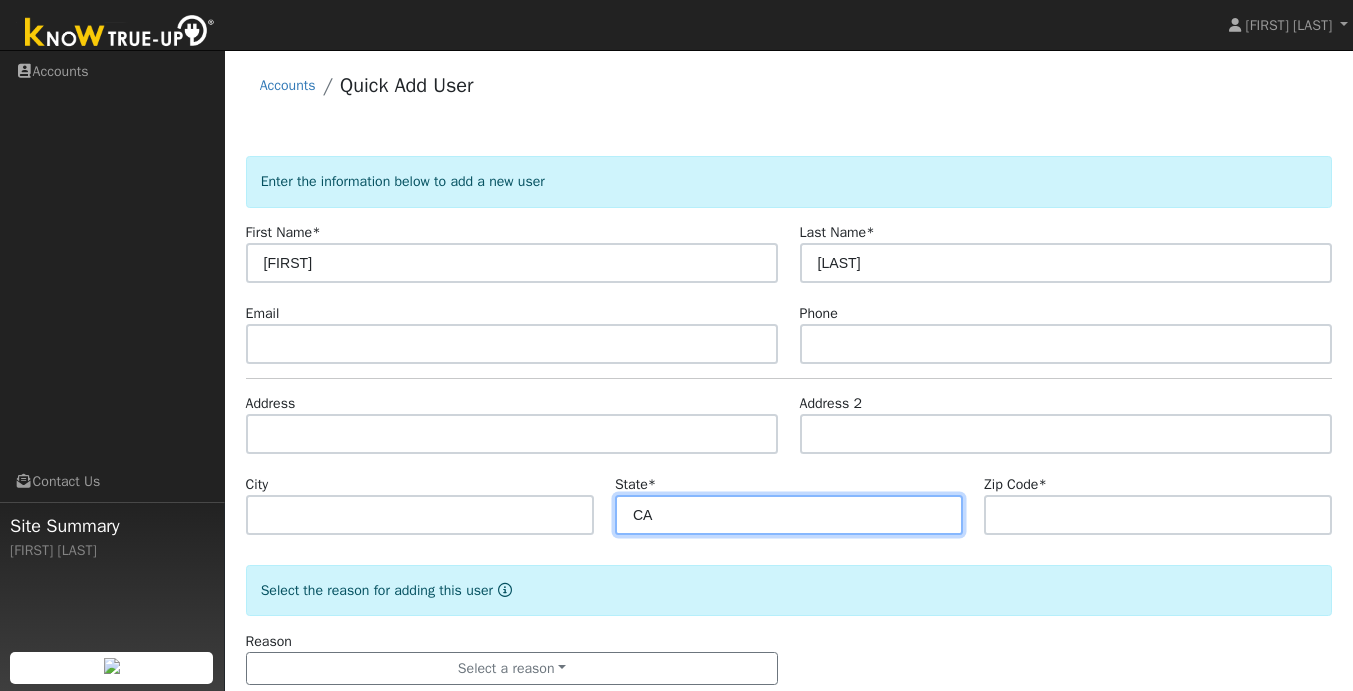 type on "CA" 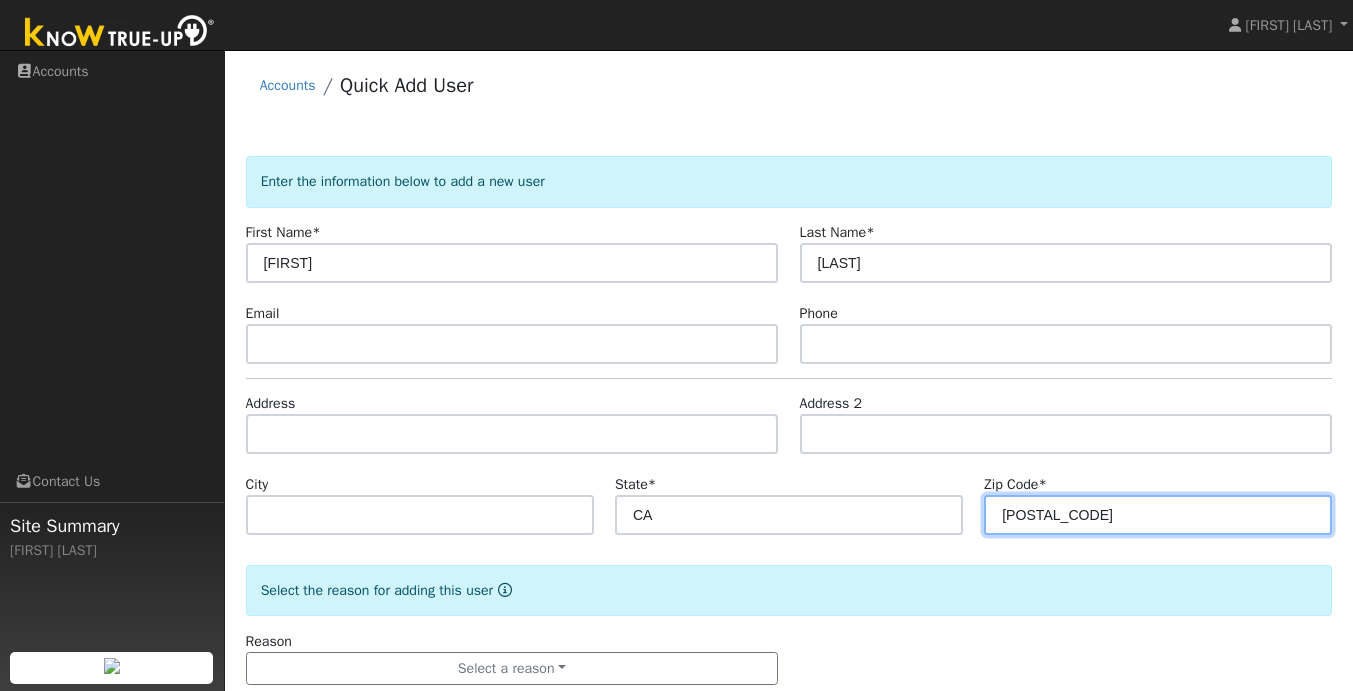 scroll, scrollTop: 44, scrollLeft: 0, axis: vertical 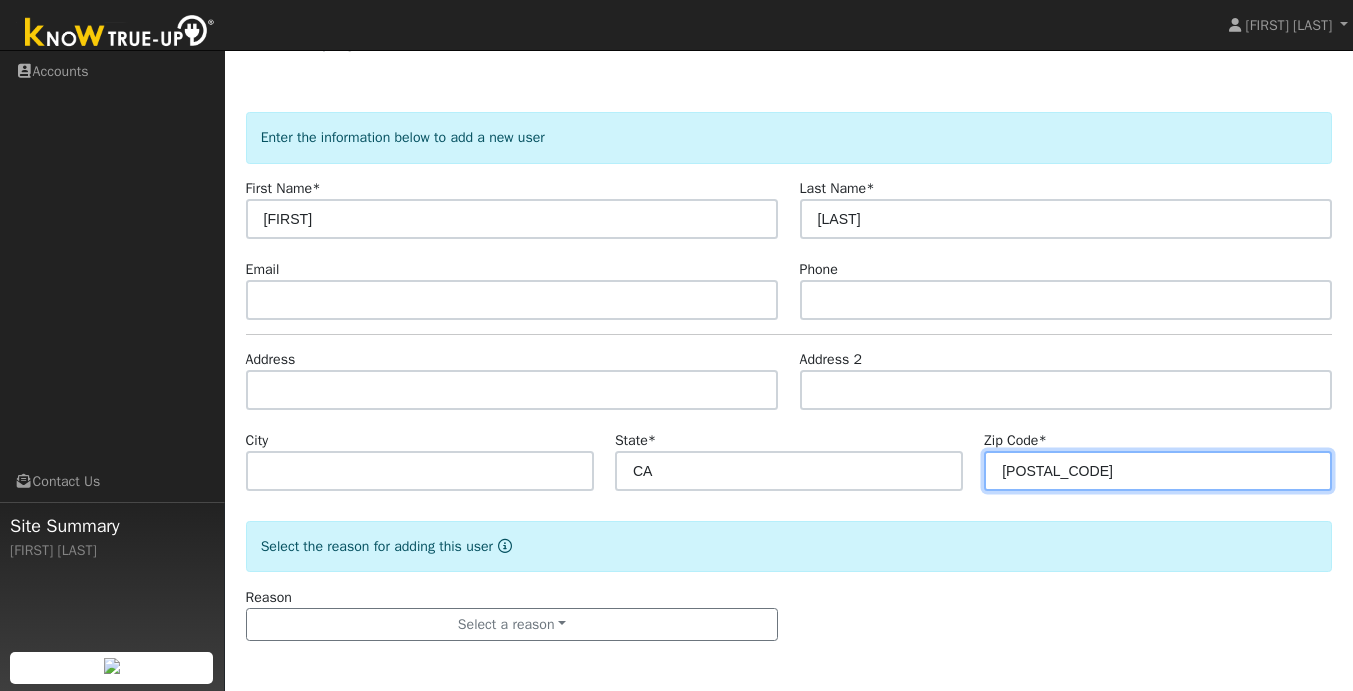type on "95310" 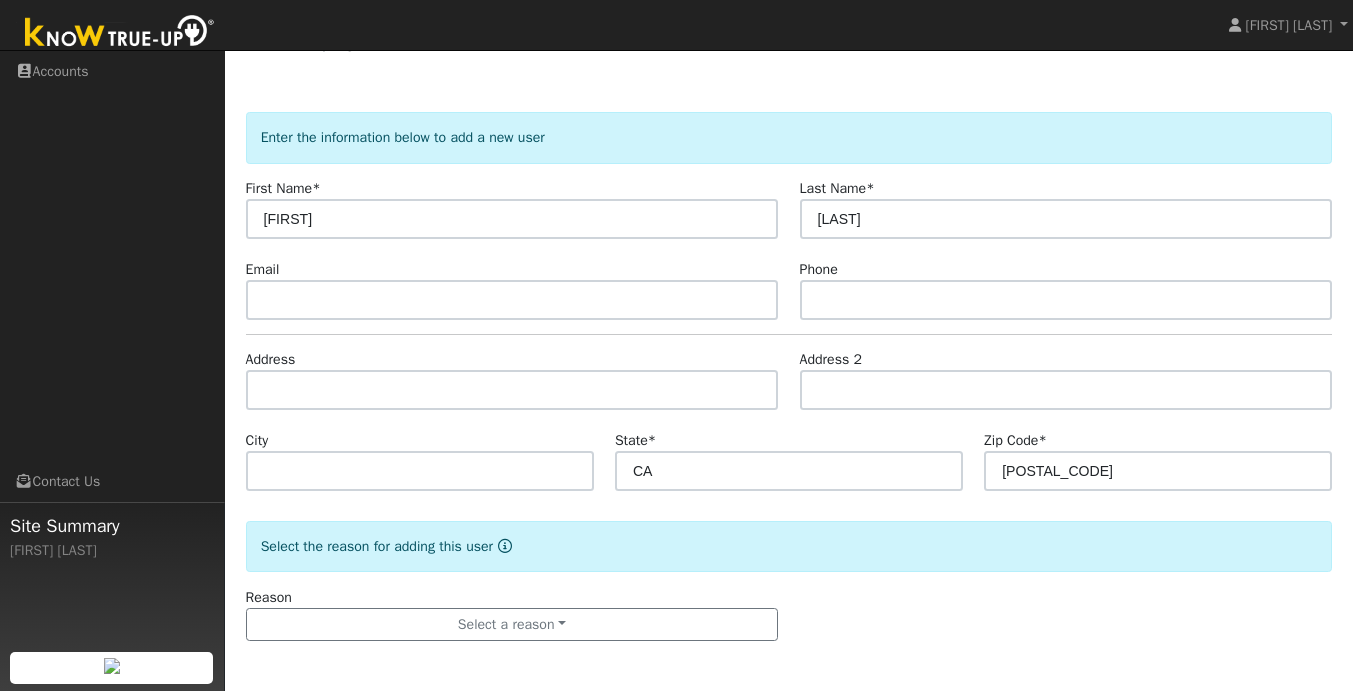 click on "Reason Select a reason New lead New customer adding solar New customer has solar" at bounding box center [512, 614] 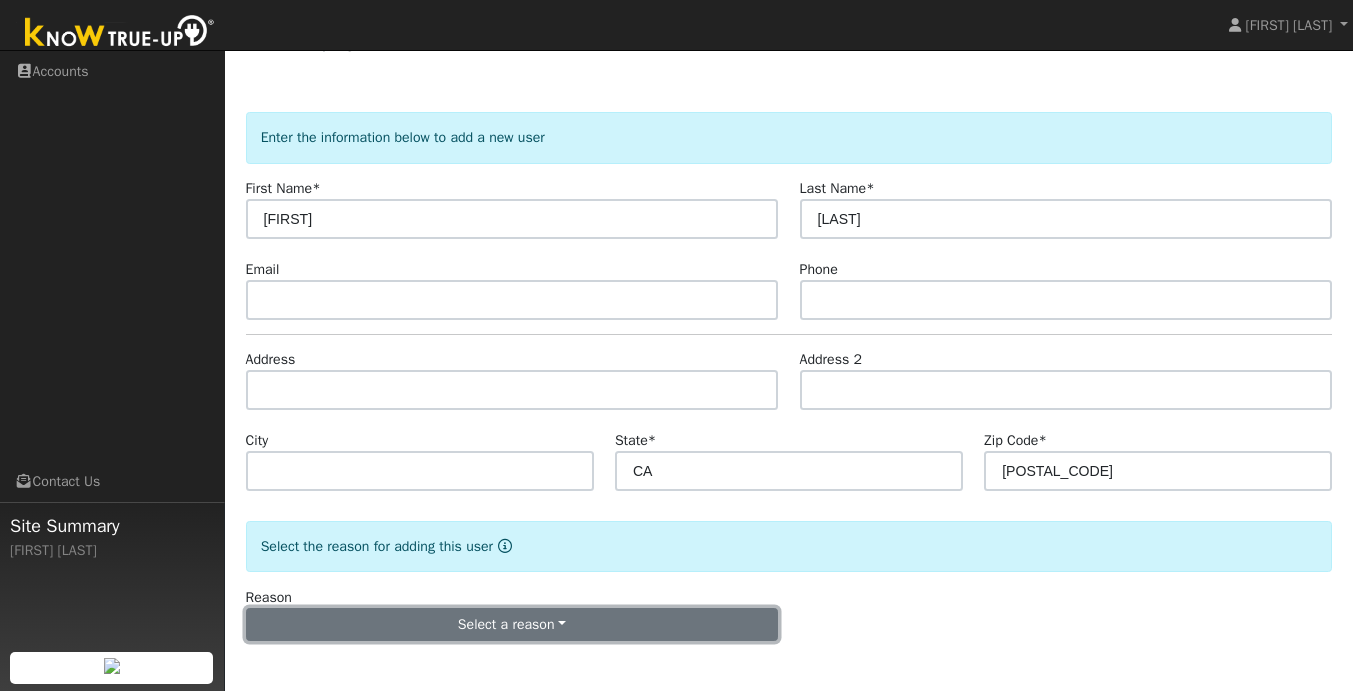 click on "Select a reason" at bounding box center (512, 625) 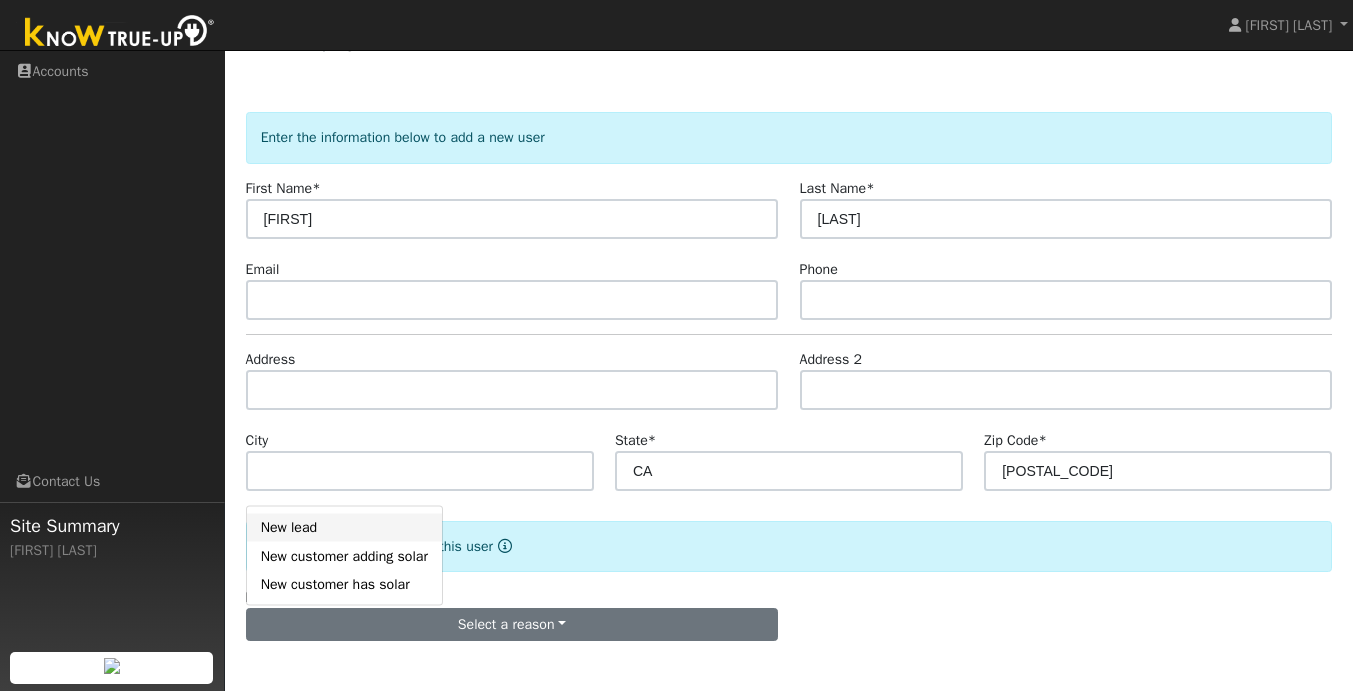 click on "New lead" at bounding box center [344, 527] 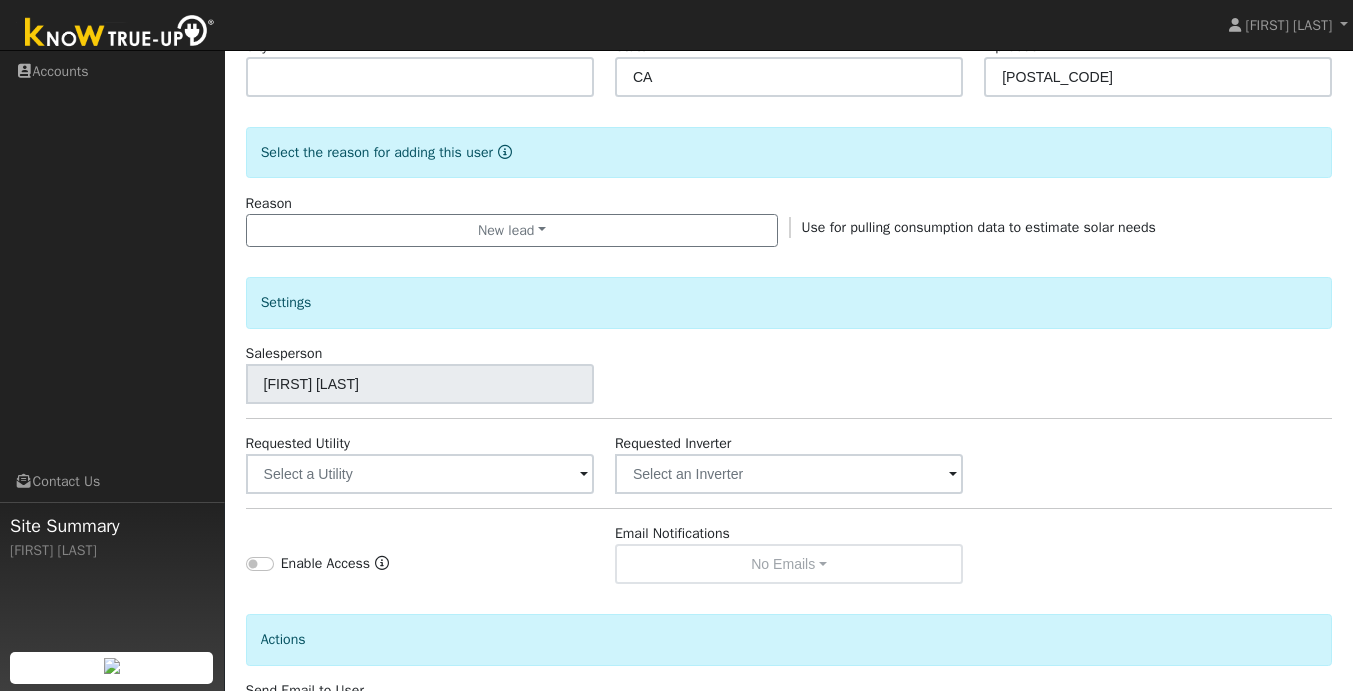 scroll, scrollTop: 440, scrollLeft: 0, axis: vertical 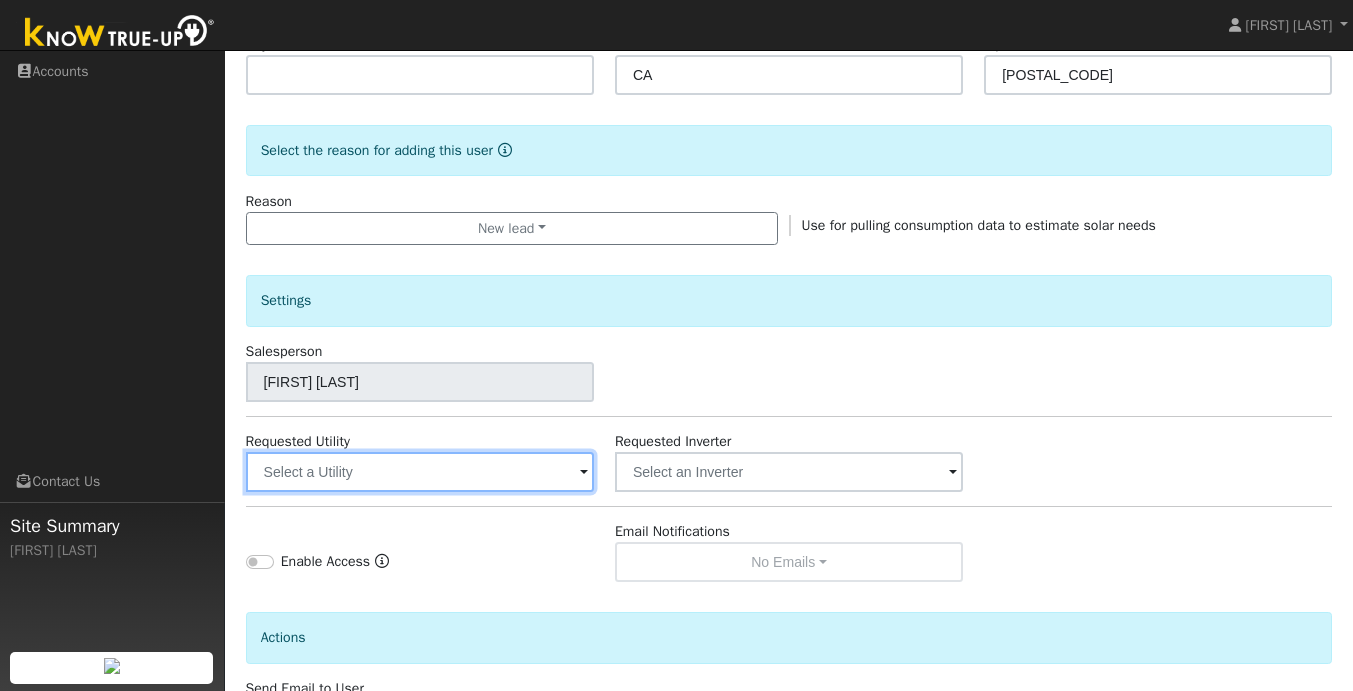 click at bounding box center [420, 472] 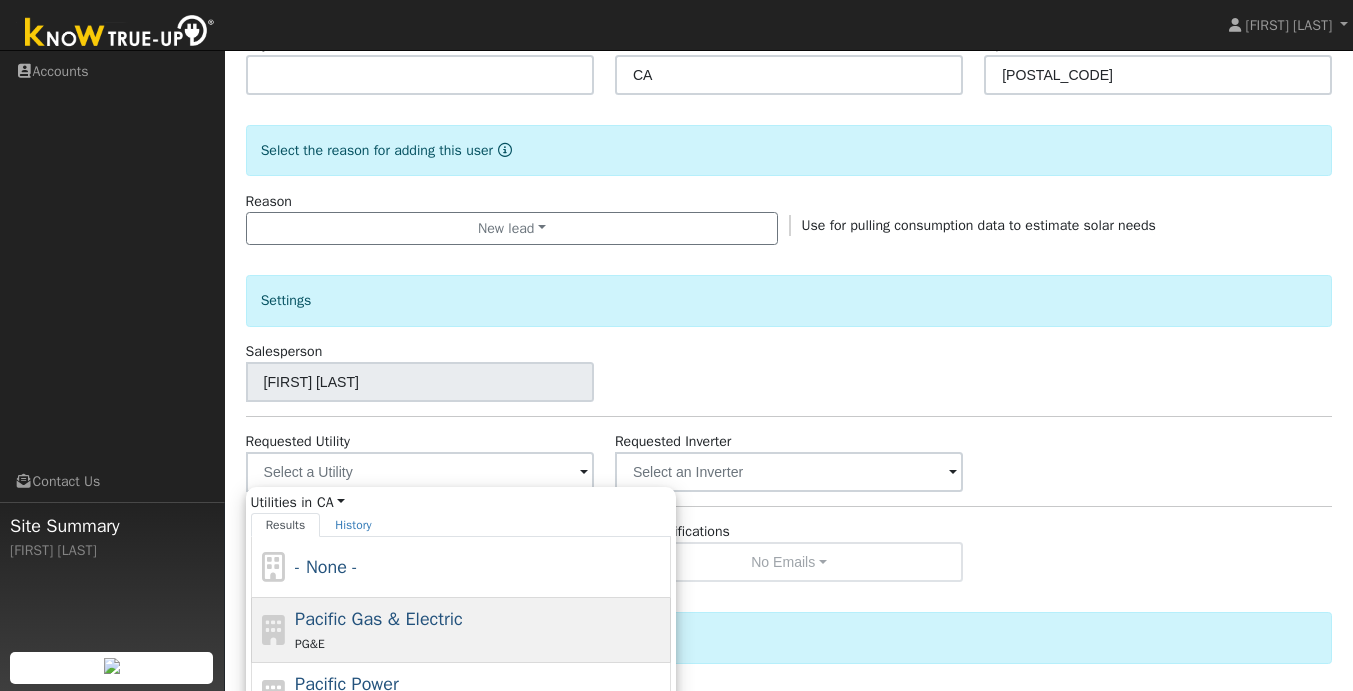 click on "Pacific Gas & Electric PG&E" at bounding box center (480, 630) 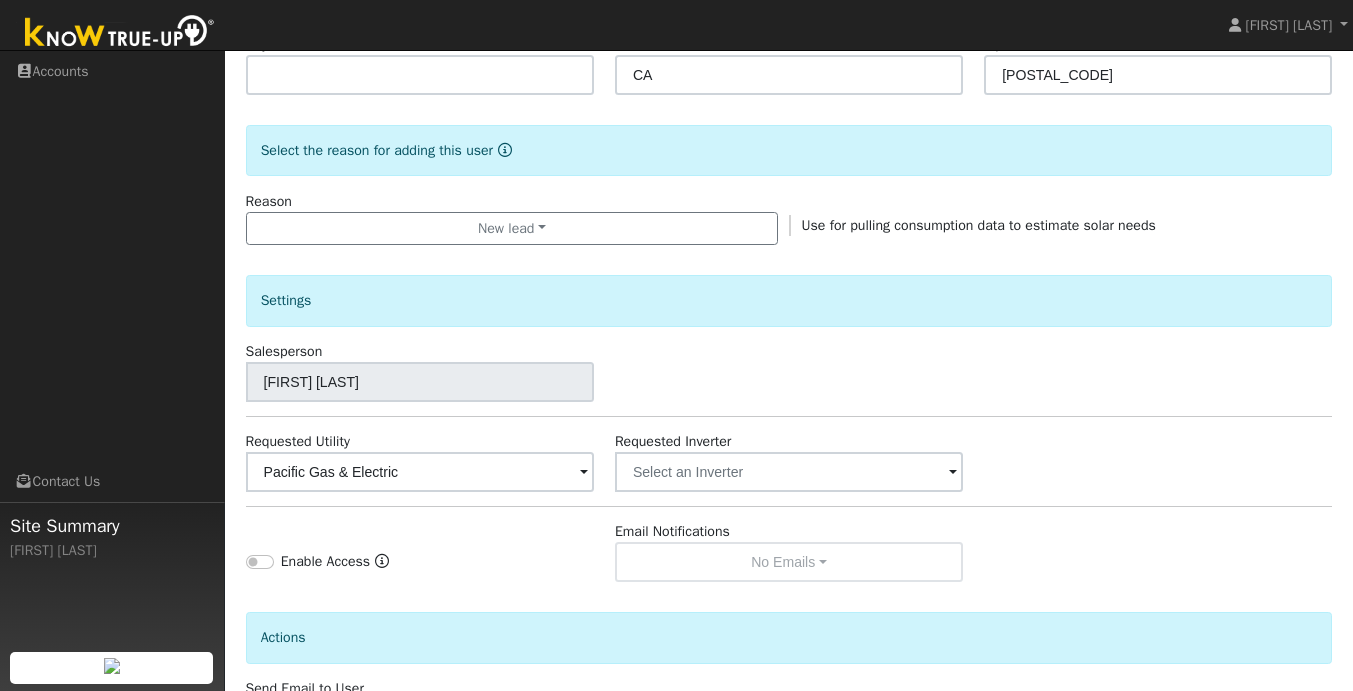 scroll, scrollTop: 601, scrollLeft: 0, axis: vertical 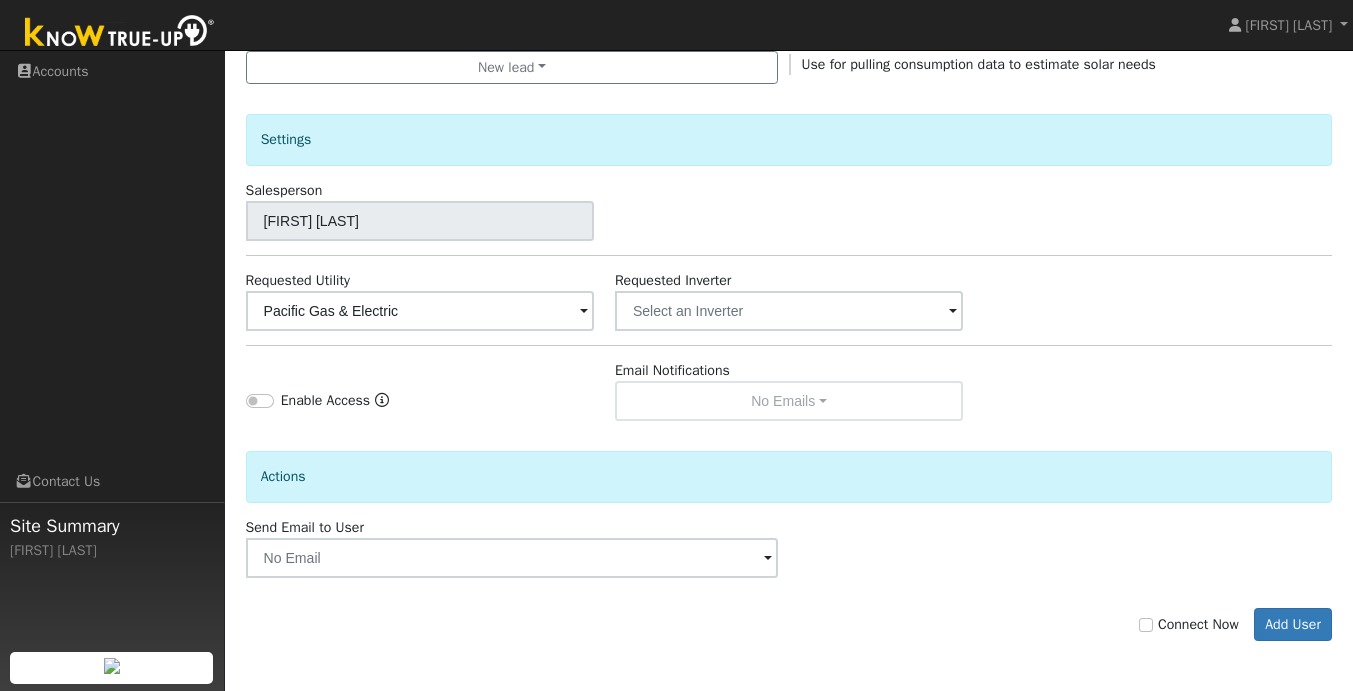 click on "Connect Now" at bounding box center [1189, 624] 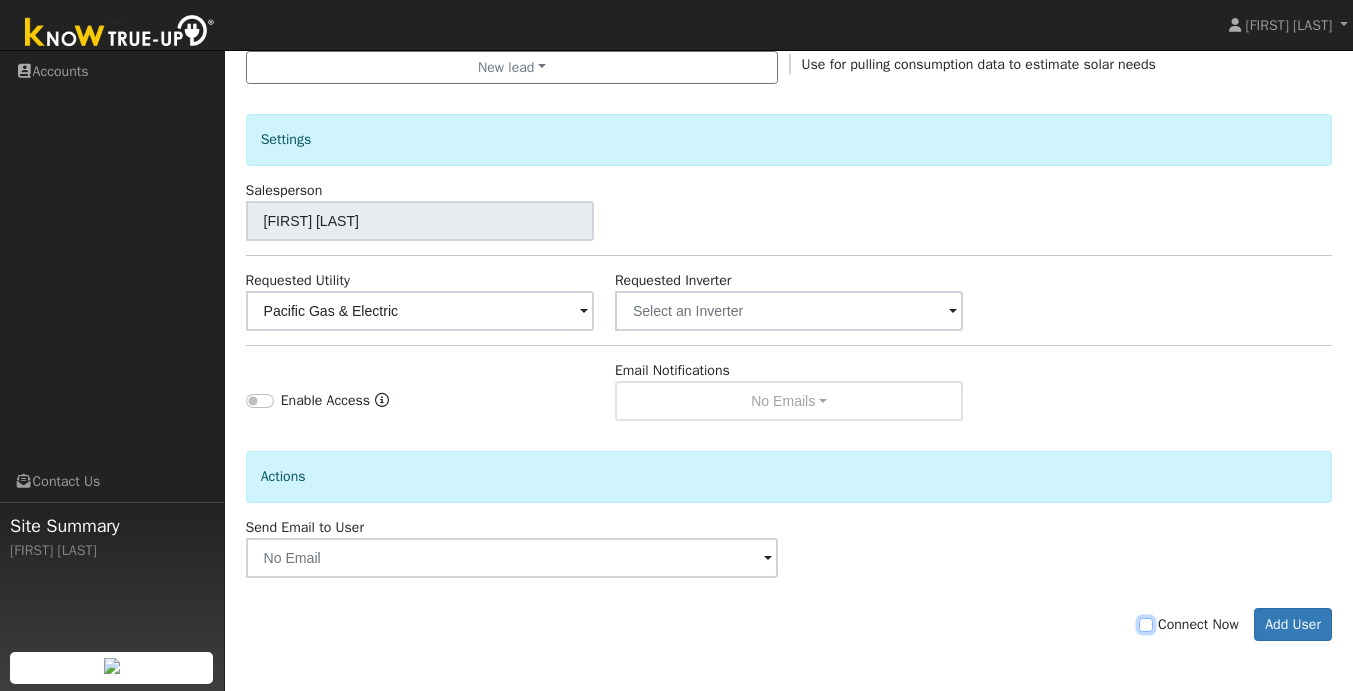 click on "Connect Now" at bounding box center (1146, 625) 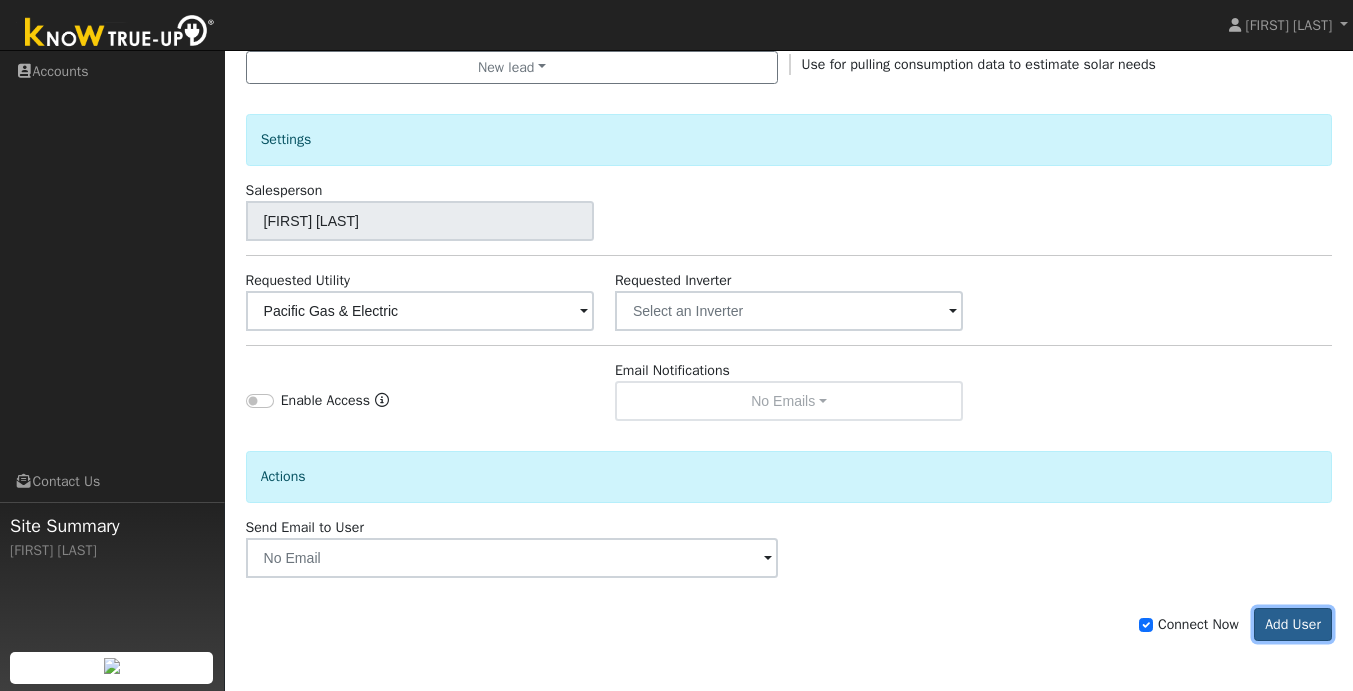 click on "Add User" at bounding box center (1293, 625) 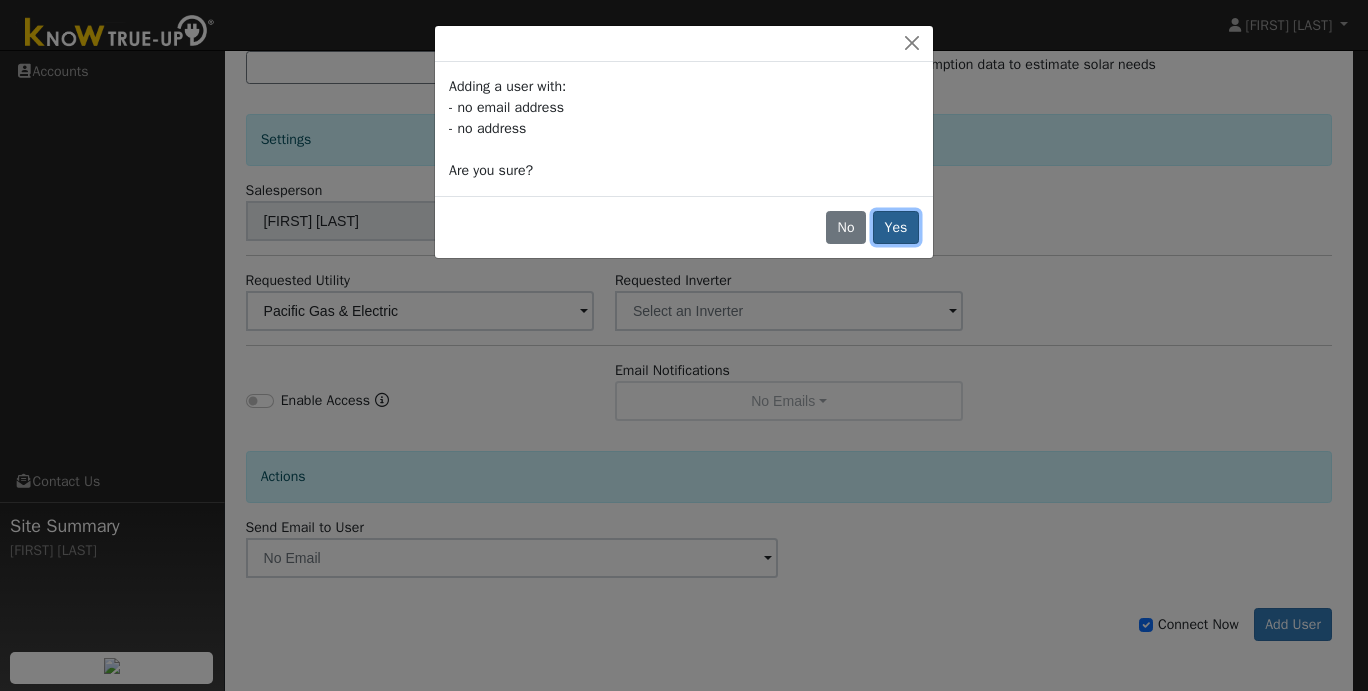 click on "Yes" at bounding box center [896, 228] 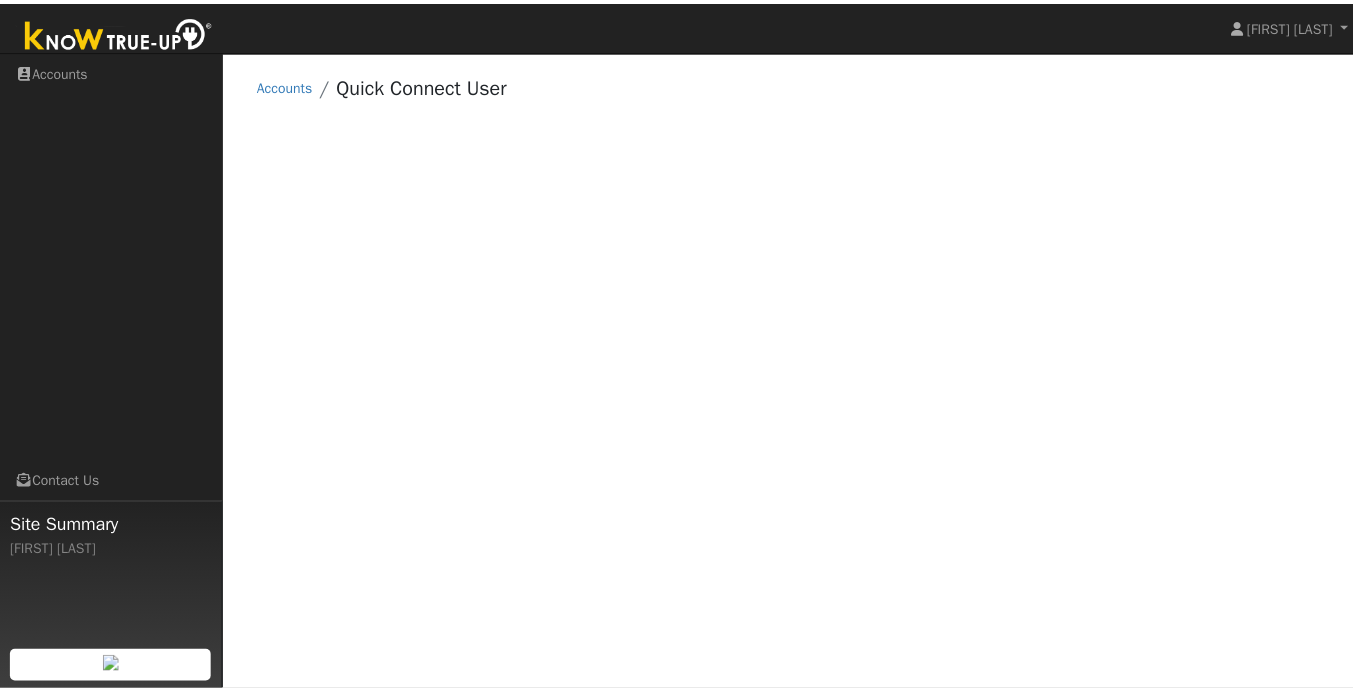 scroll, scrollTop: 0, scrollLeft: 0, axis: both 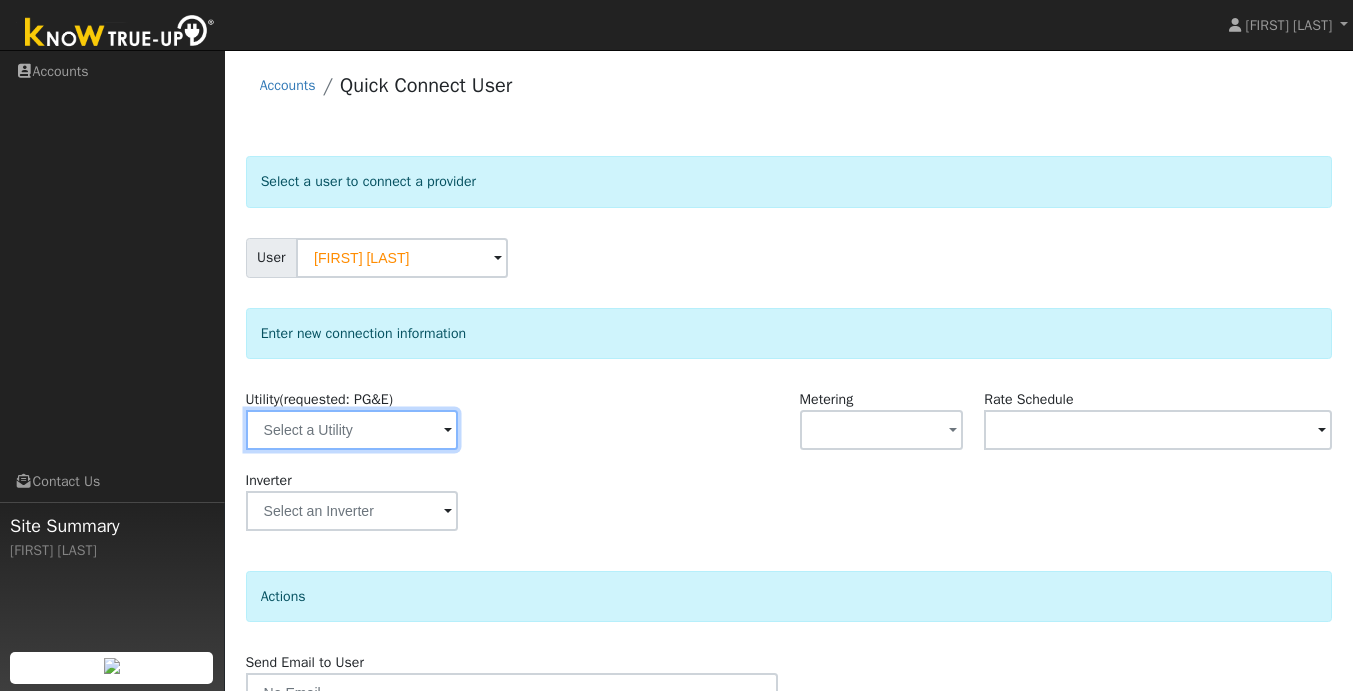 click at bounding box center [352, 430] 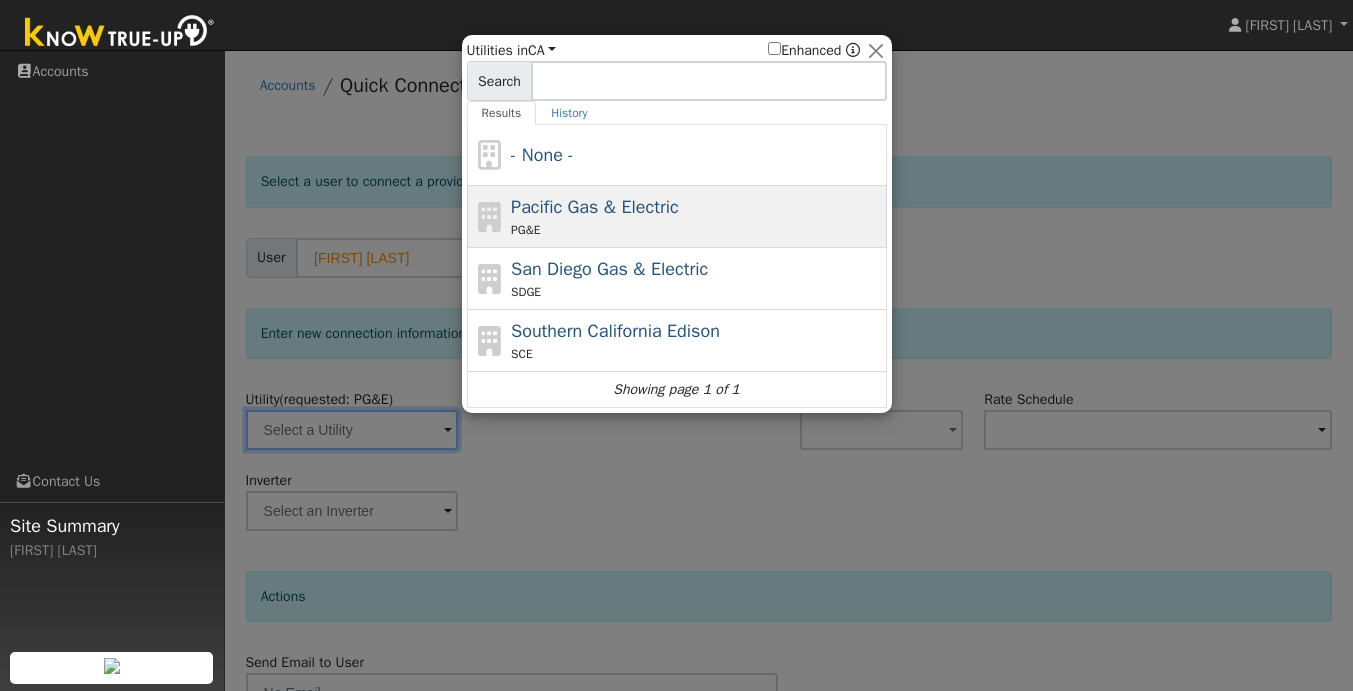 click on "Pacific Gas & Electric" at bounding box center (595, 207) 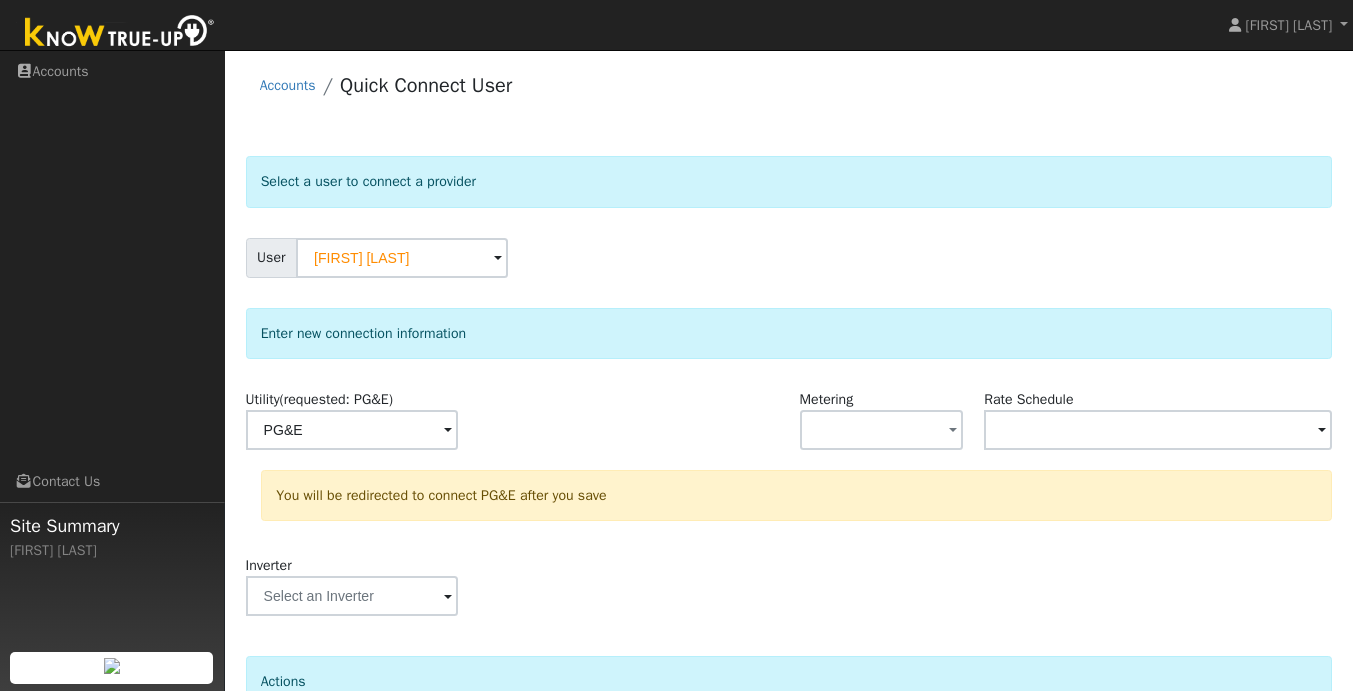 scroll, scrollTop: 191, scrollLeft: 0, axis: vertical 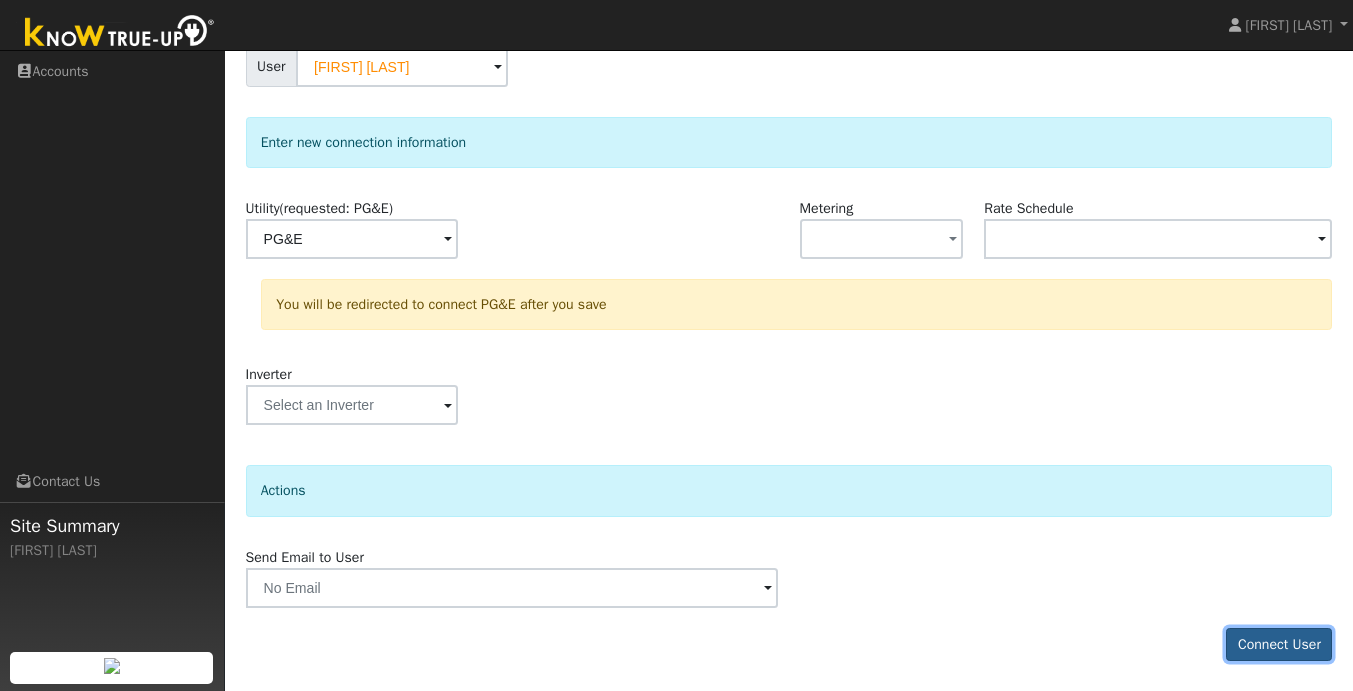 click on "Connect User" at bounding box center [1279, 645] 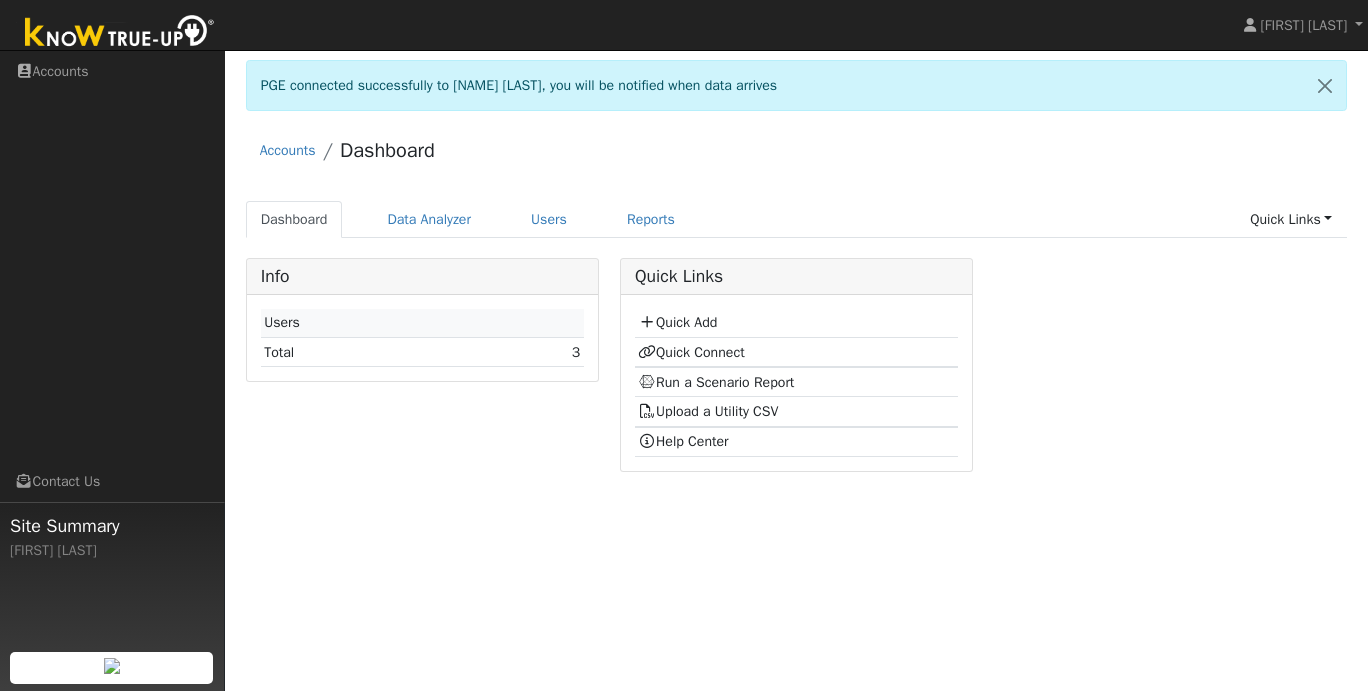 scroll, scrollTop: 0, scrollLeft: 0, axis: both 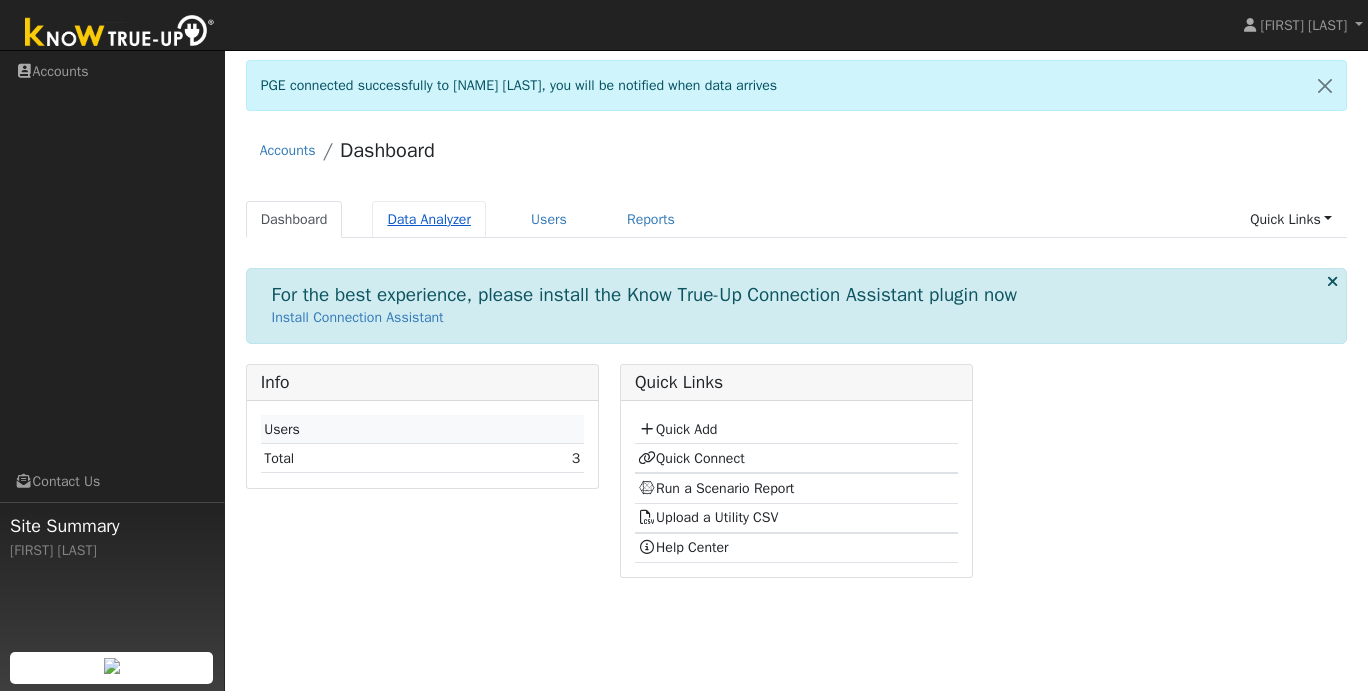 click on "Data Analyzer" at bounding box center [429, 219] 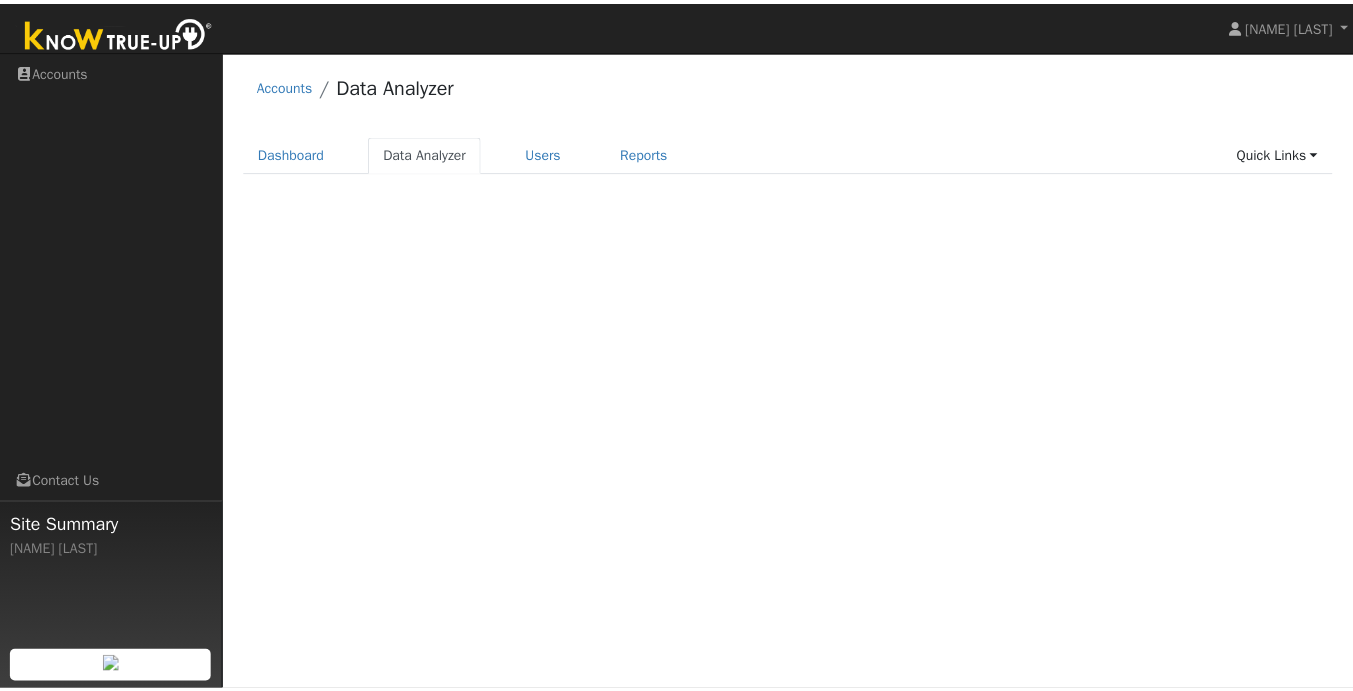 scroll, scrollTop: 0, scrollLeft: 0, axis: both 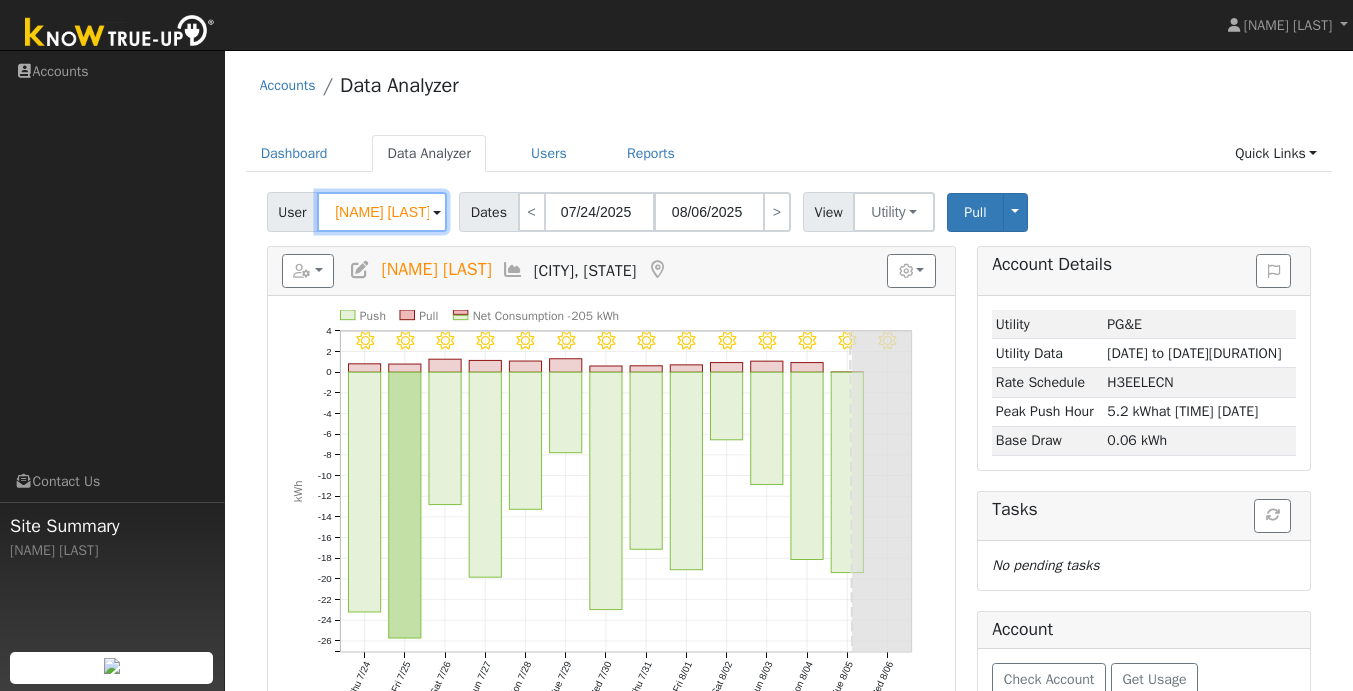 click on "[NAME] [LAST]" at bounding box center (382, 212) 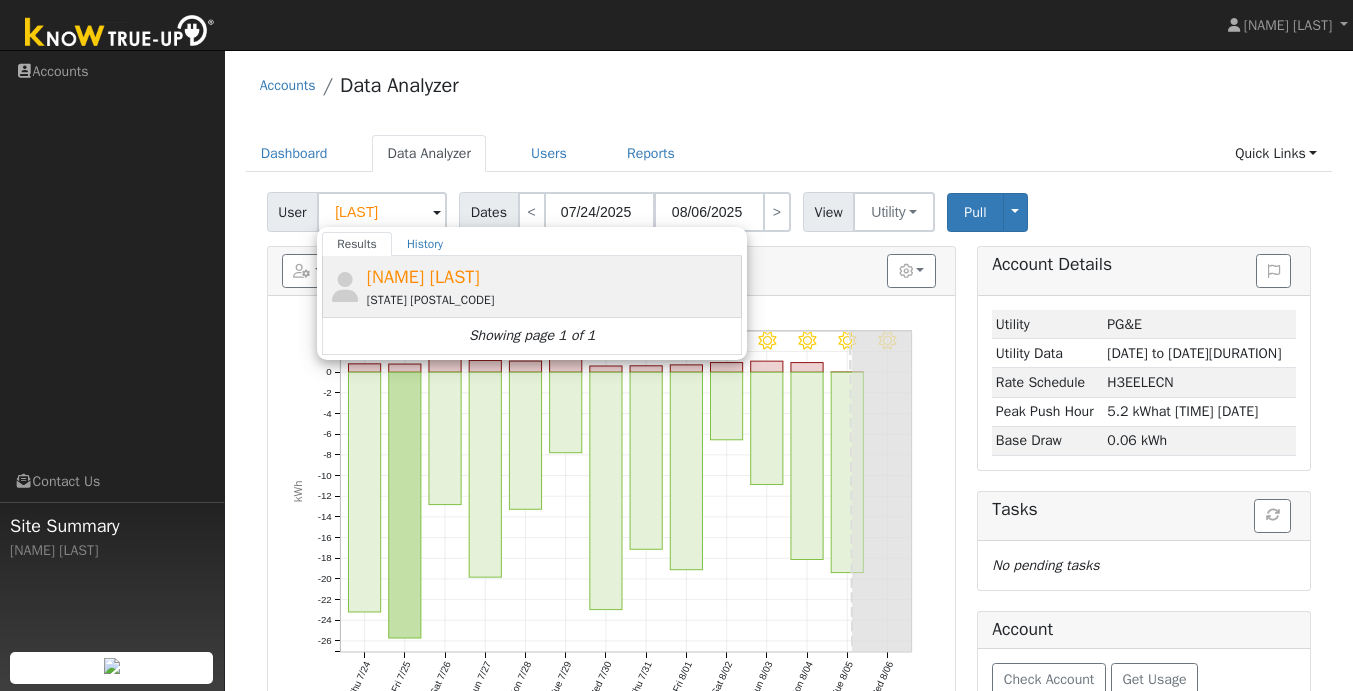 click on "[NAME] [LAST]" at bounding box center (423, 277) 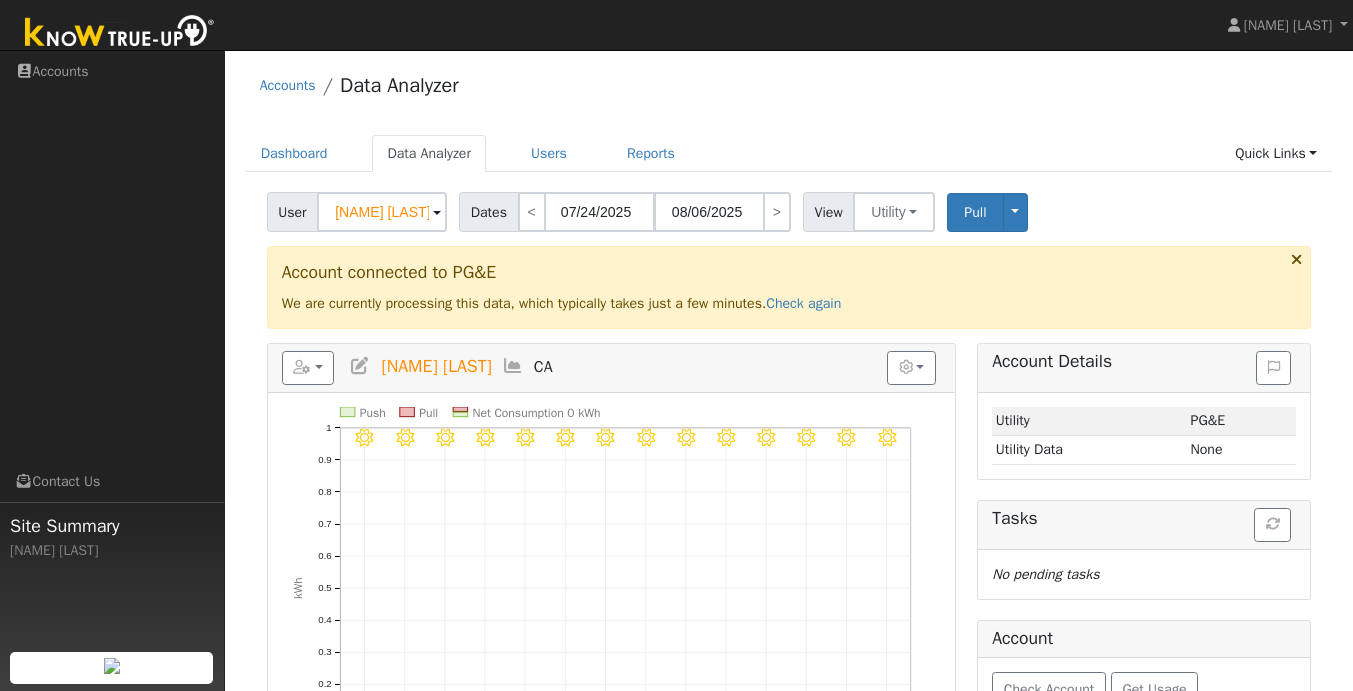 scroll, scrollTop: 142, scrollLeft: 0, axis: vertical 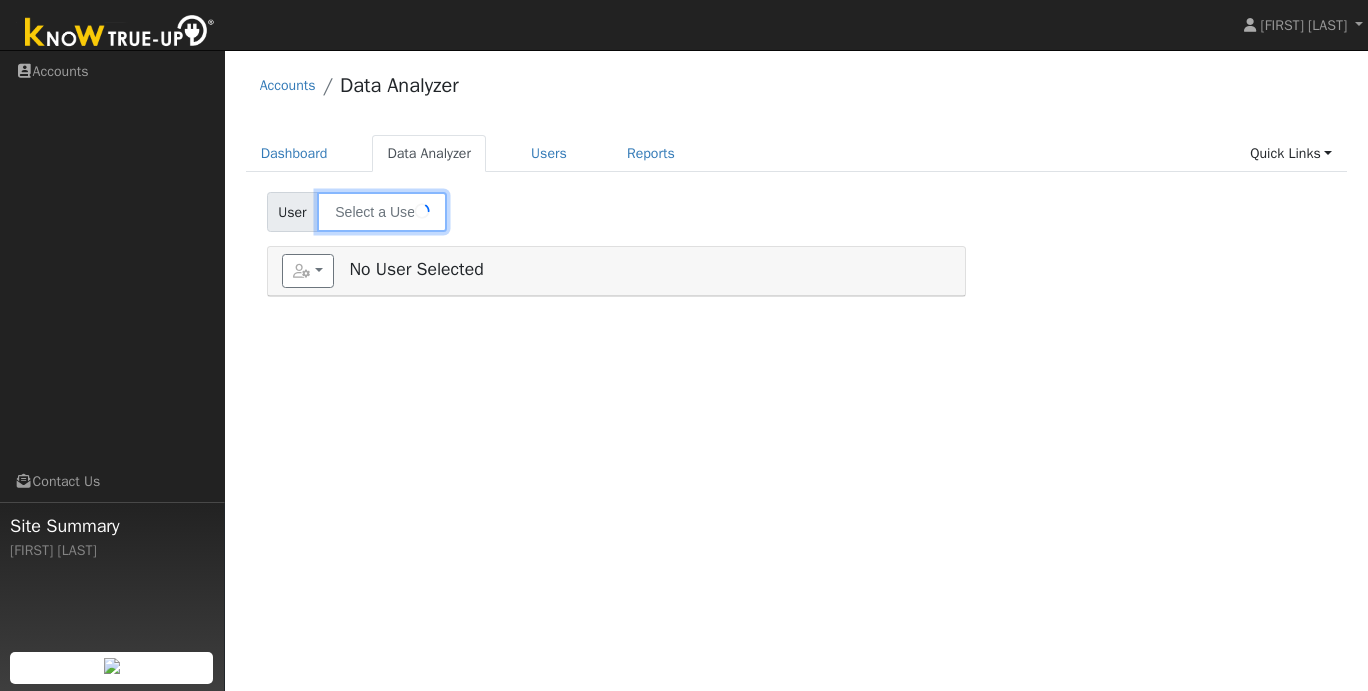 type on "[FIRST] [LAST]" 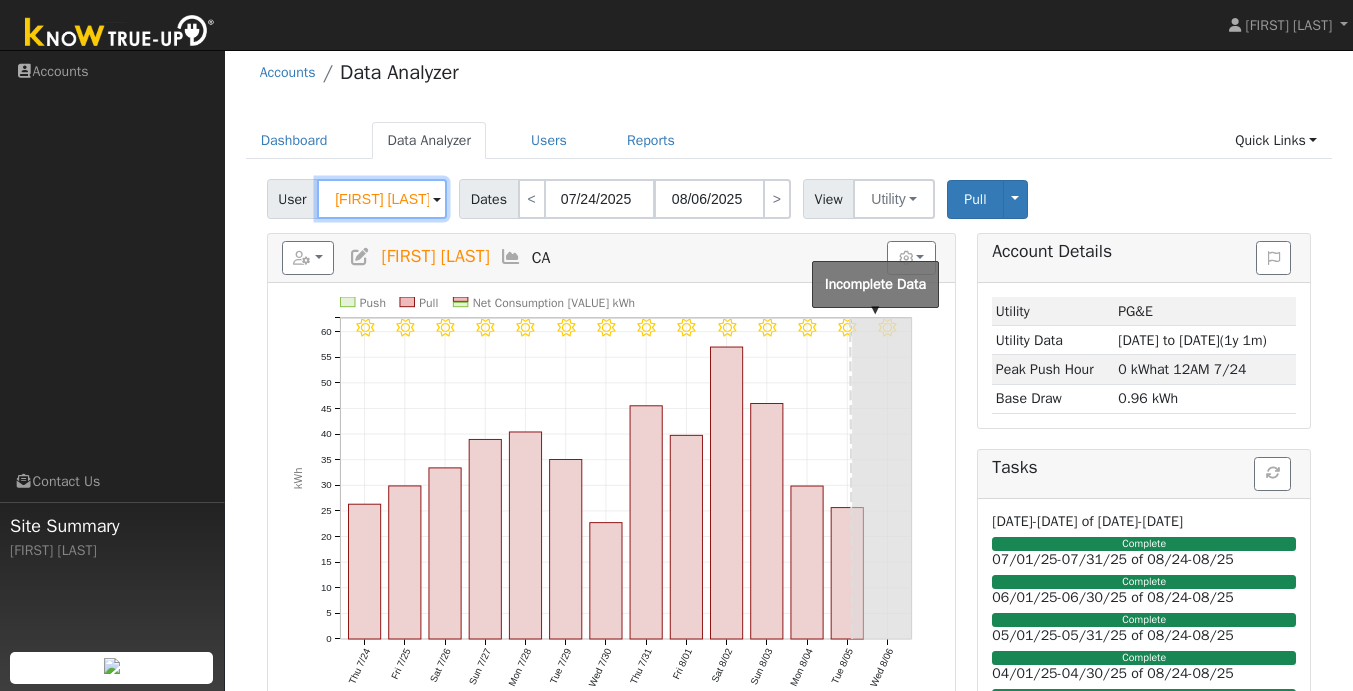 scroll, scrollTop: 0, scrollLeft: 0, axis: both 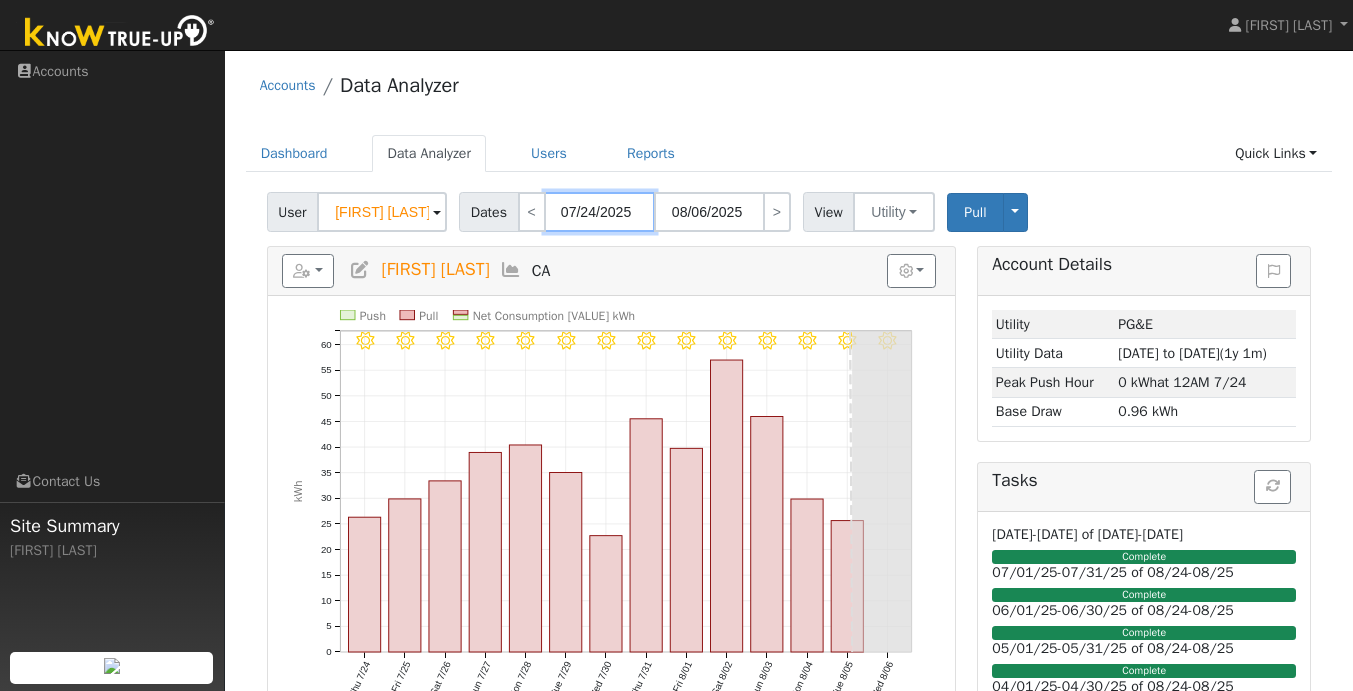 click on "07/24/2025" at bounding box center (600, 212) 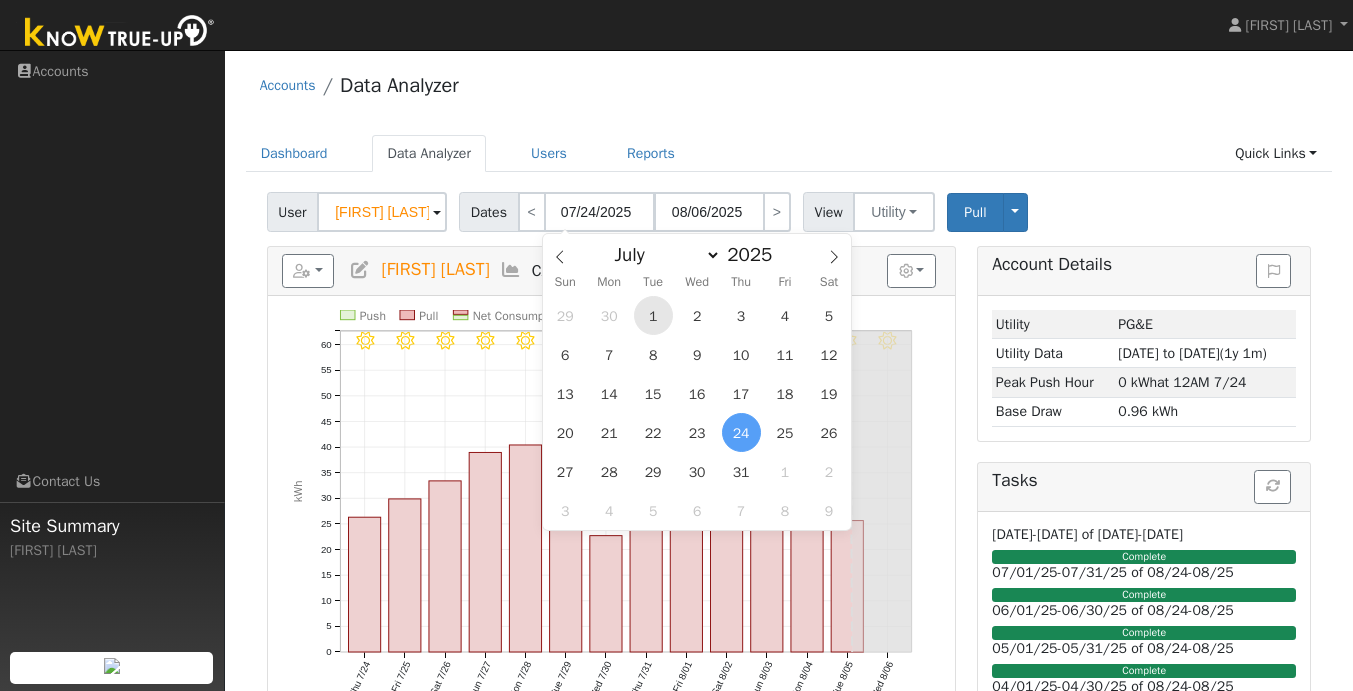 click on "1" at bounding box center [653, 315] 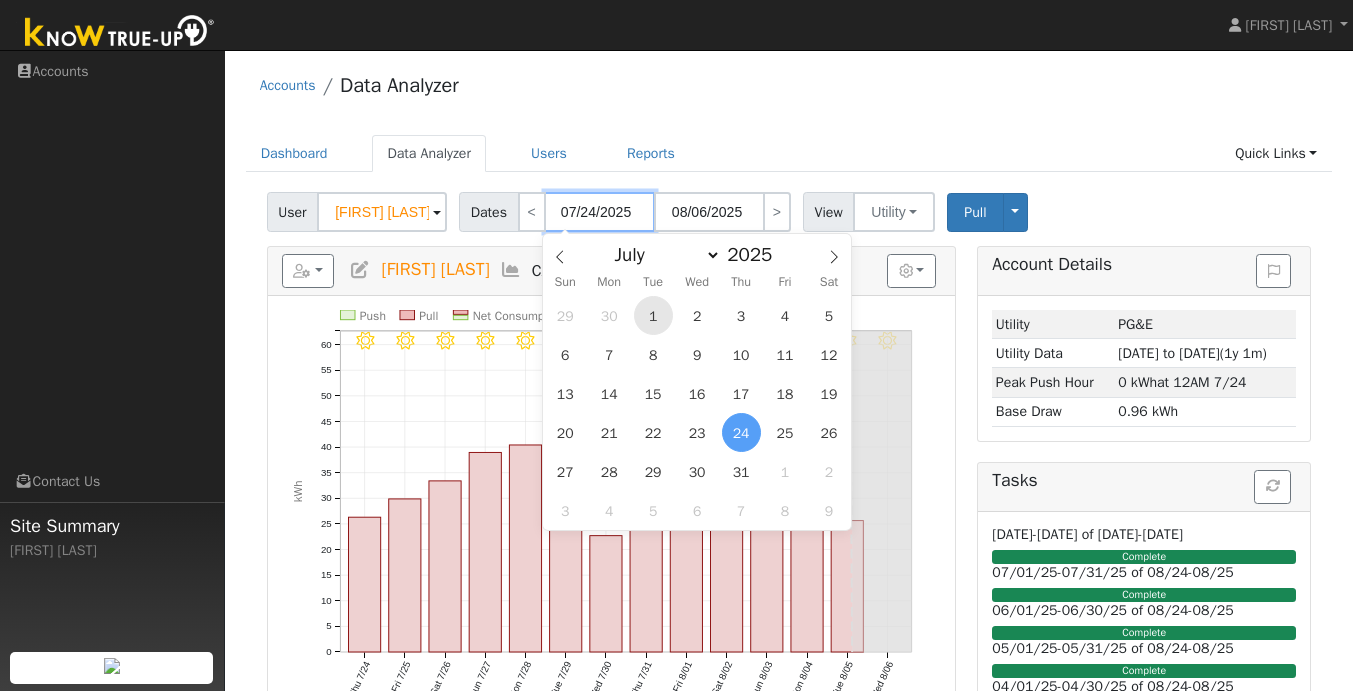type on "07/01/2025" 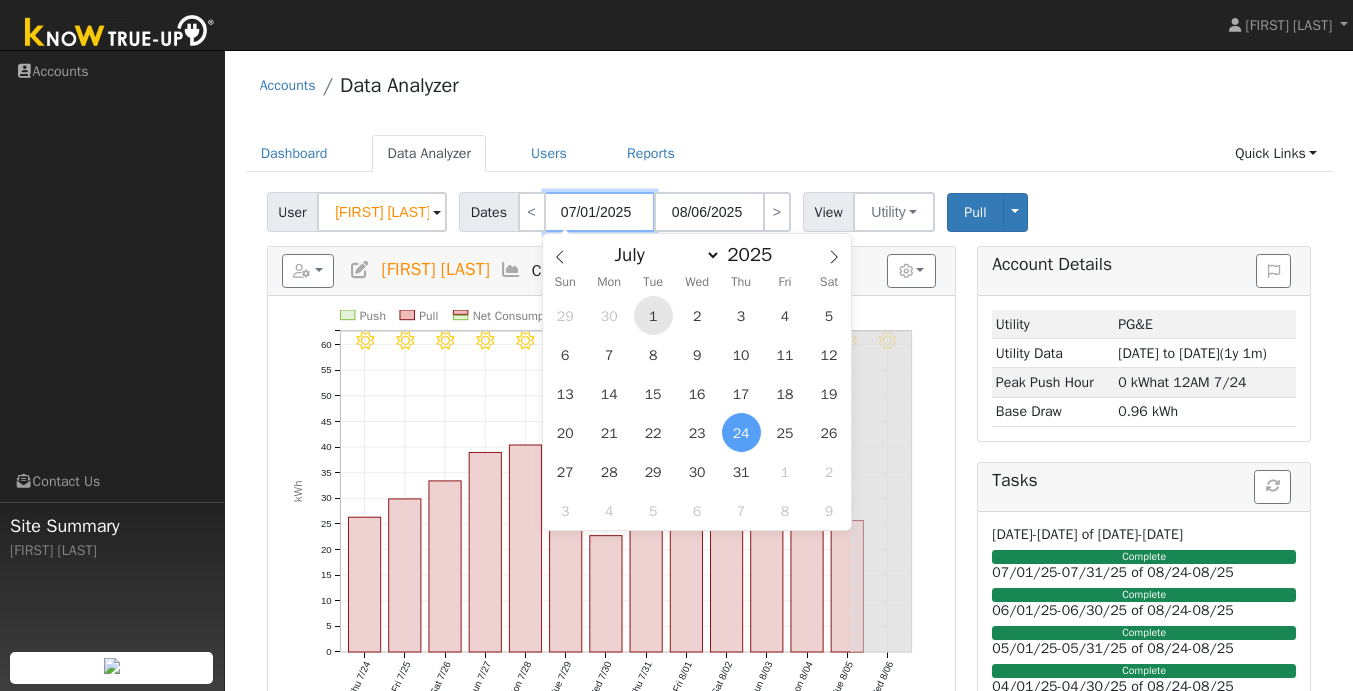 type on "07/31/2025" 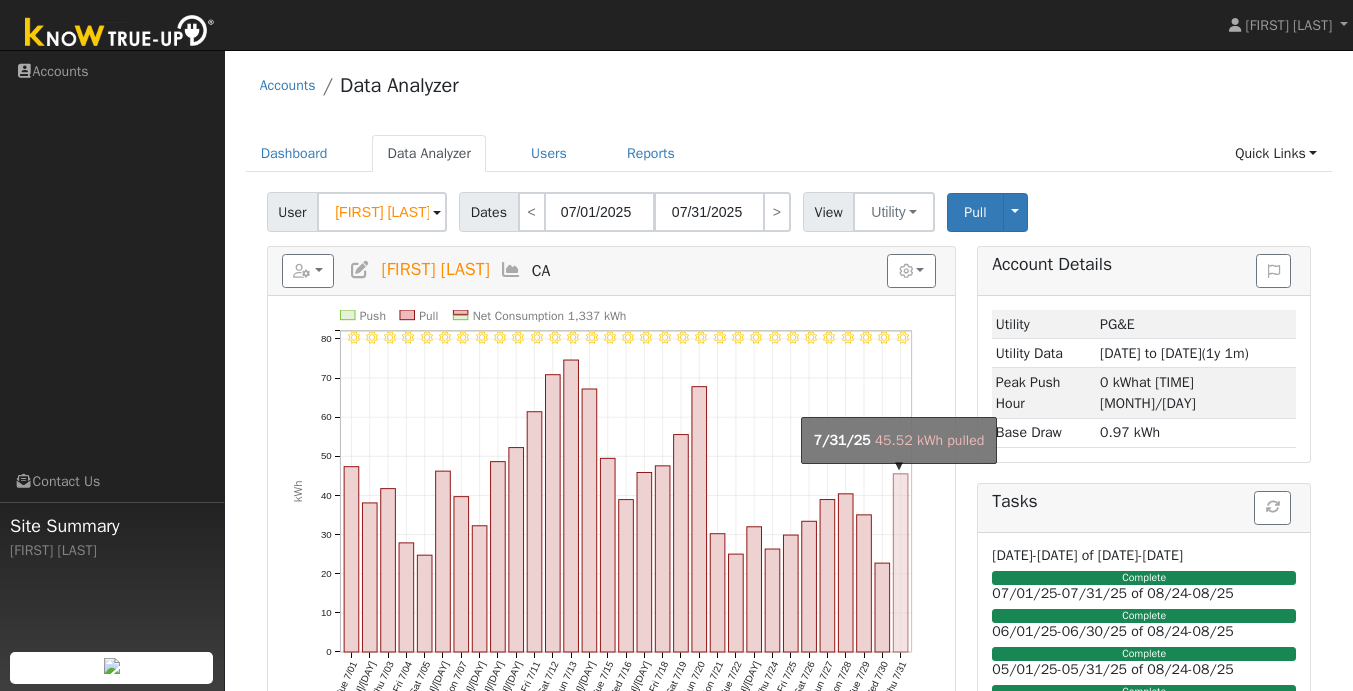 click on "onclick=""" 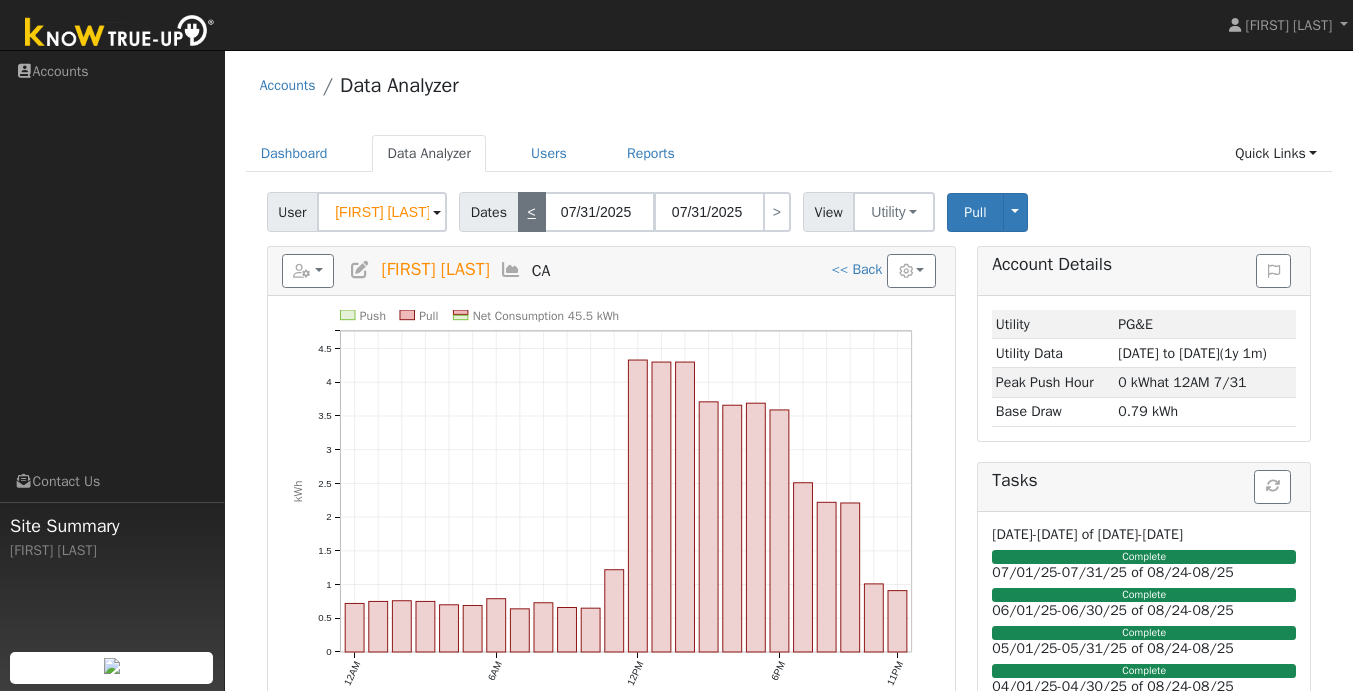 click on "<" at bounding box center [532, 212] 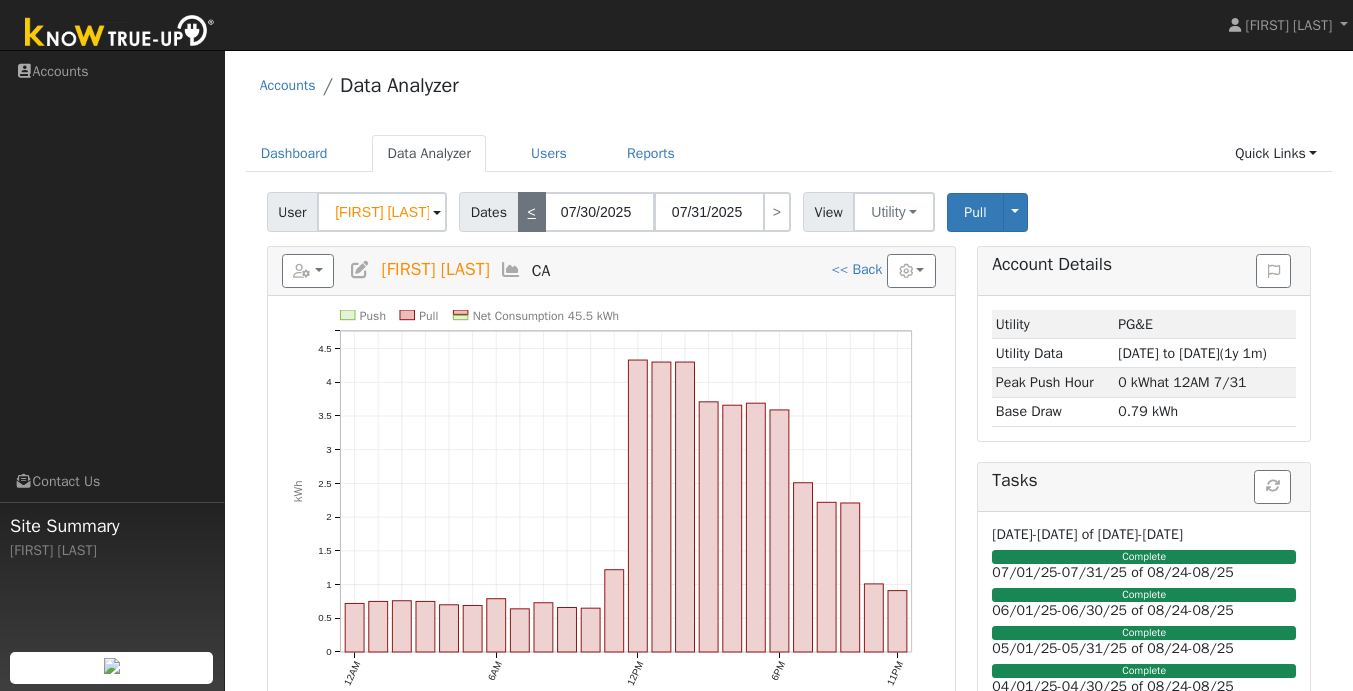 type on "07/30/2025" 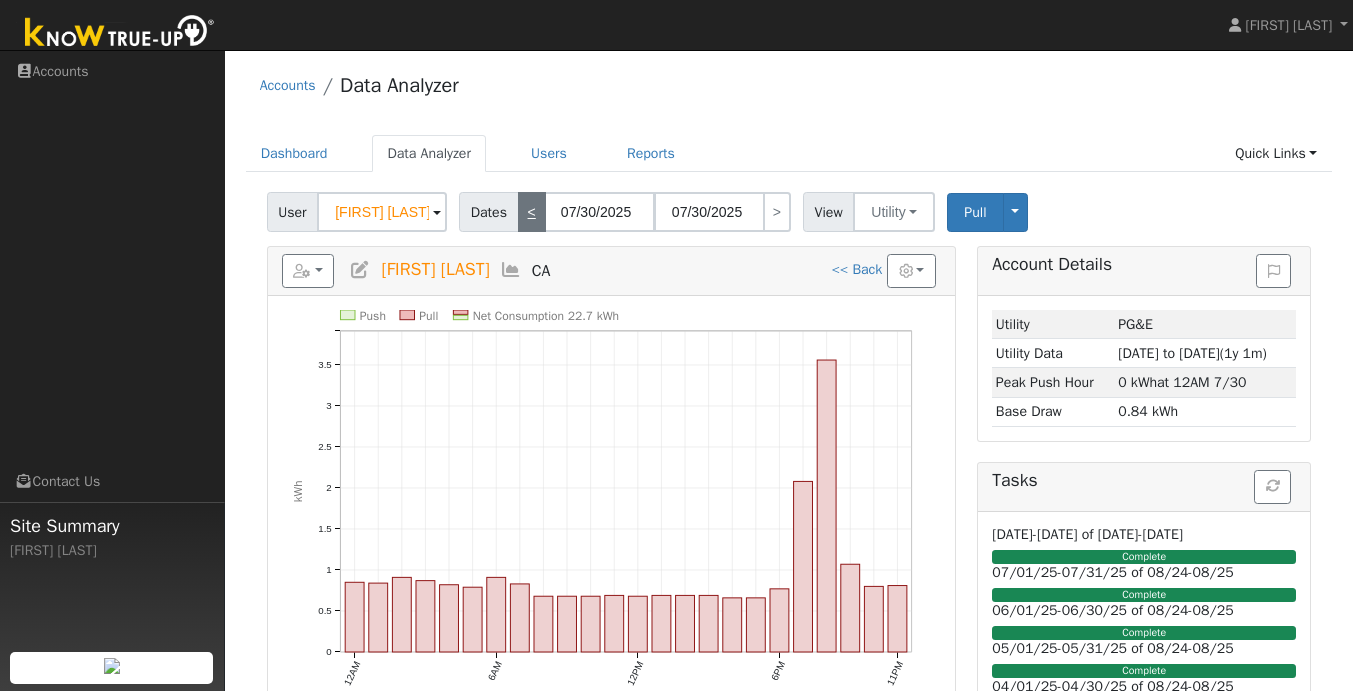 click on "<" at bounding box center (532, 212) 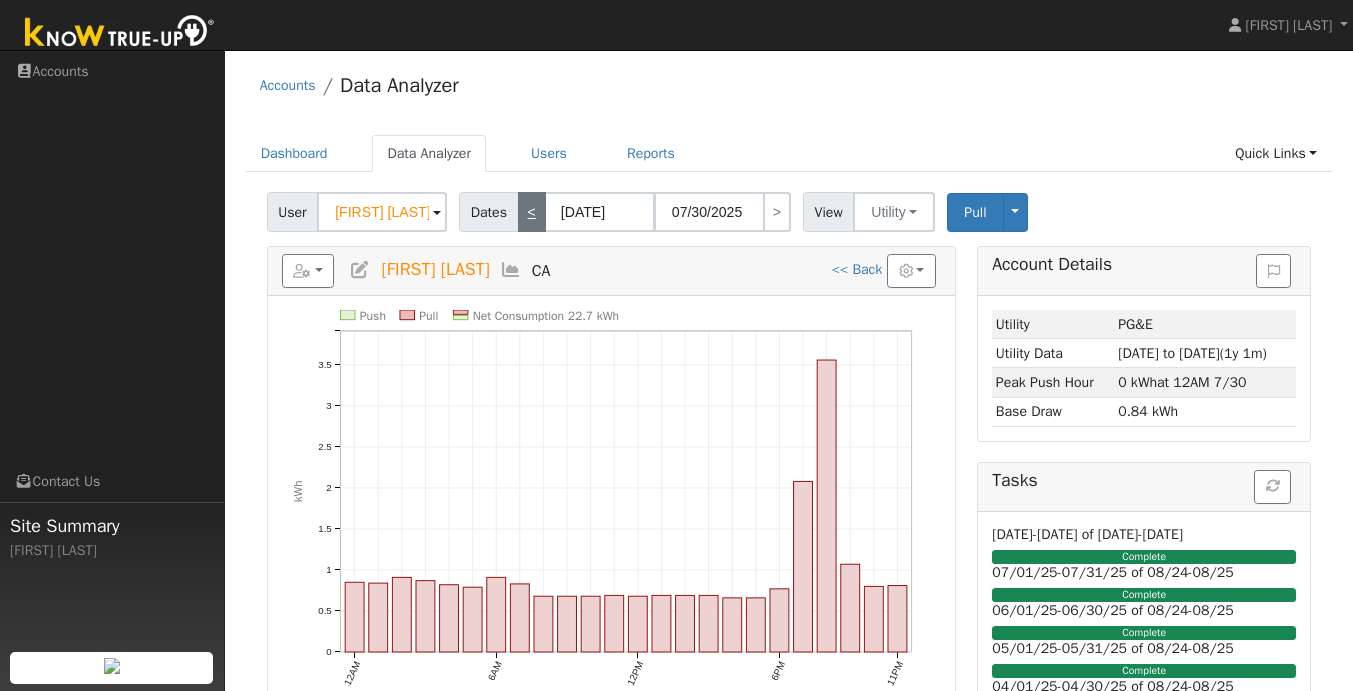 type on "07/29/2025" 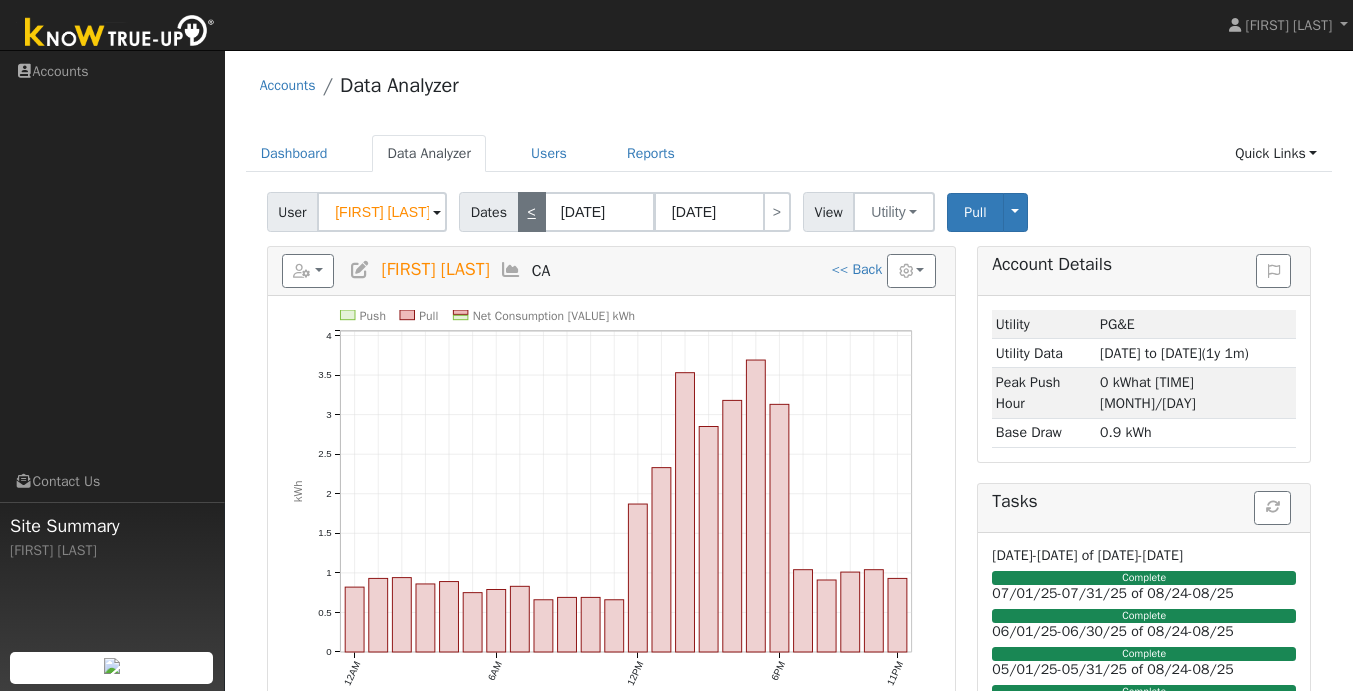 click on "<" at bounding box center [532, 212] 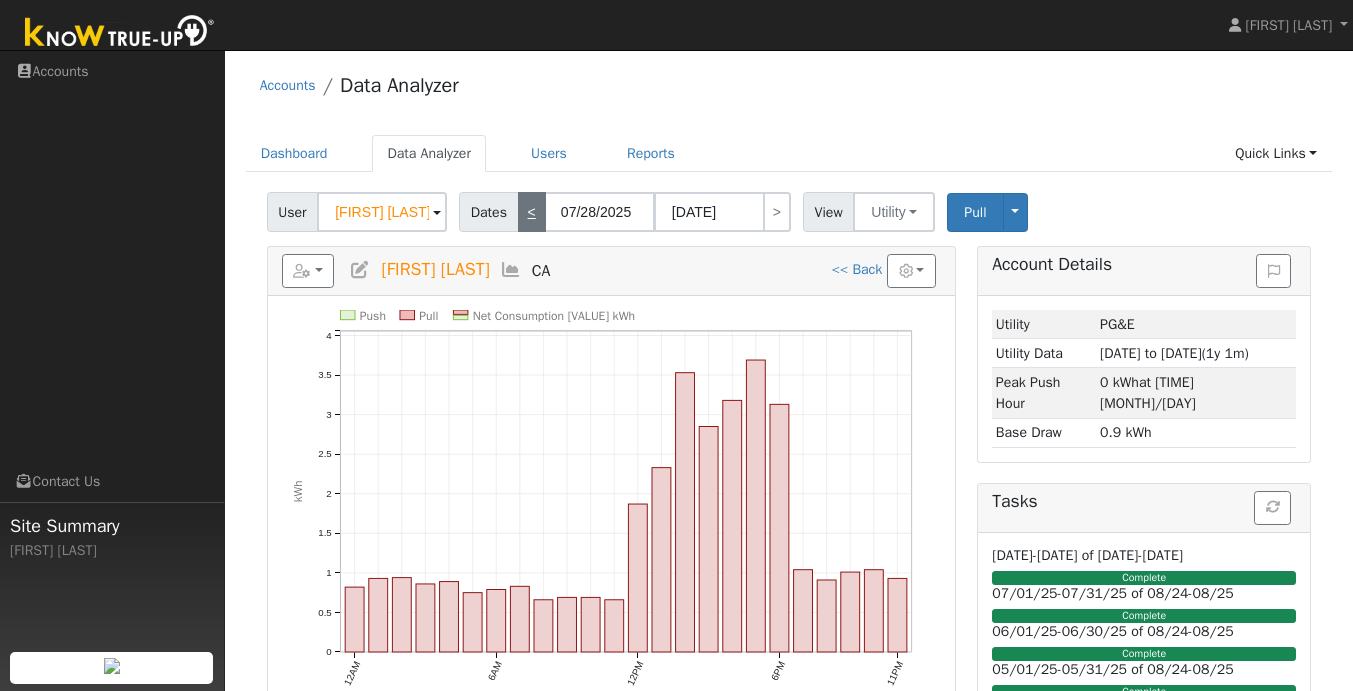 type on "07/28/2025" 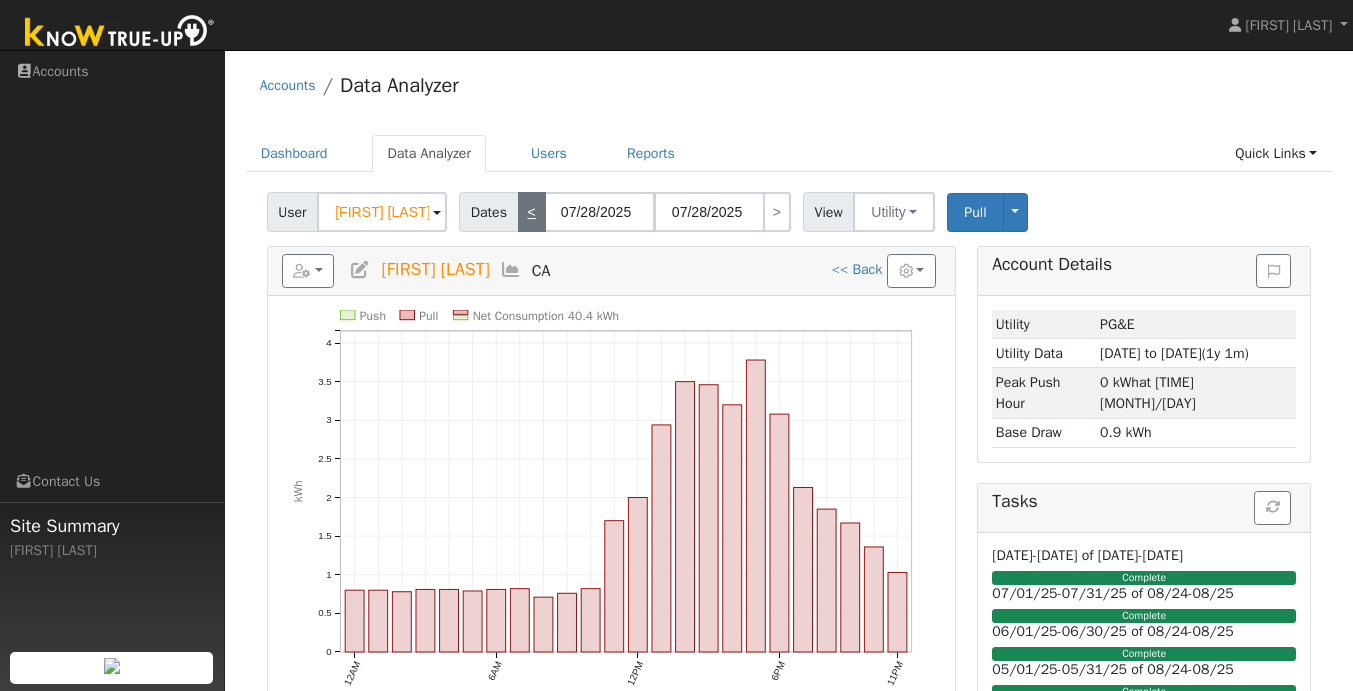 click on "<" at bounding box center (532, 212) 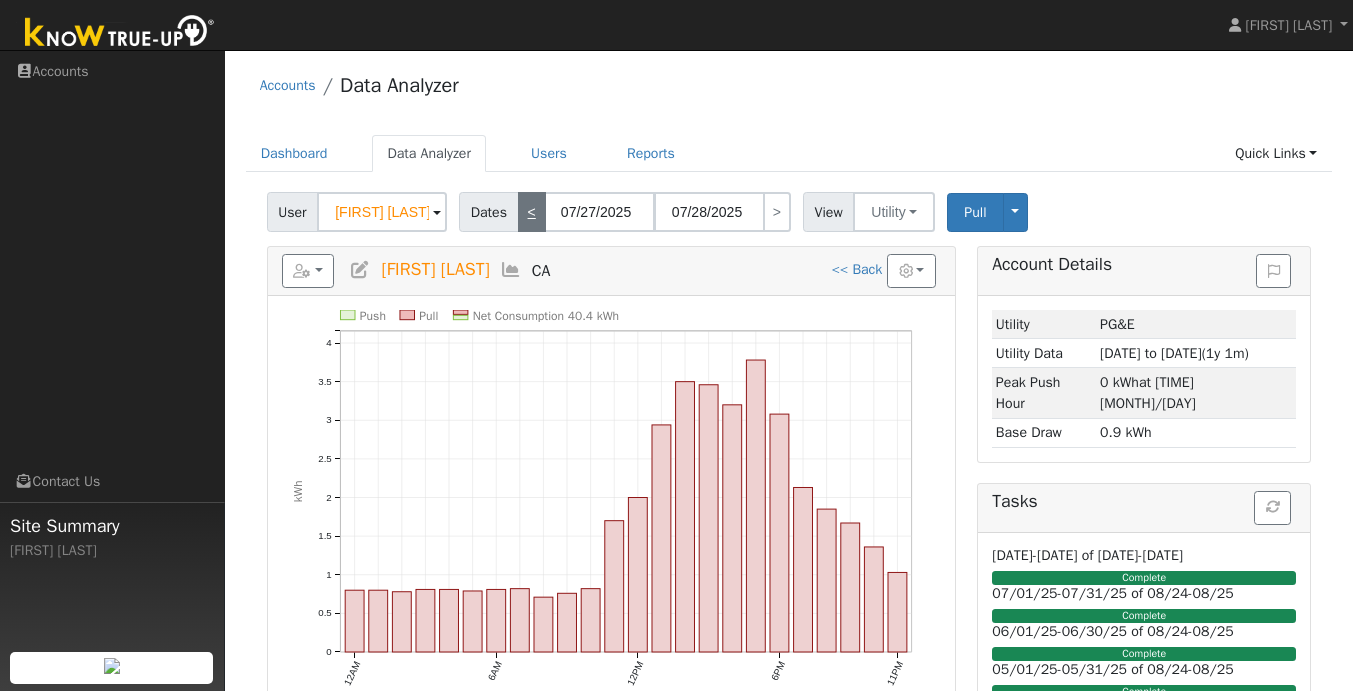 type on "07/27/2025" 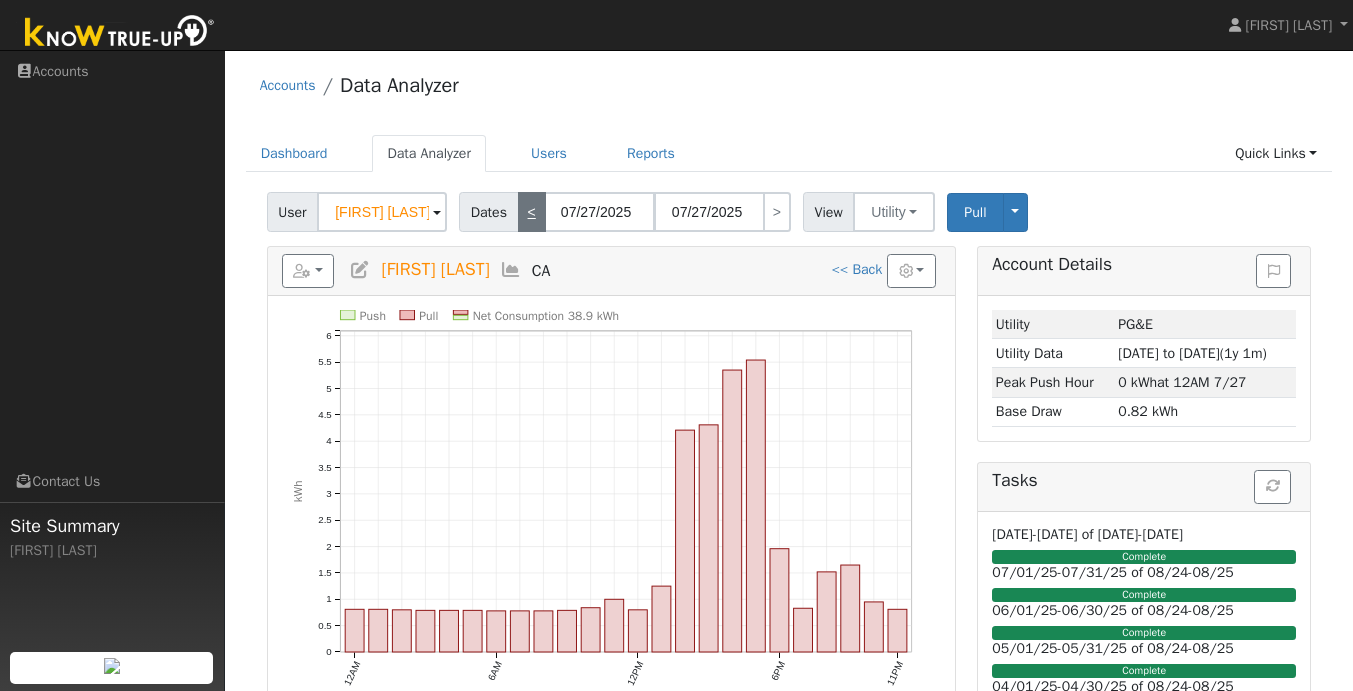 click on "<" at bounding box center (532, 212) 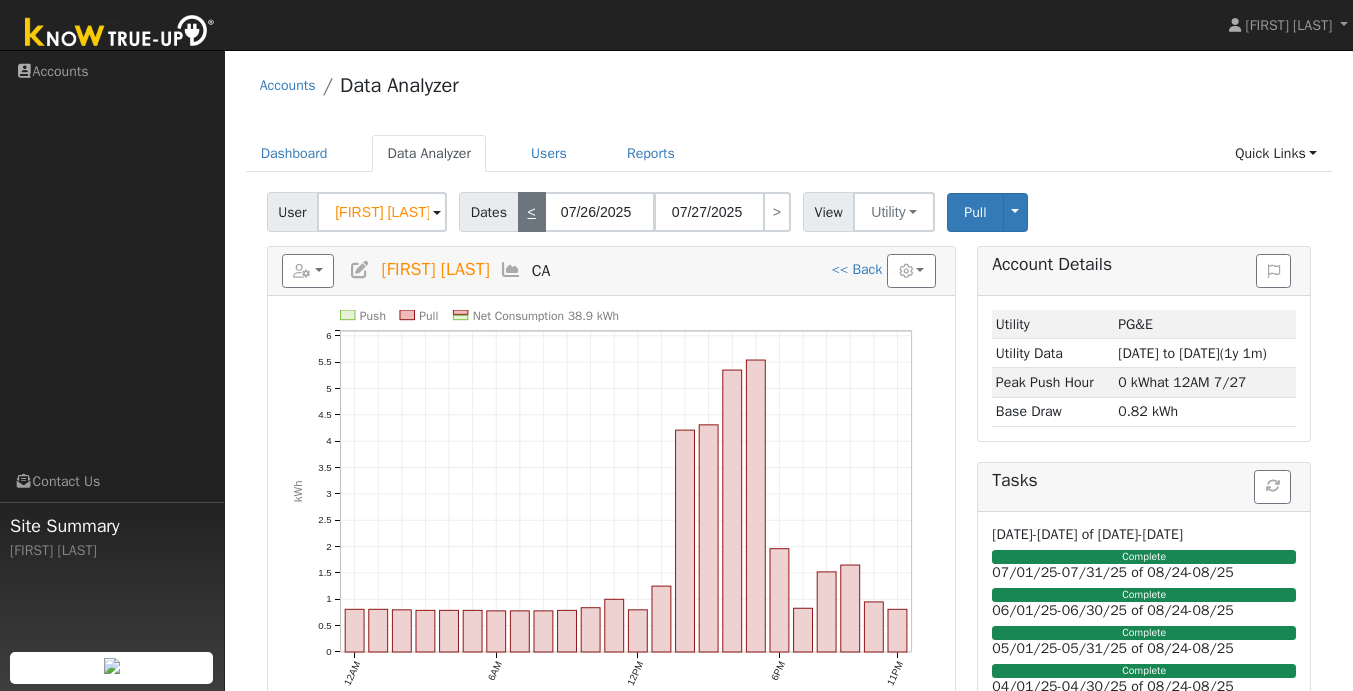 type on "07/26/2025" 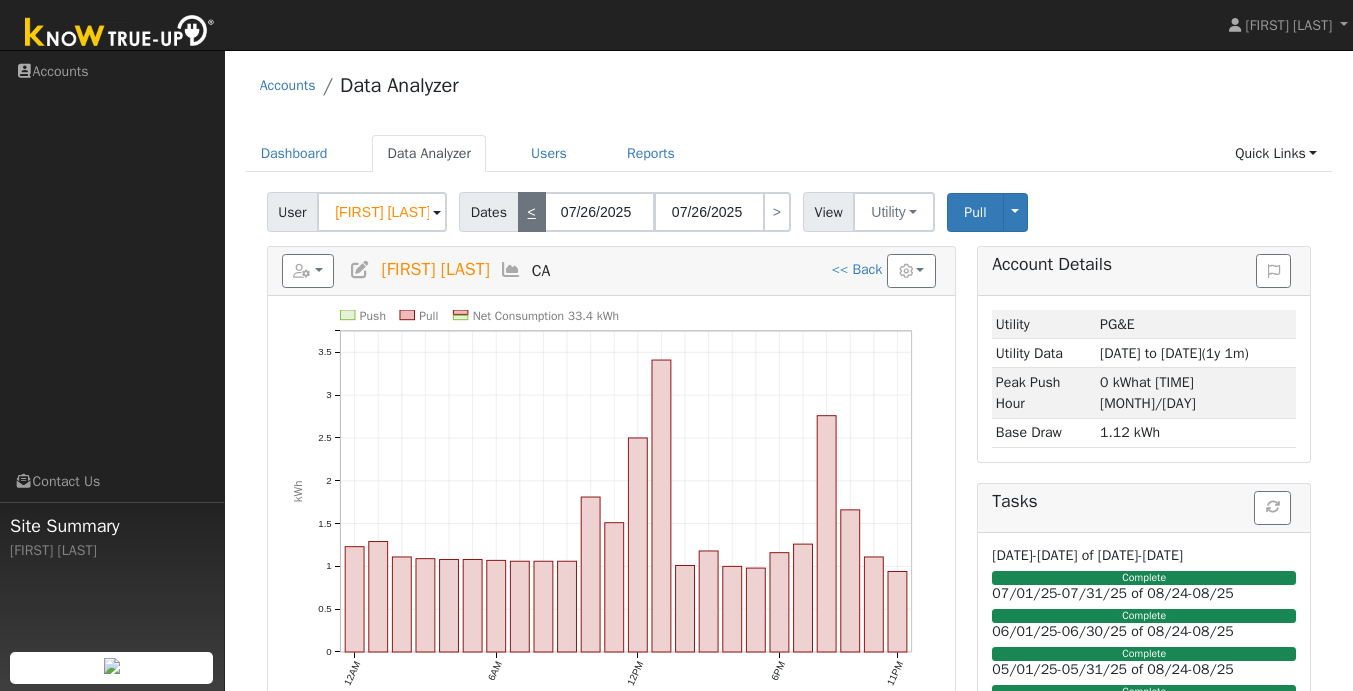 click on "<" at bounding box center [532, 212] 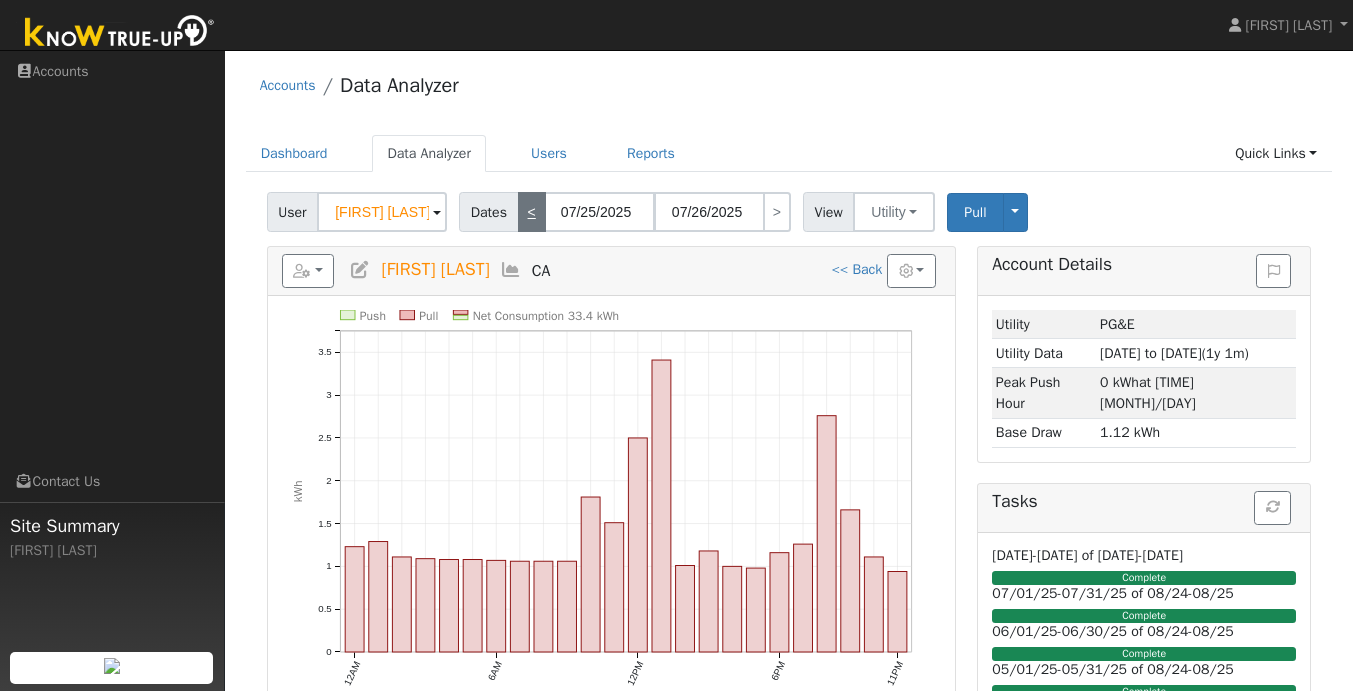 type on "07/25/2025" 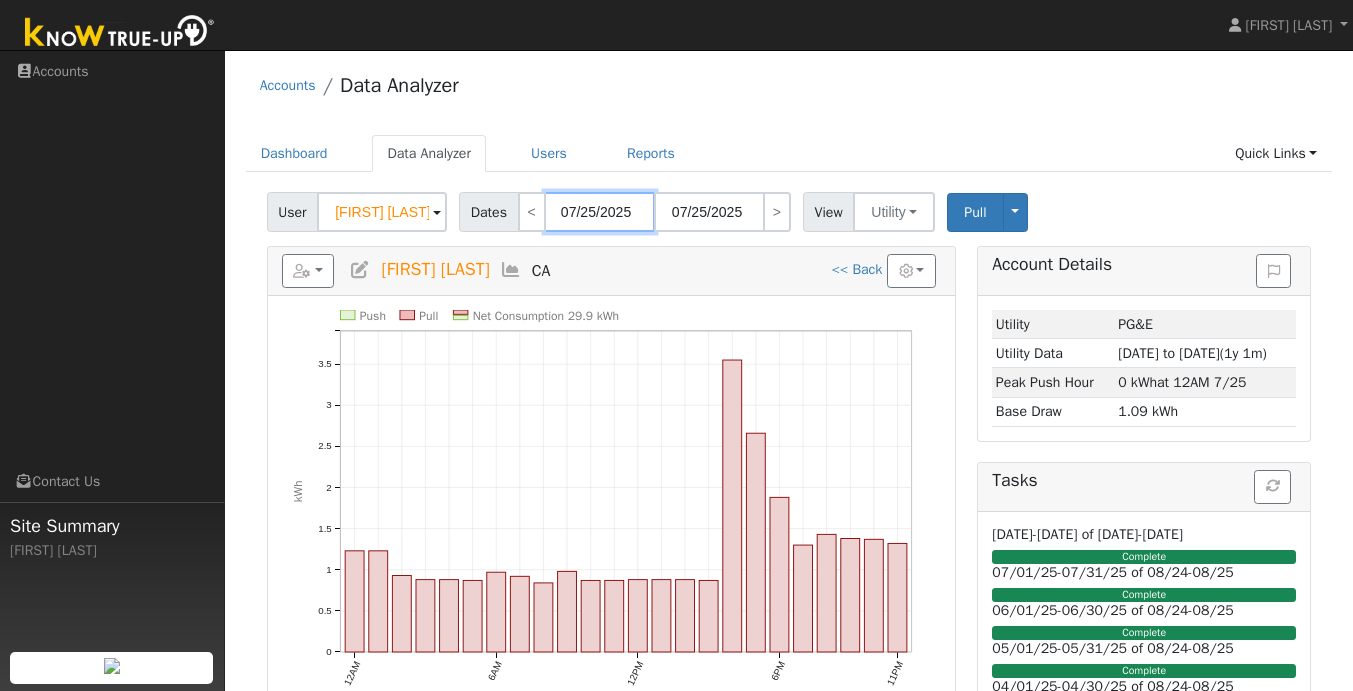 click on "07/25/2025" at bounding box center (600, 212) 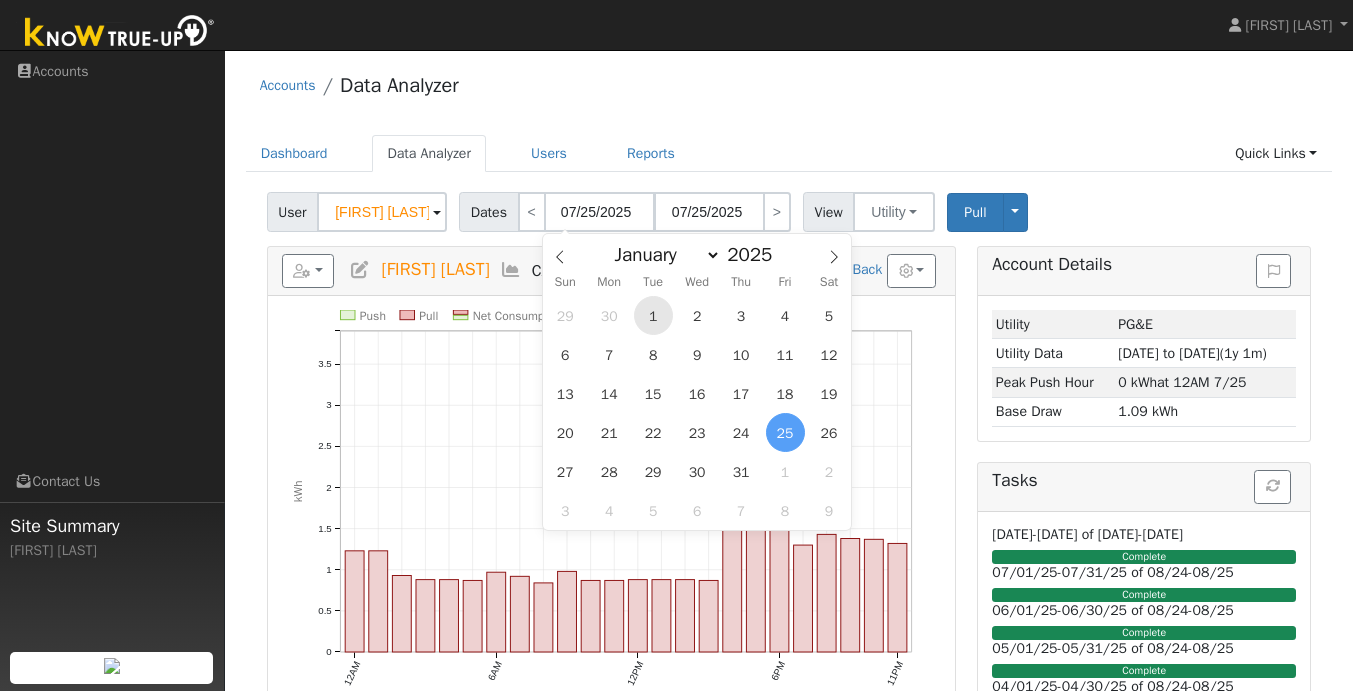 click on "1" at bounding box center (653, 315) 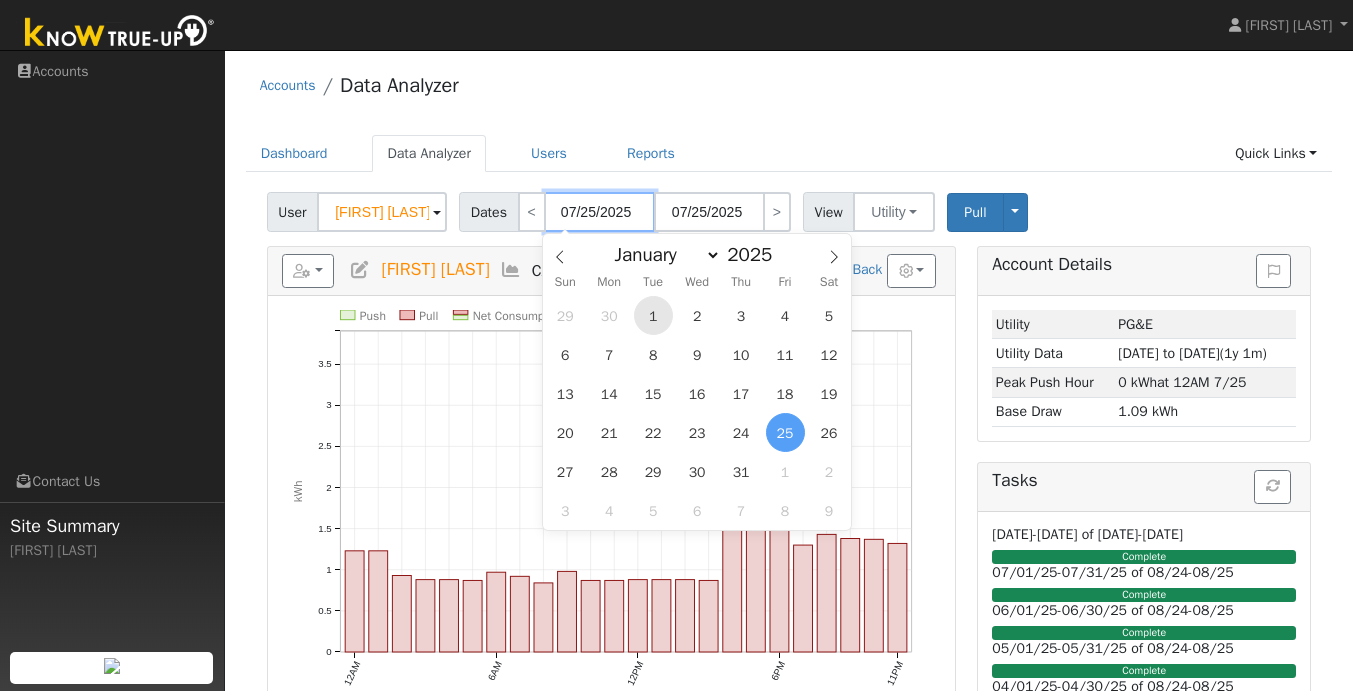 type on "07/01/2025" 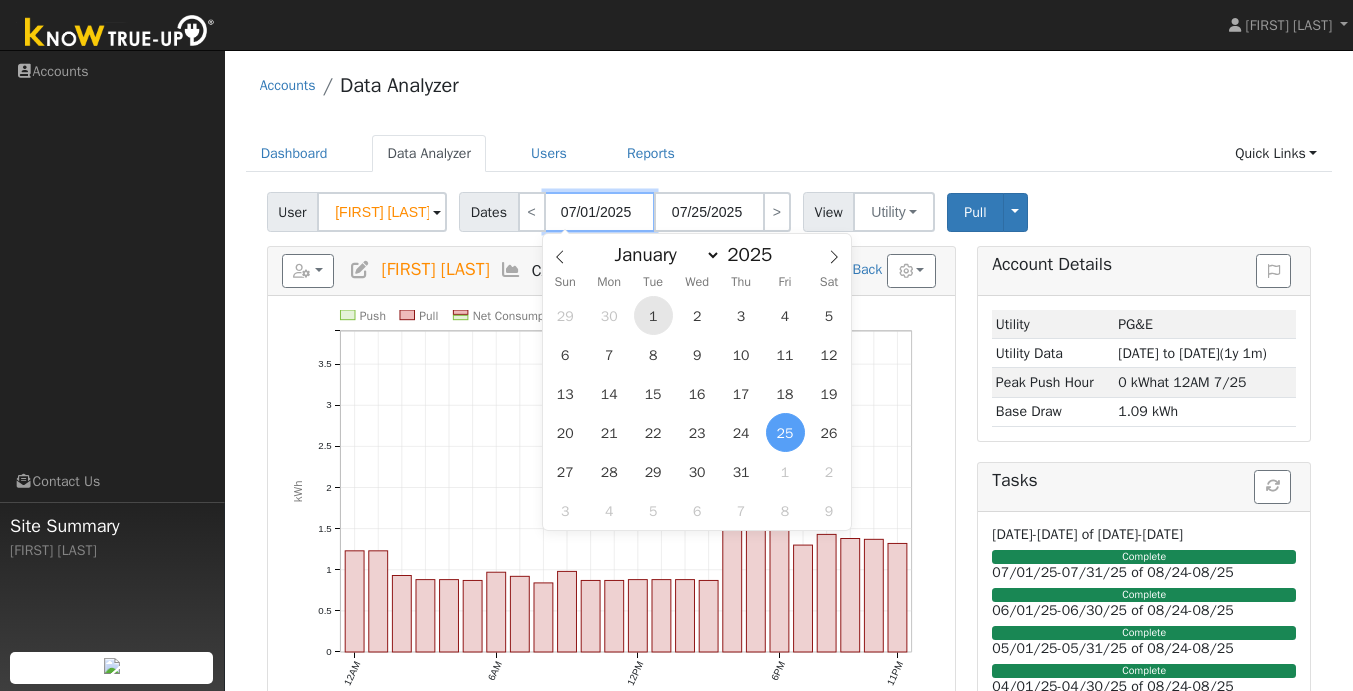 type on "07/31/2025" 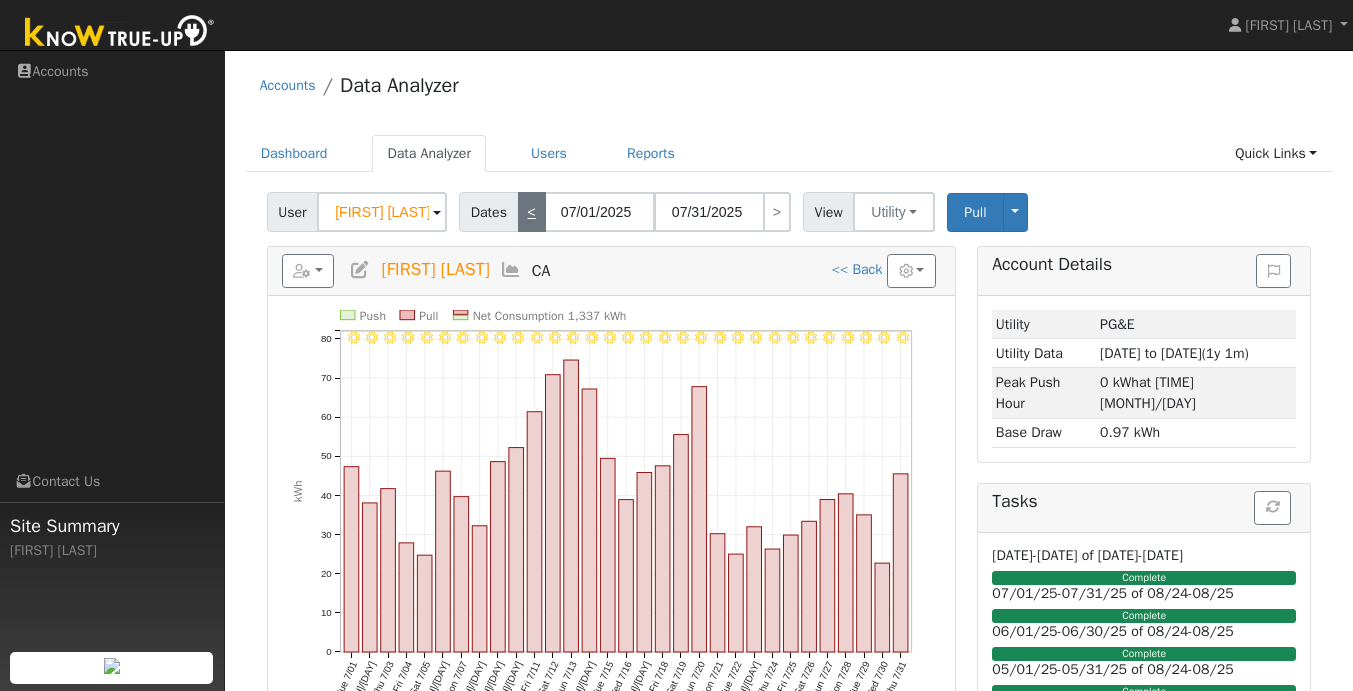 click on "<" at bounding box center [532, 212] 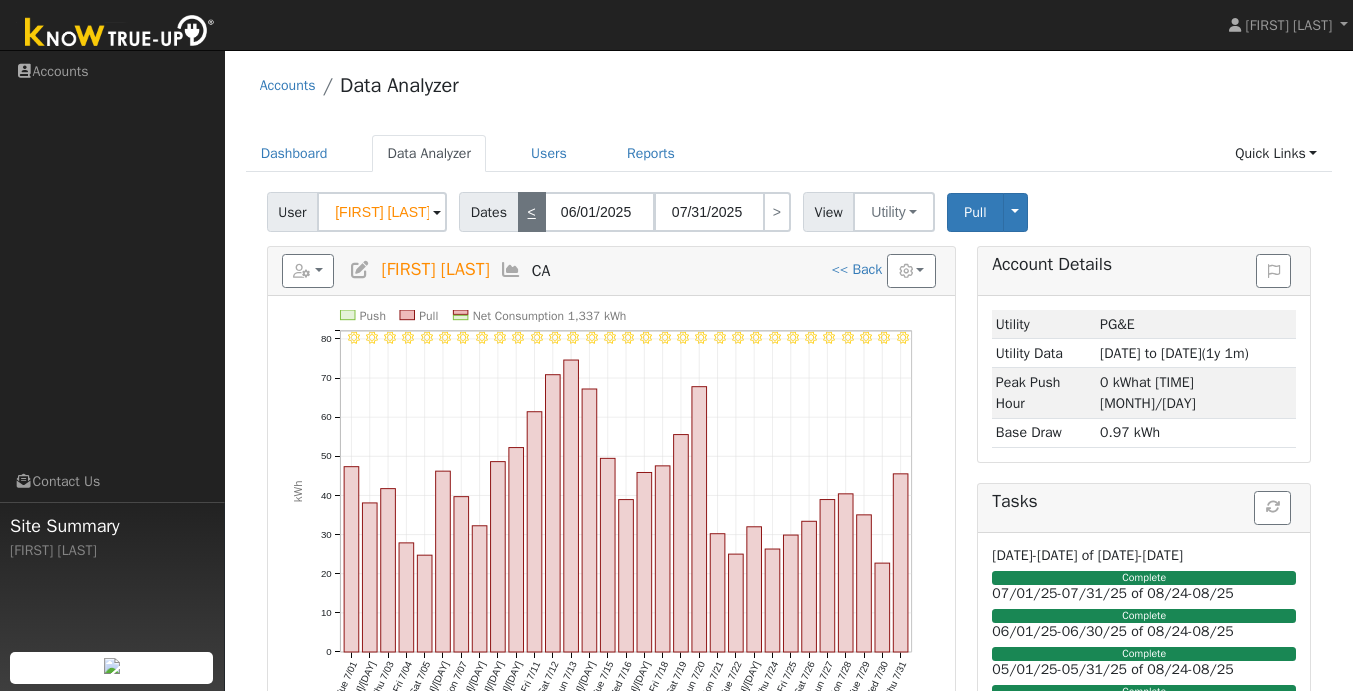 type on "06/30/2025" 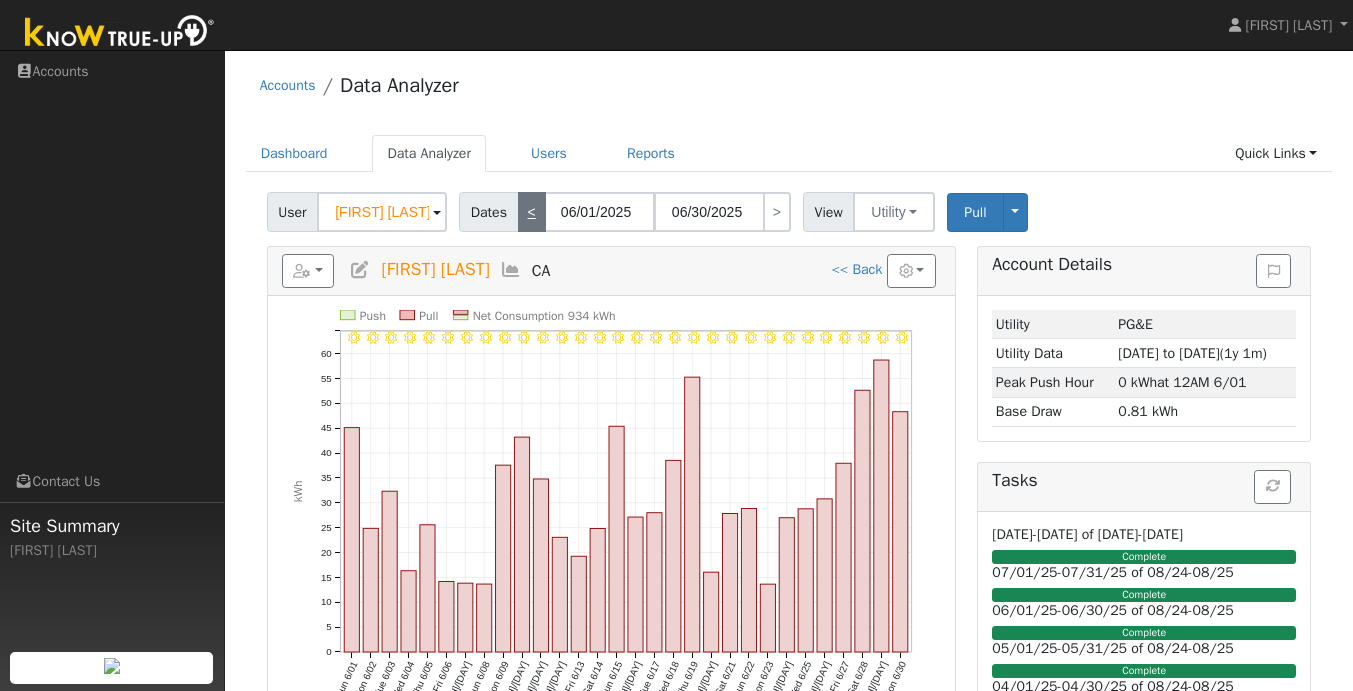 click on "<" at bounding box center (532, 212) 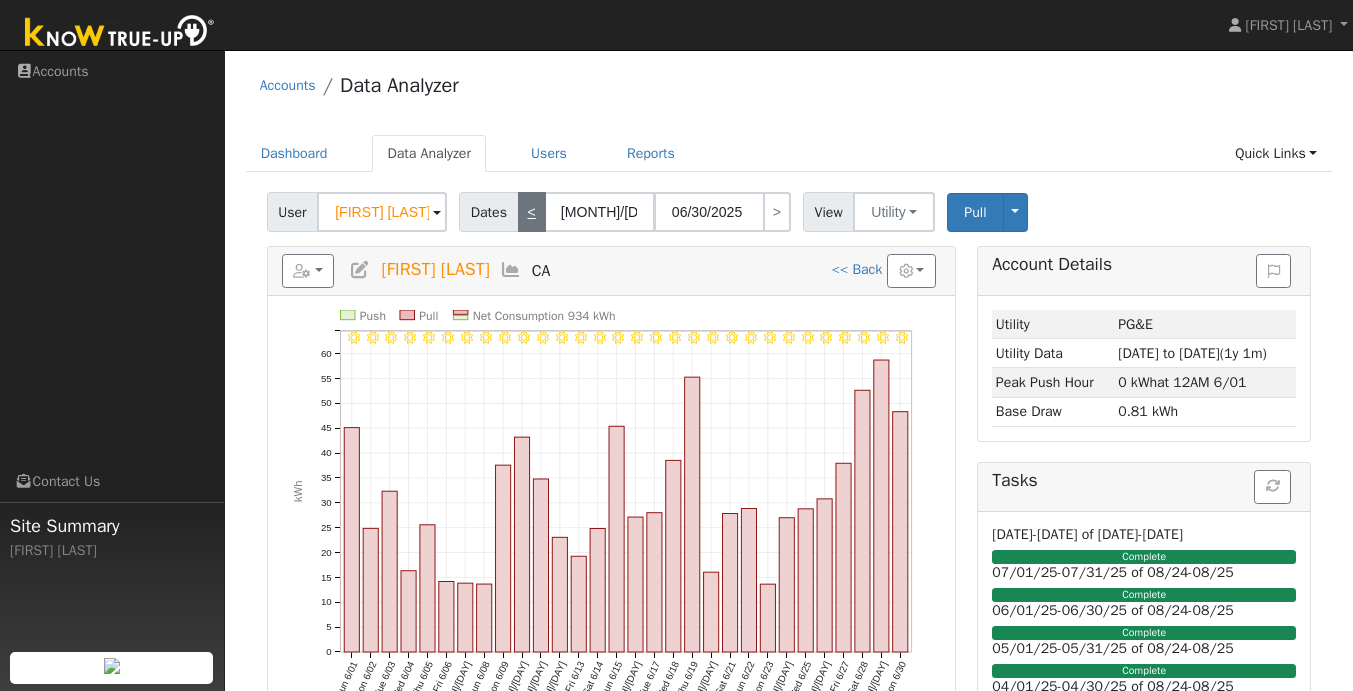 type on "05/31/2025" 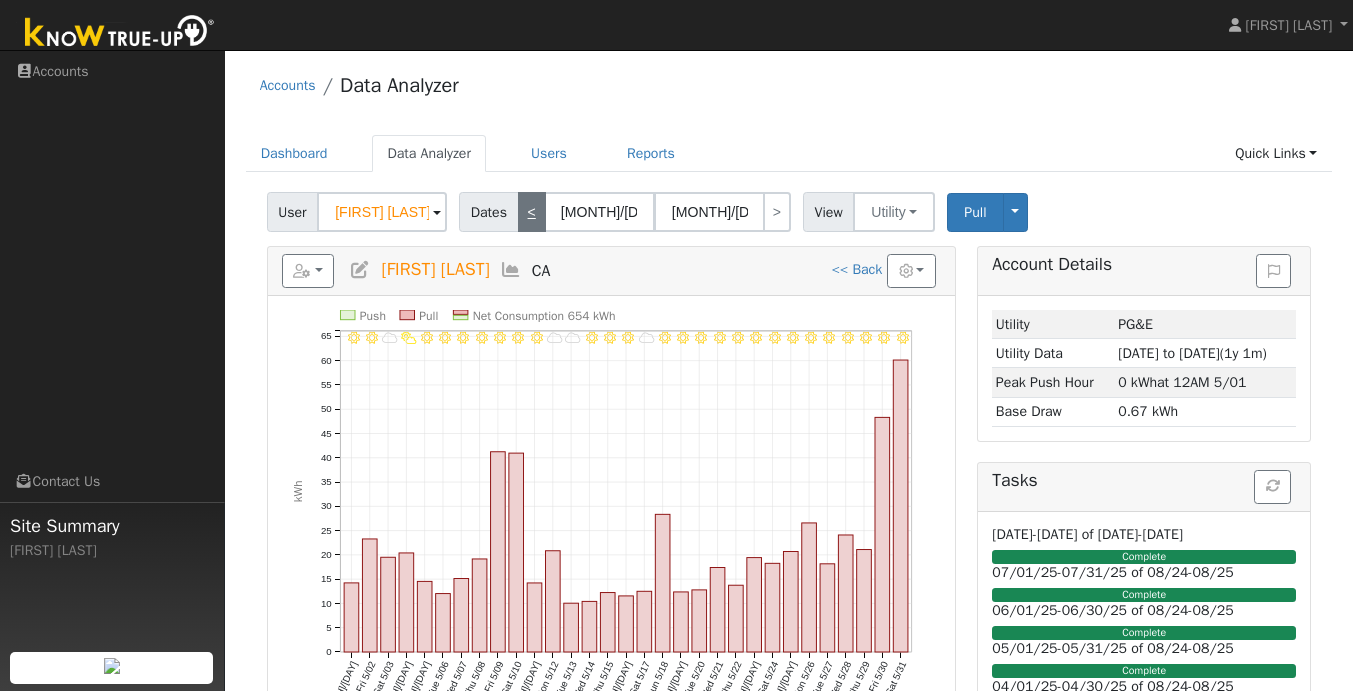 click on "<" at bounding box center (532, 212) 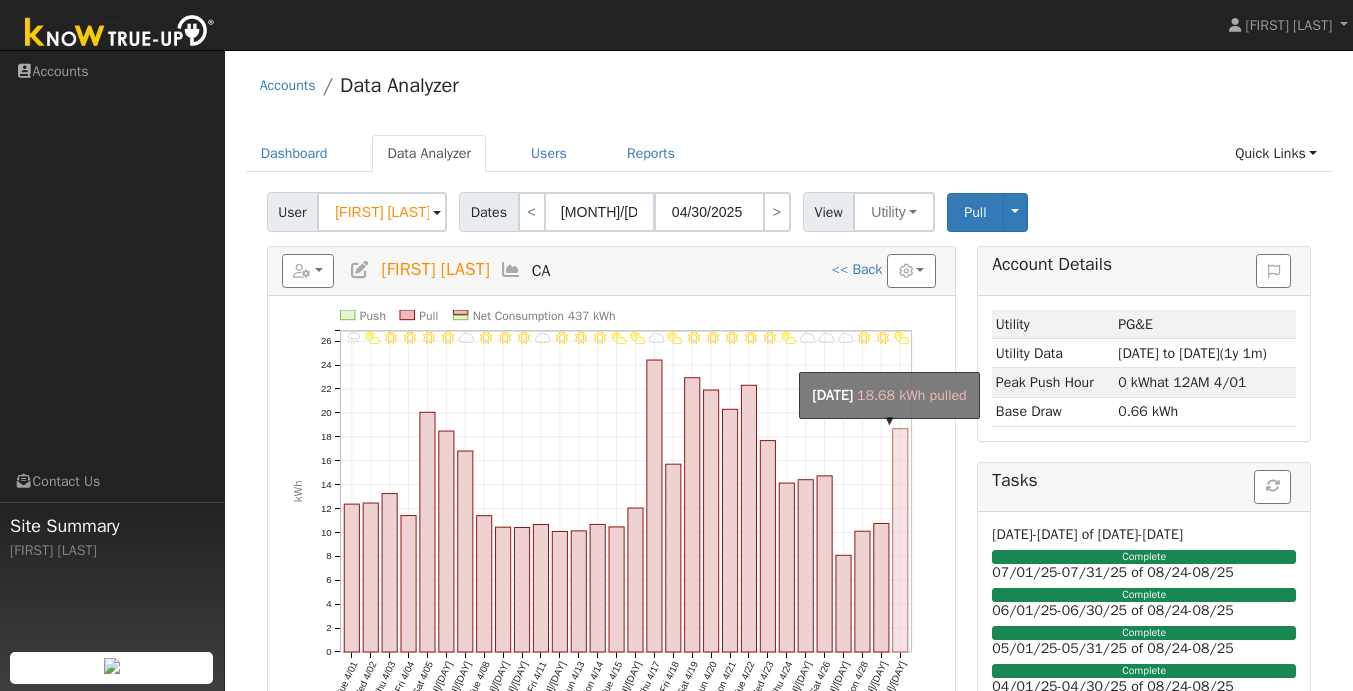 click on "onclick=""" 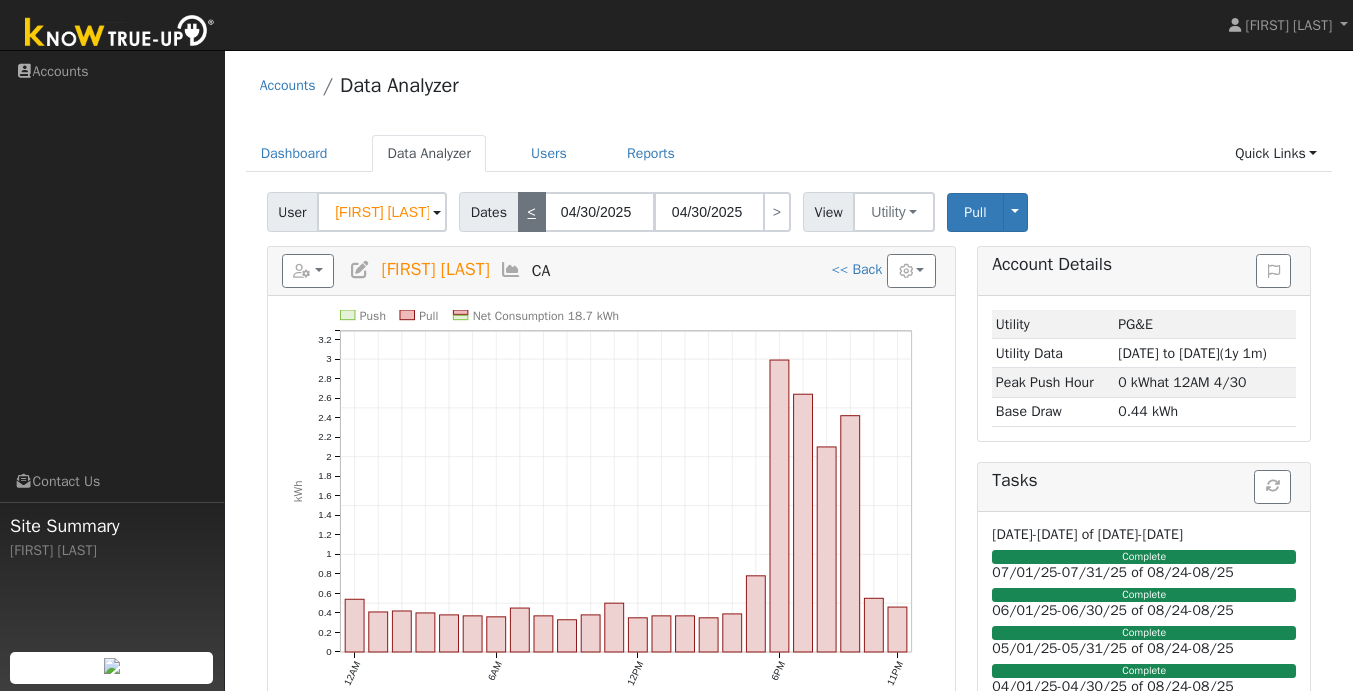 click on "<" at bounding box center (532, 212) 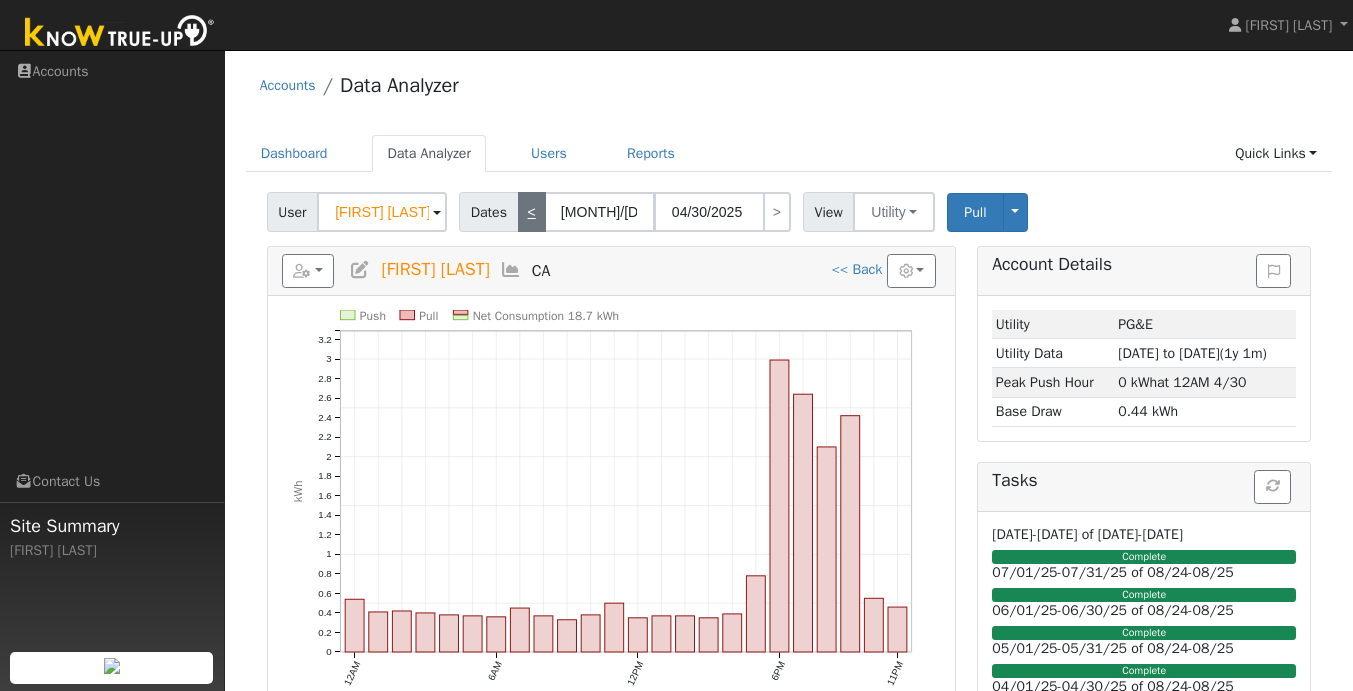 type on "04/29/2025" 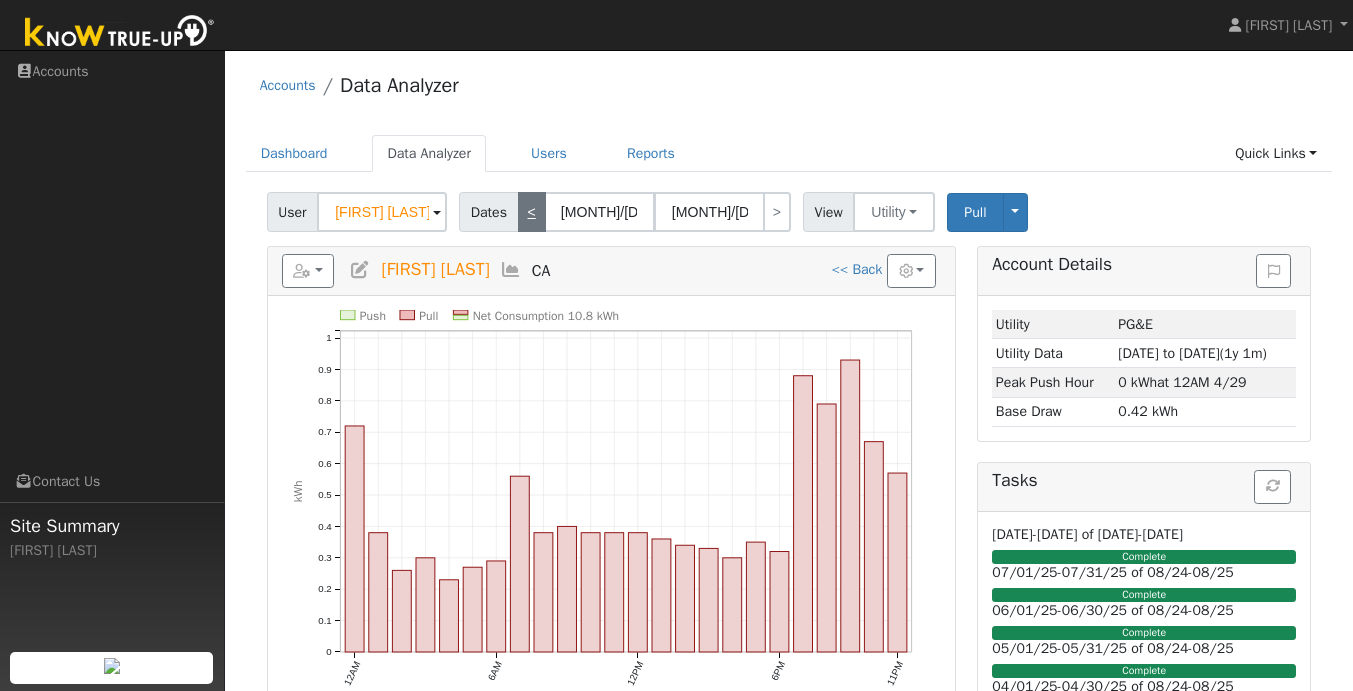 click on "<" at bounding box center [532, 212] 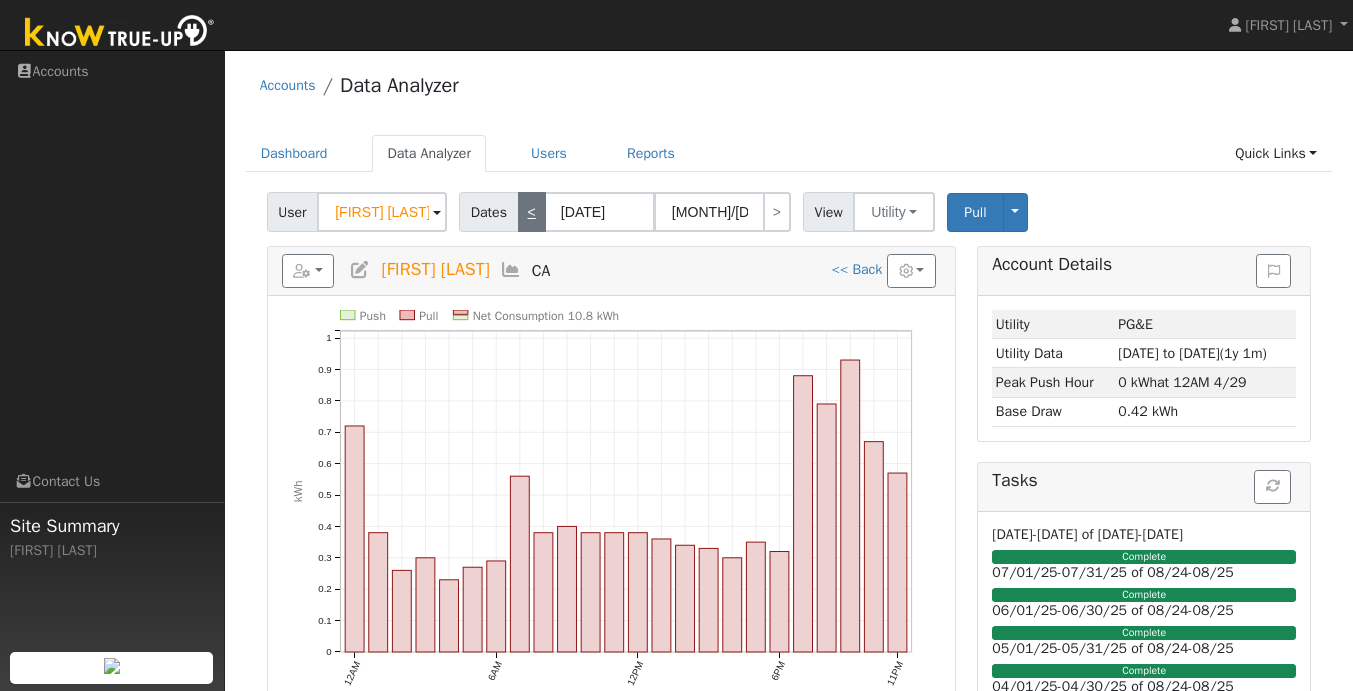 type on "04/28/2025" 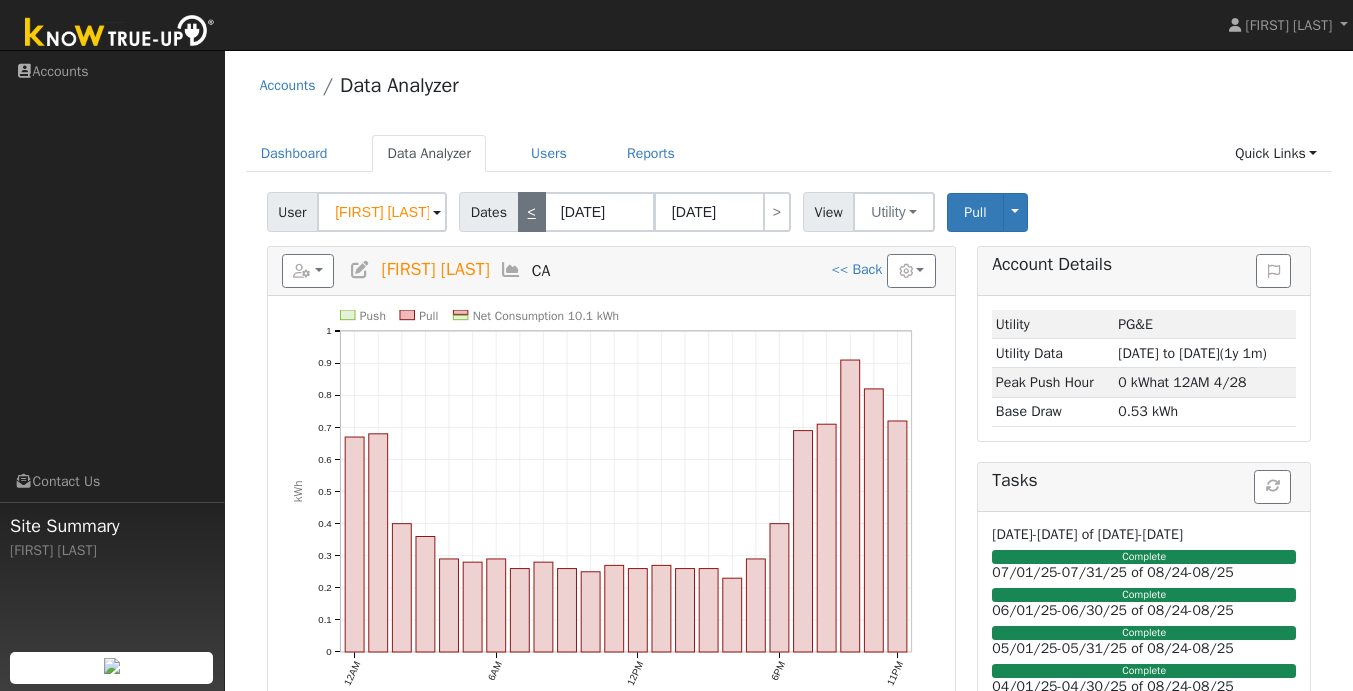 click on "<" at bounding box center (532, 212) 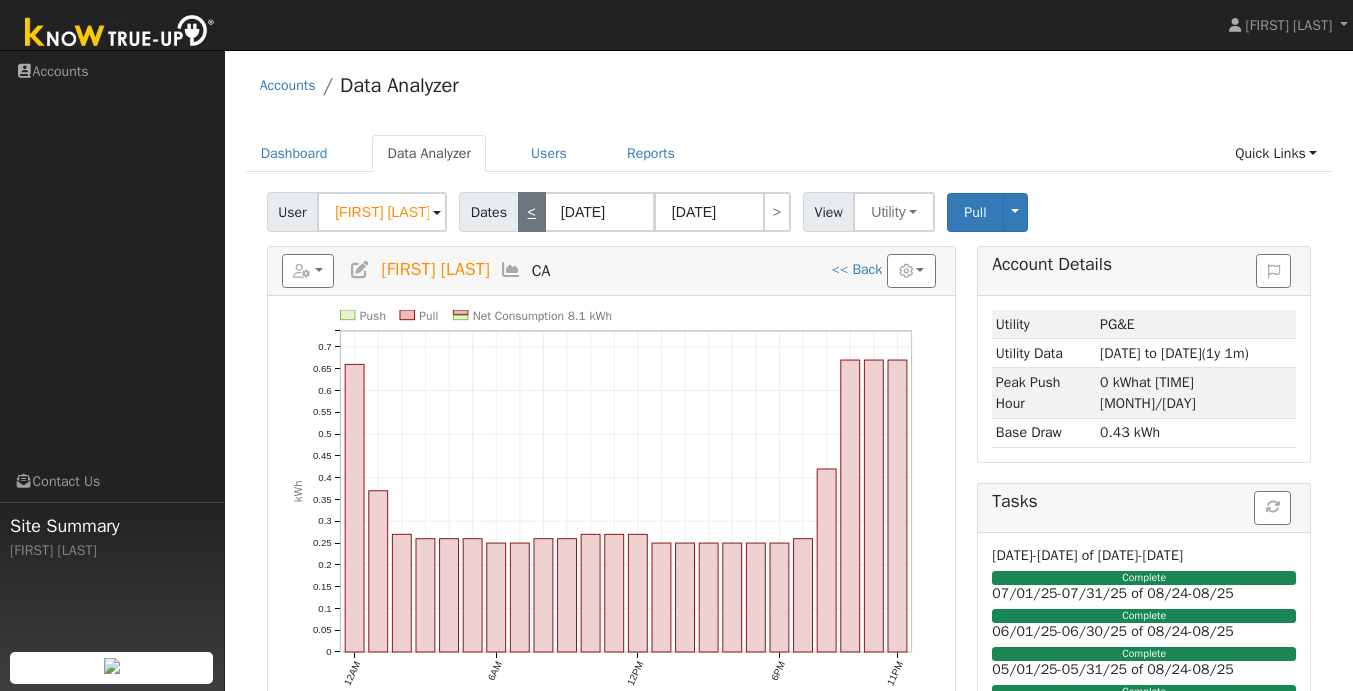 click on "<" at bounding box center (532, 212) 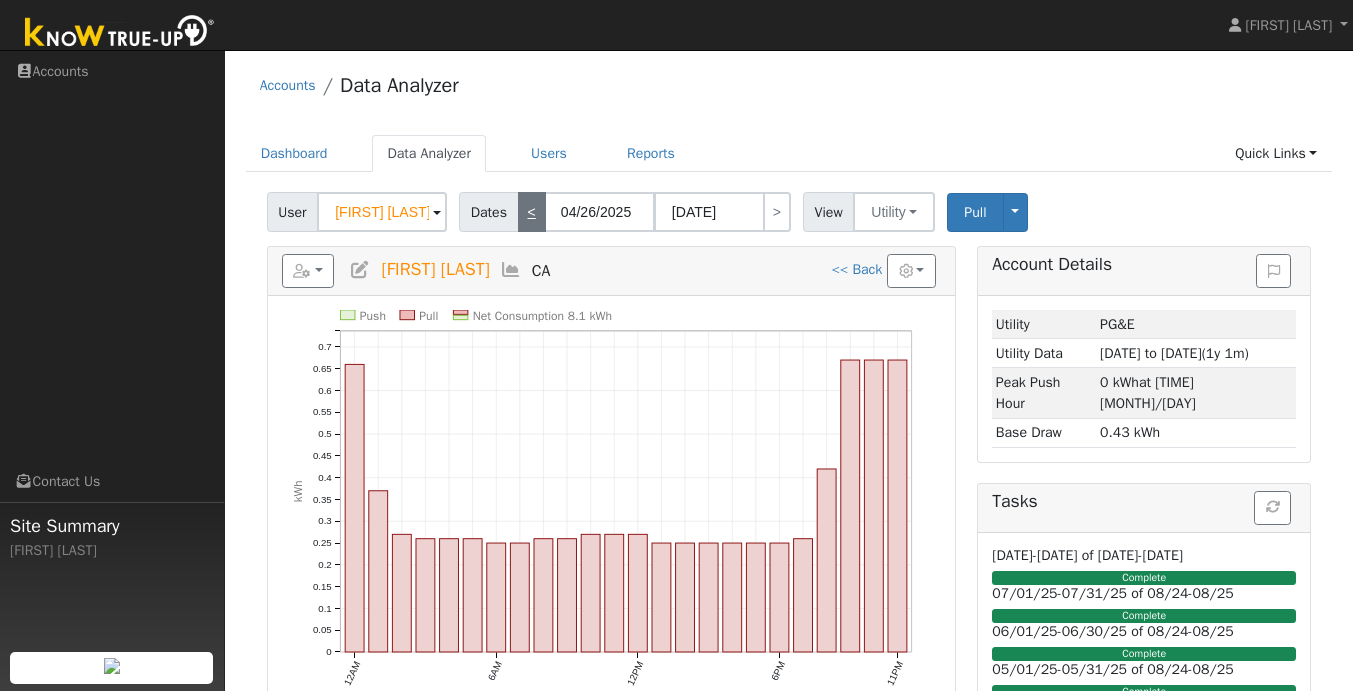 type on "04/26/2025" 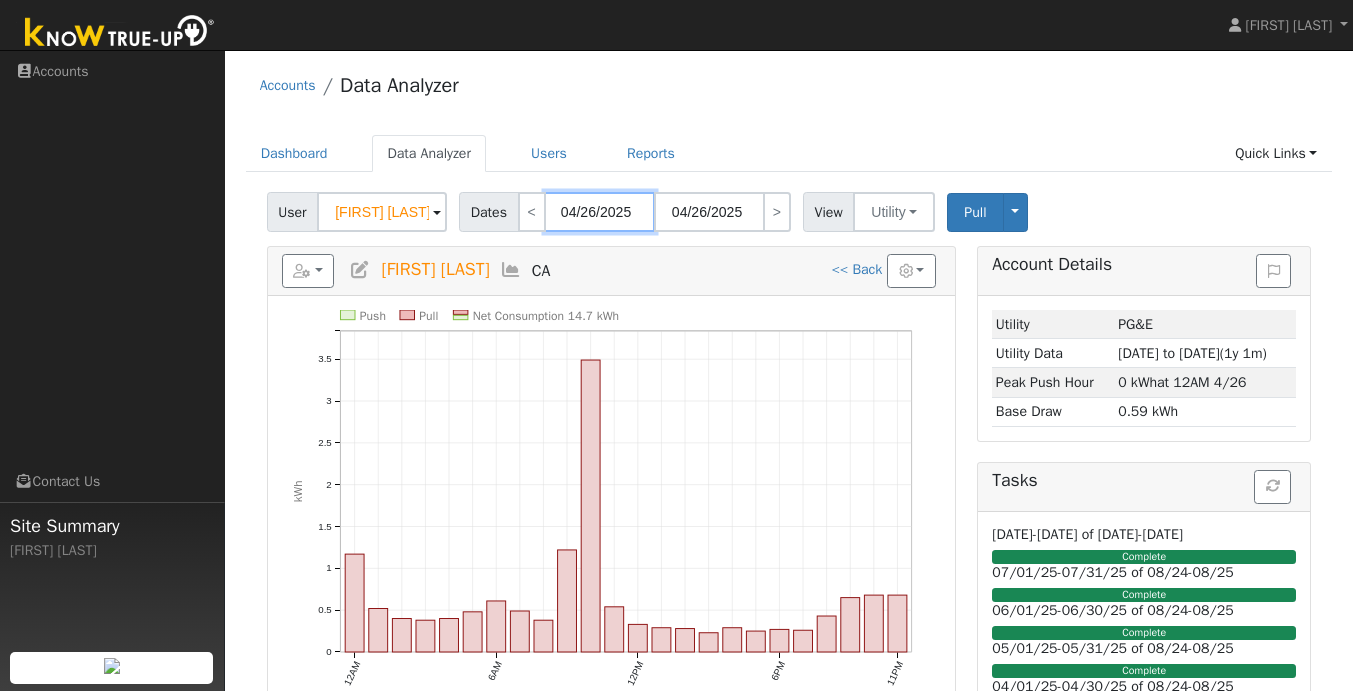 click on "04/26/2025" at bounding box center (600, 212) 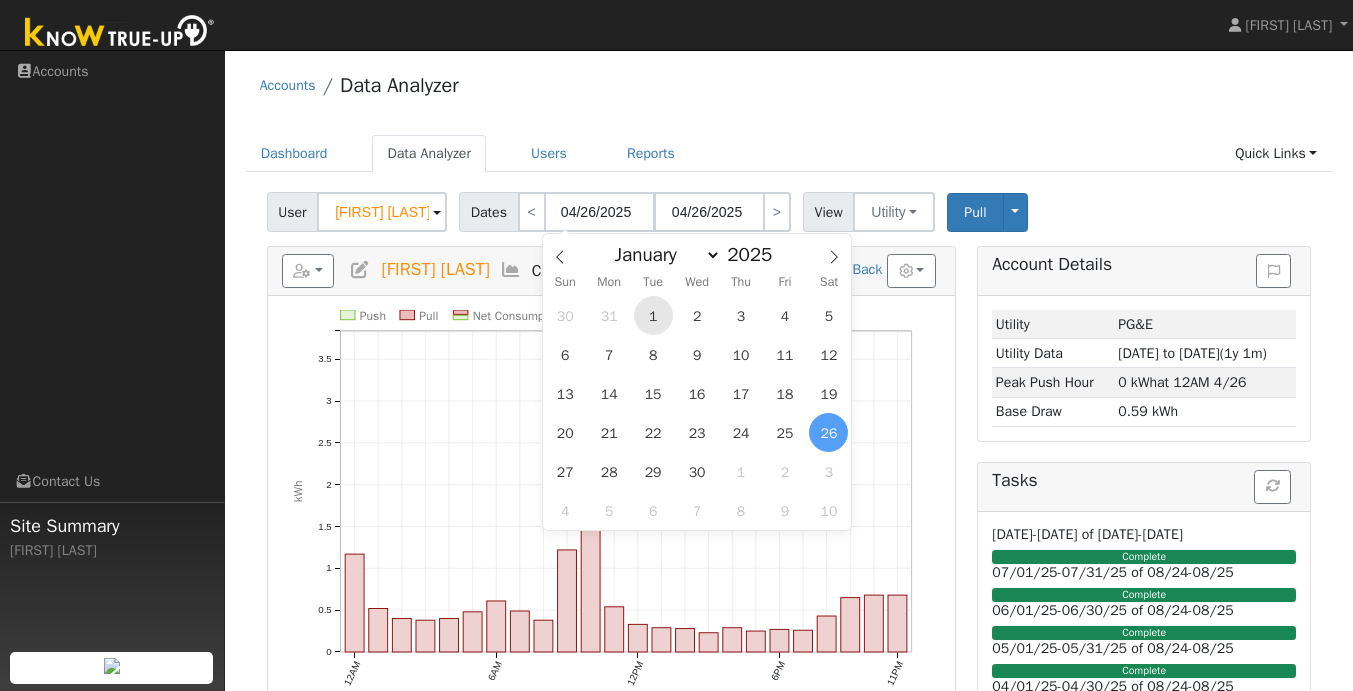 click on "1" at bounding box center (653, 315) 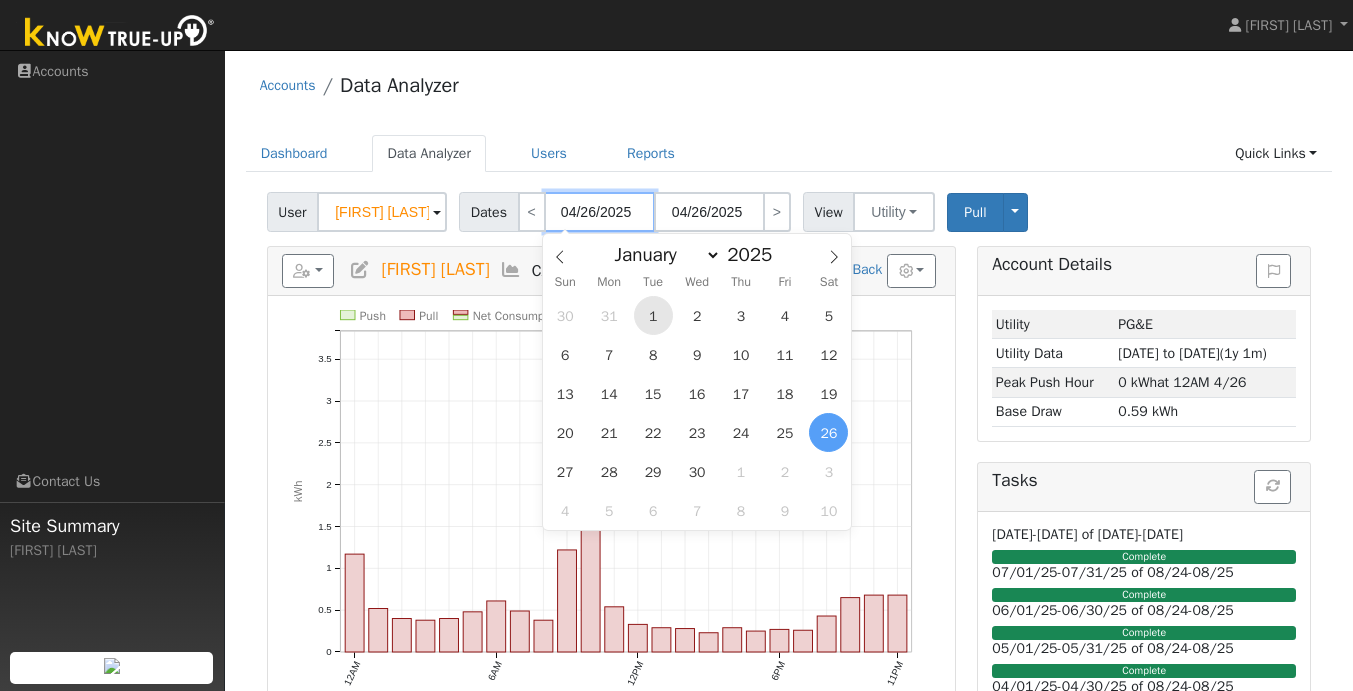 type on "04/01/2025" 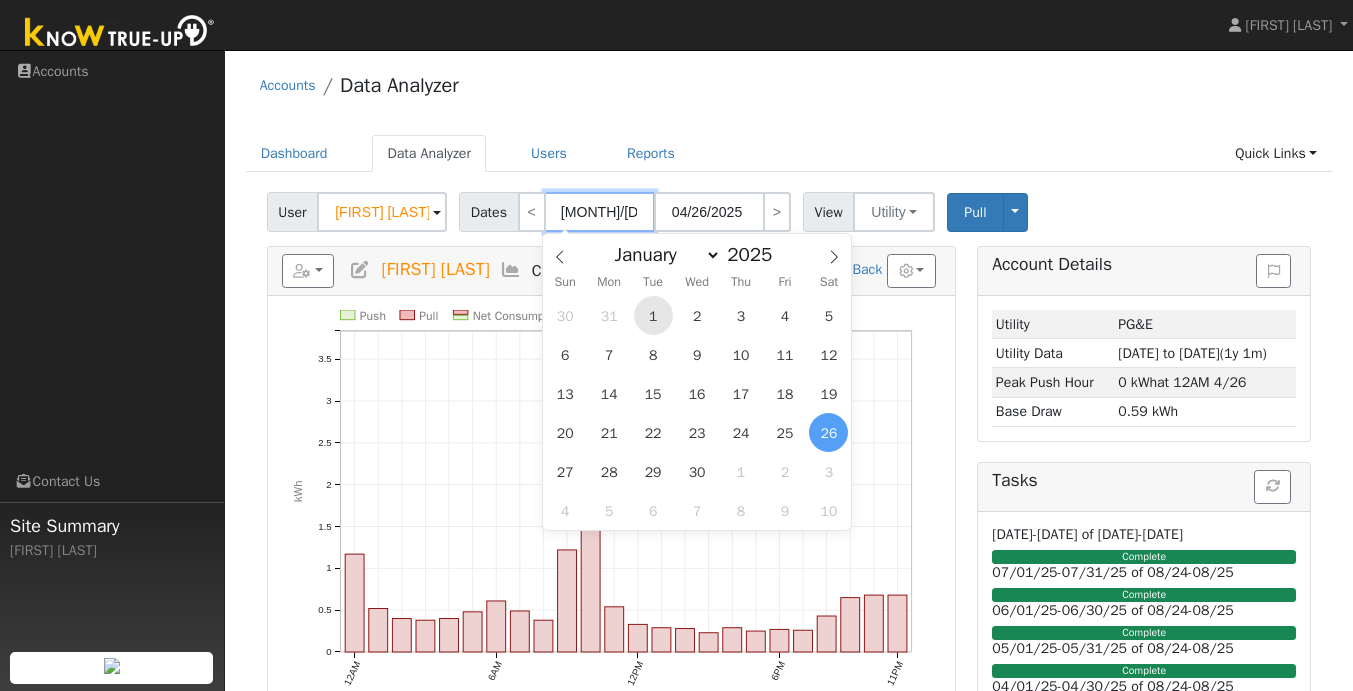 type on "04/30/2025" 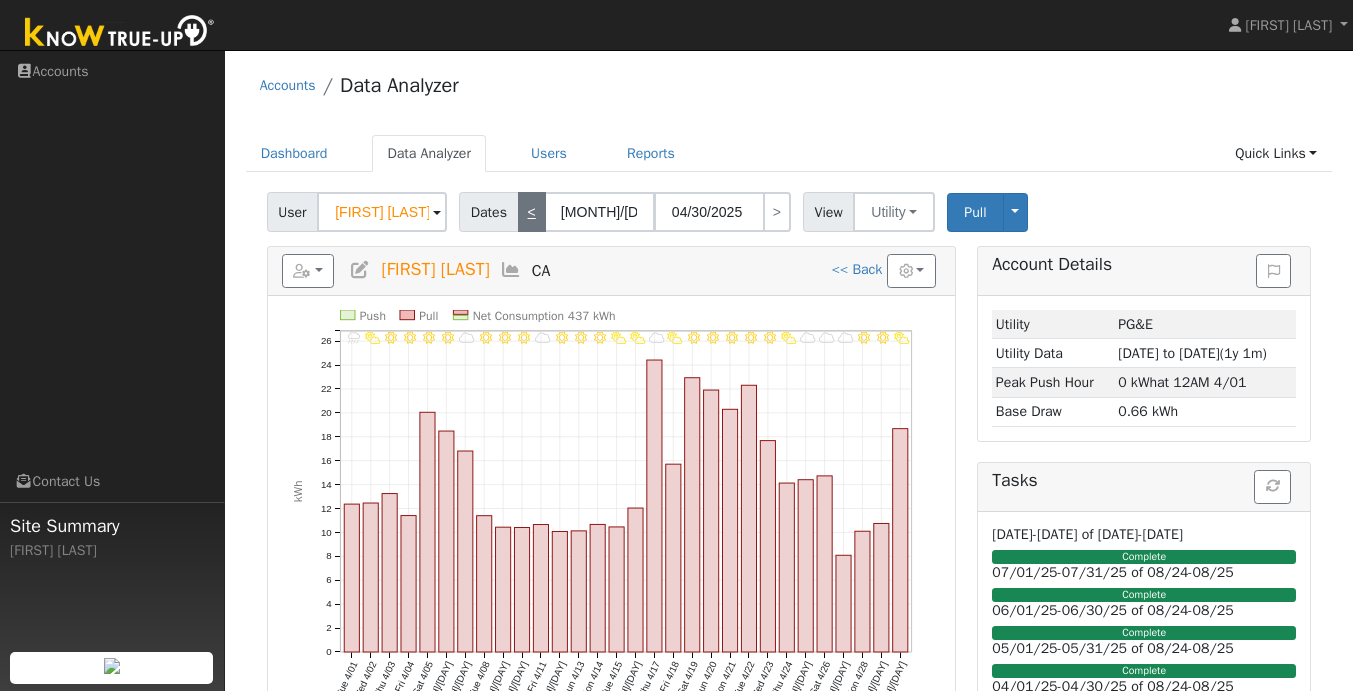 click on "<" at bounding box center (532, 212) 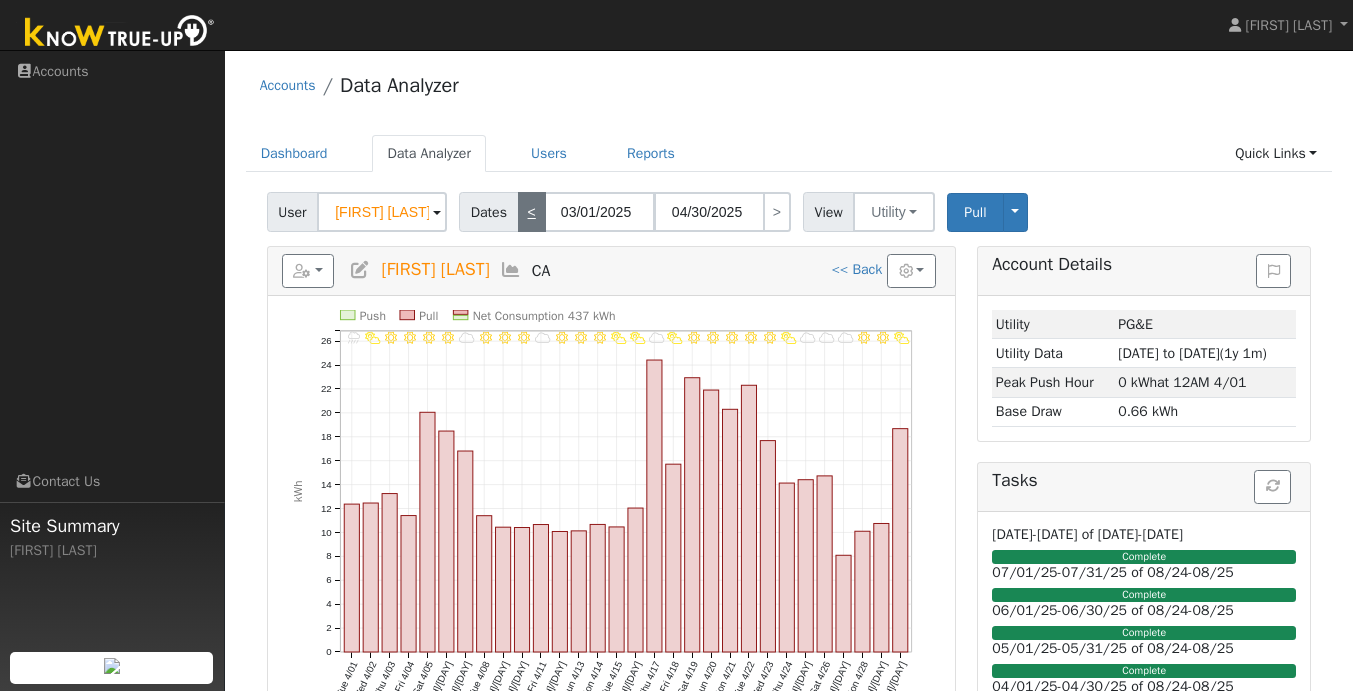 type on "03/31/2025" 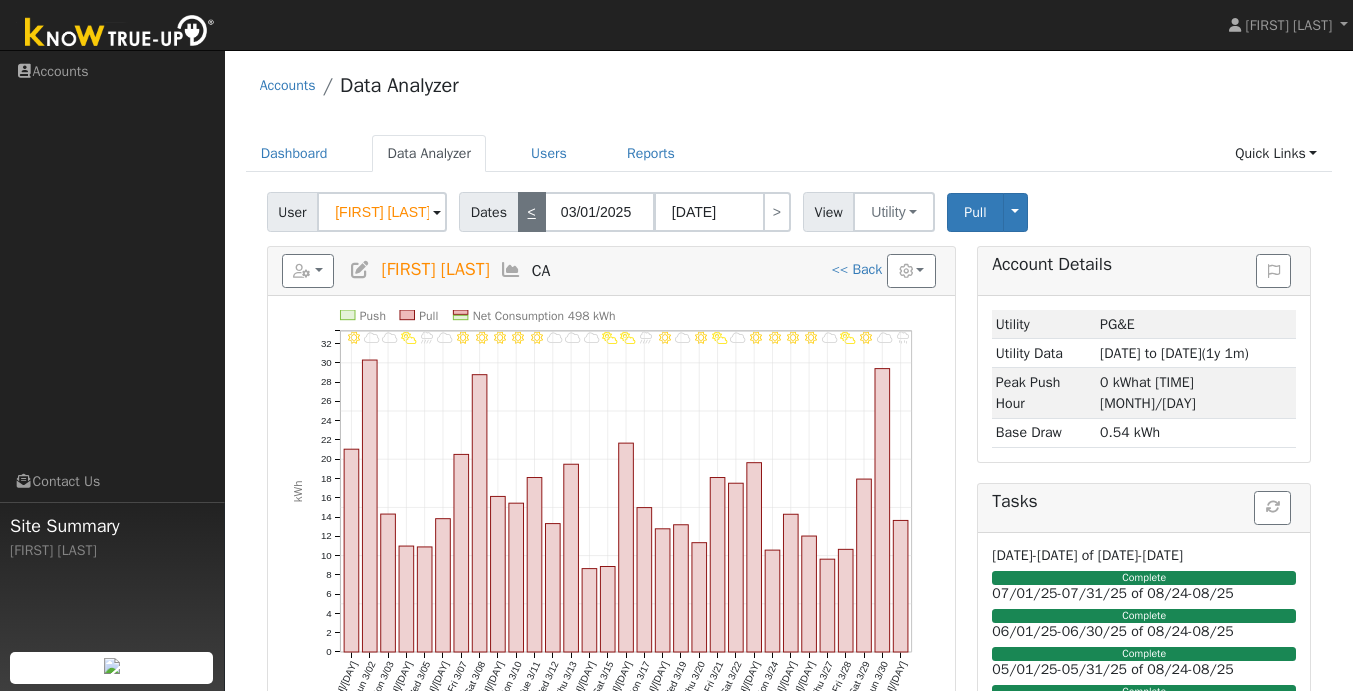 click on "<" at bounding box center (532, 212) 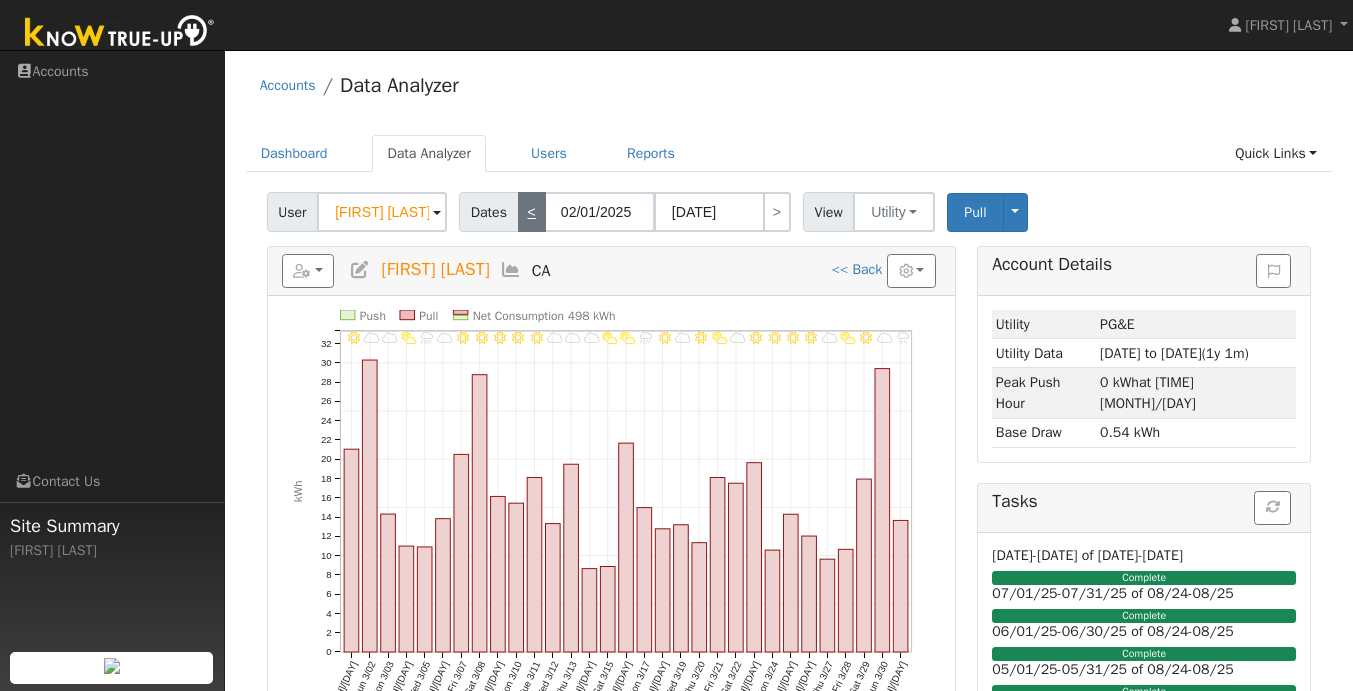 type on "02/28/2025" 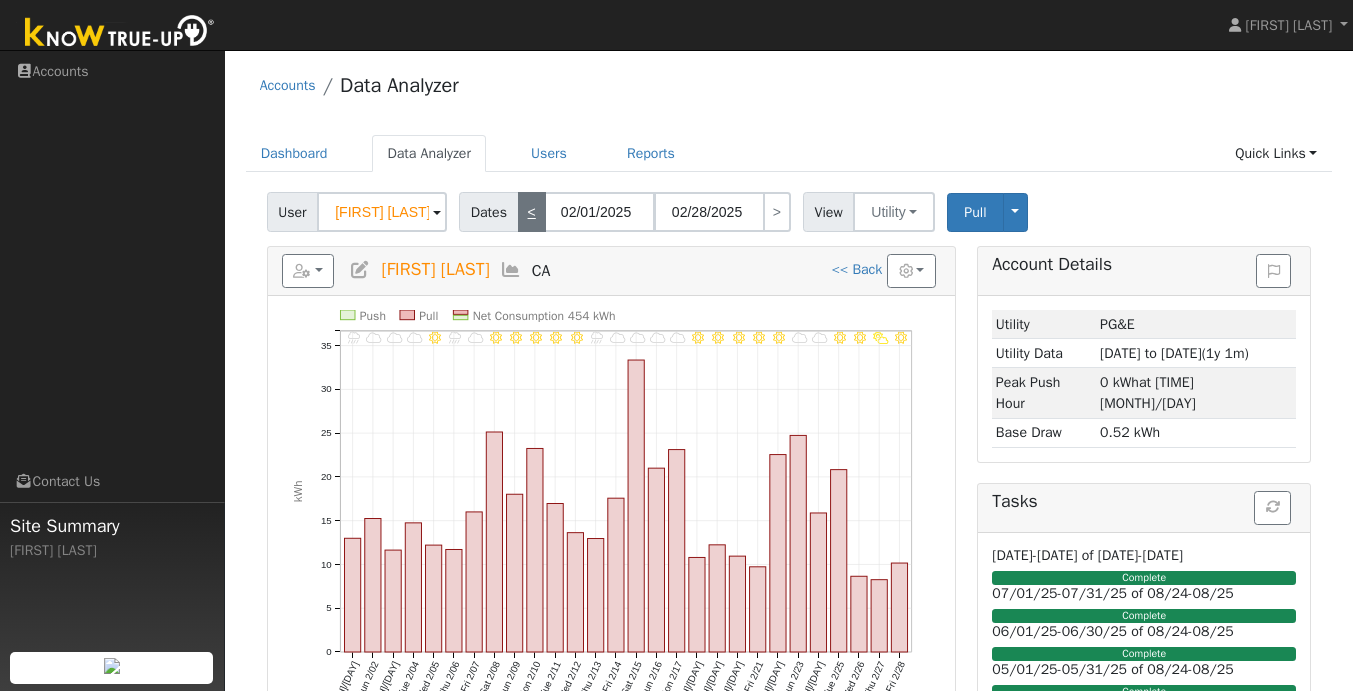 click on "<" at bounding box center [532, 212] 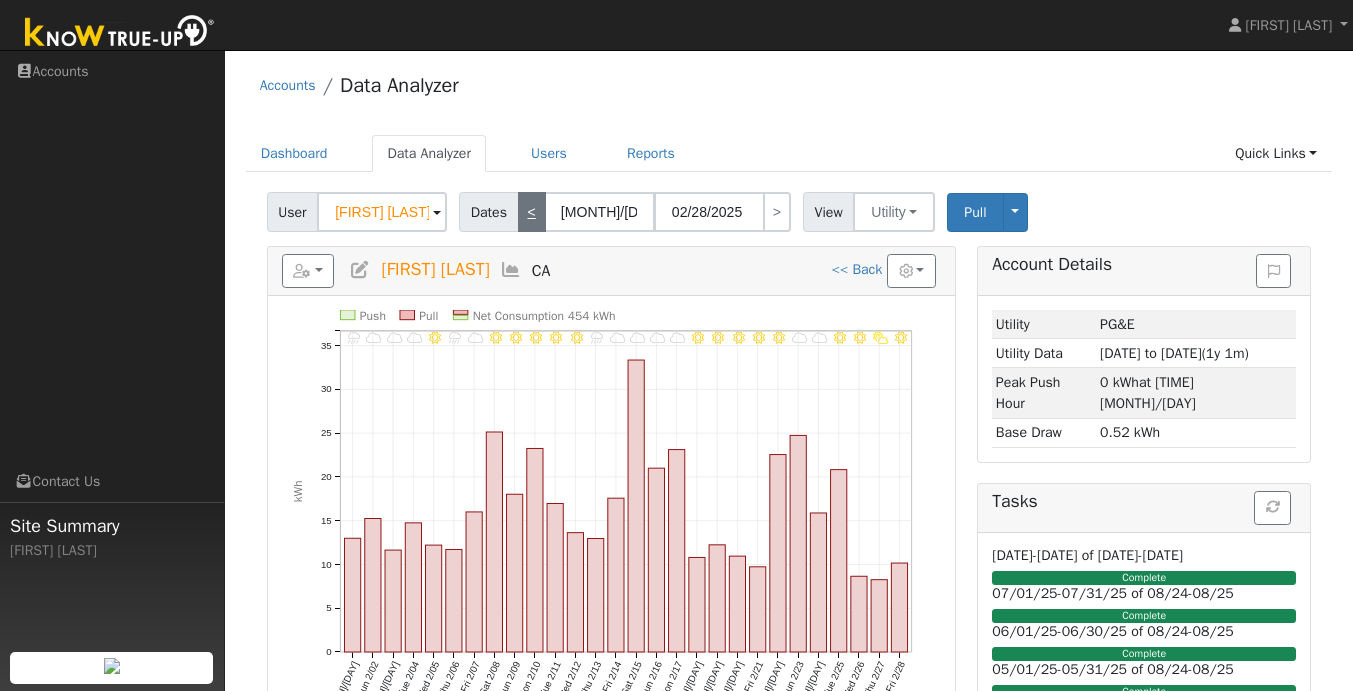 type on "01/31/2025" 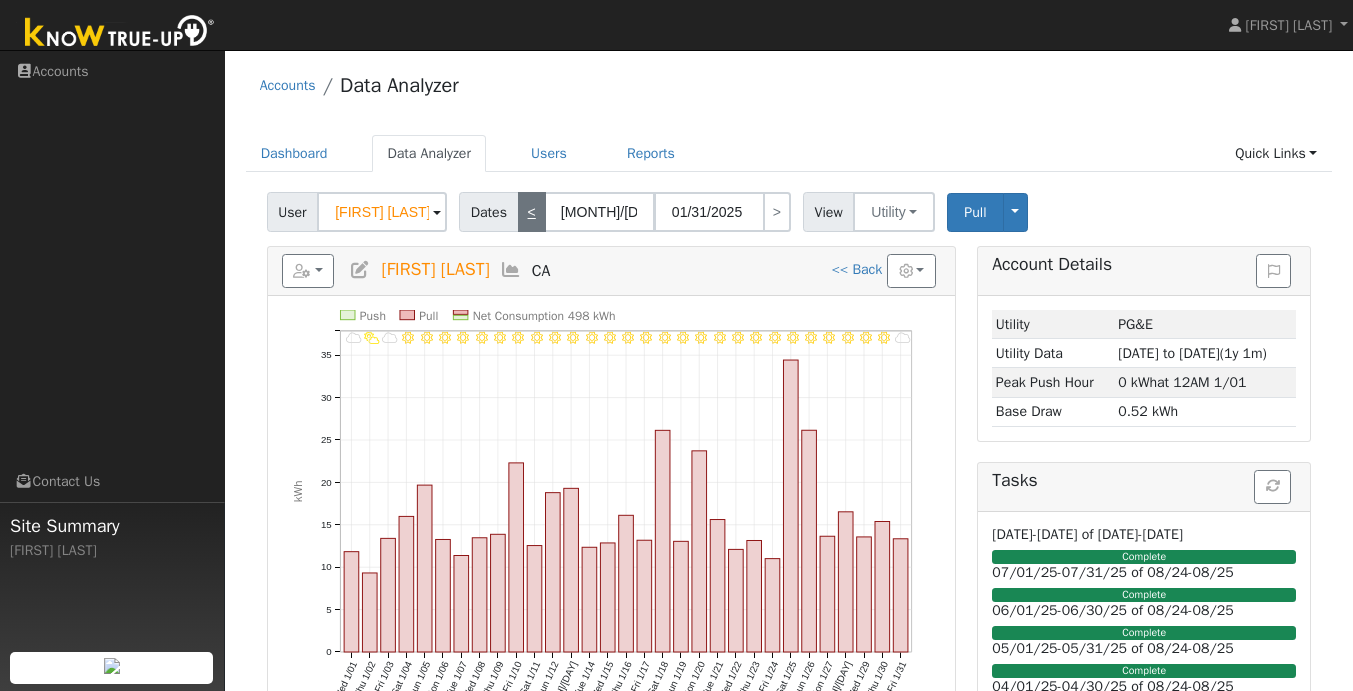click on "<" at bounding box center (532, 212) 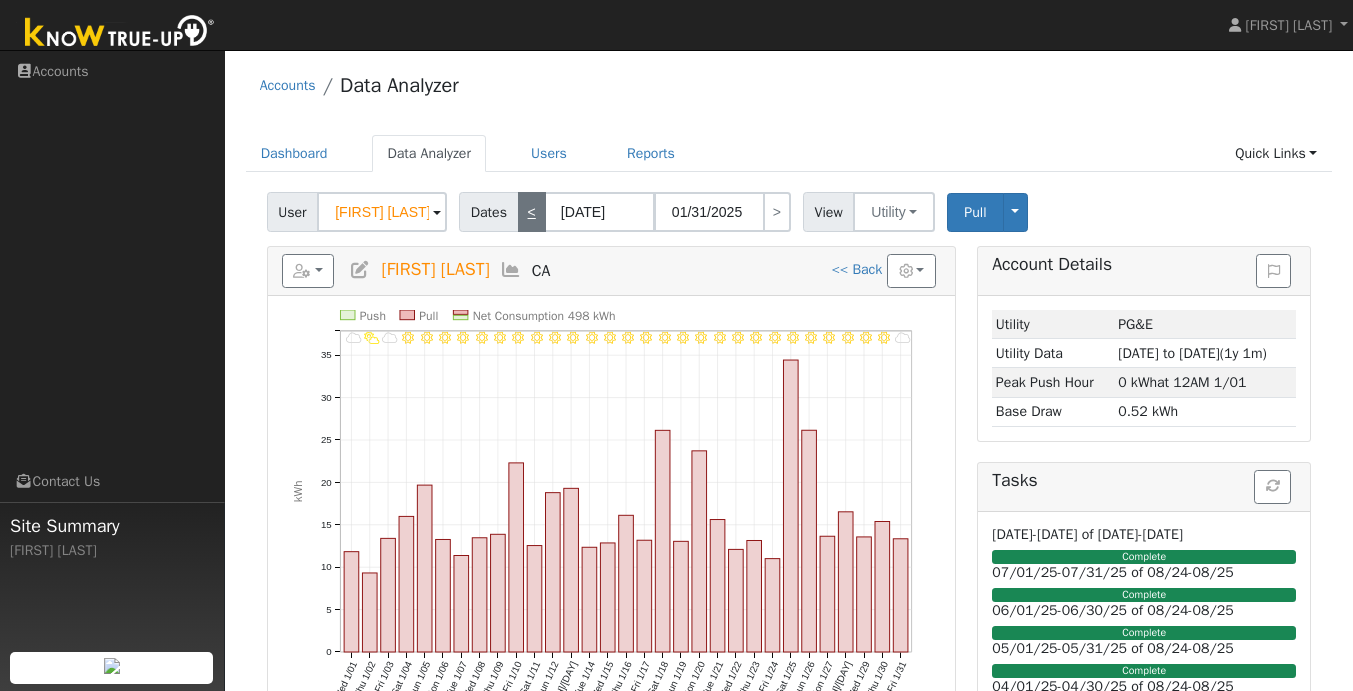 type on "12/31/2024" 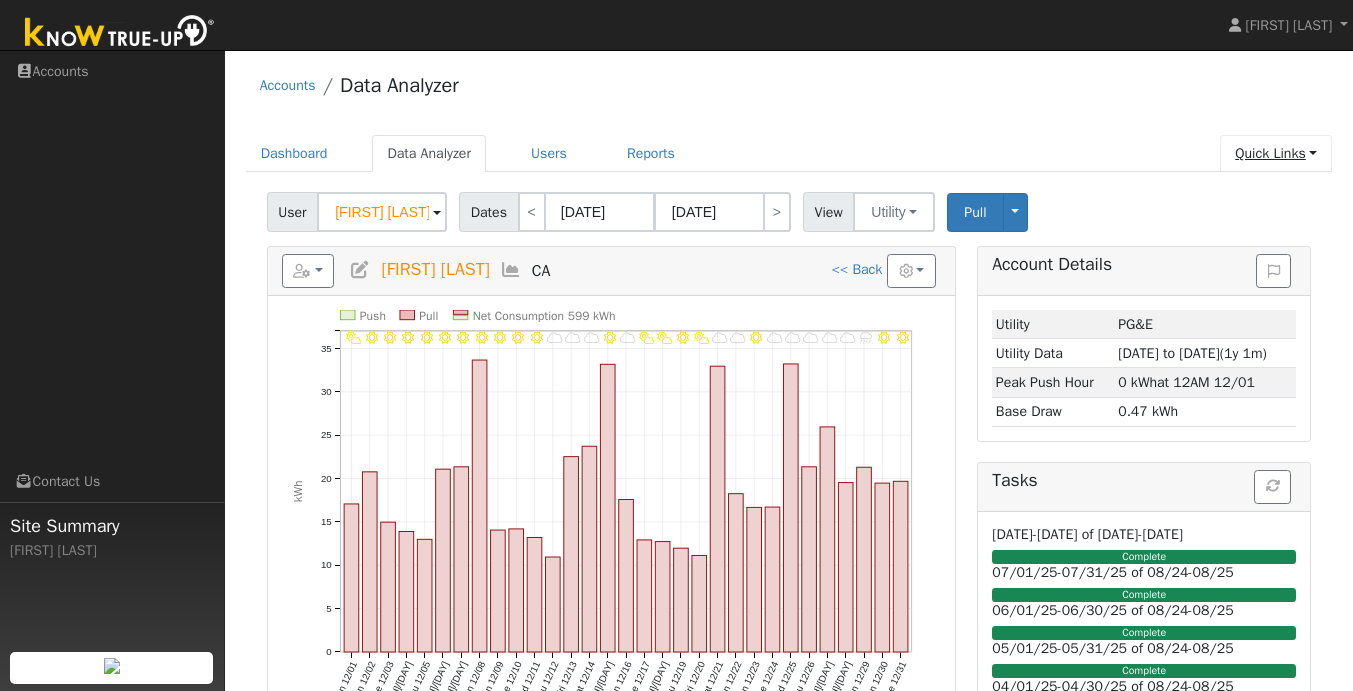 click on "Quick Links" at bounding box center [1276, 153] 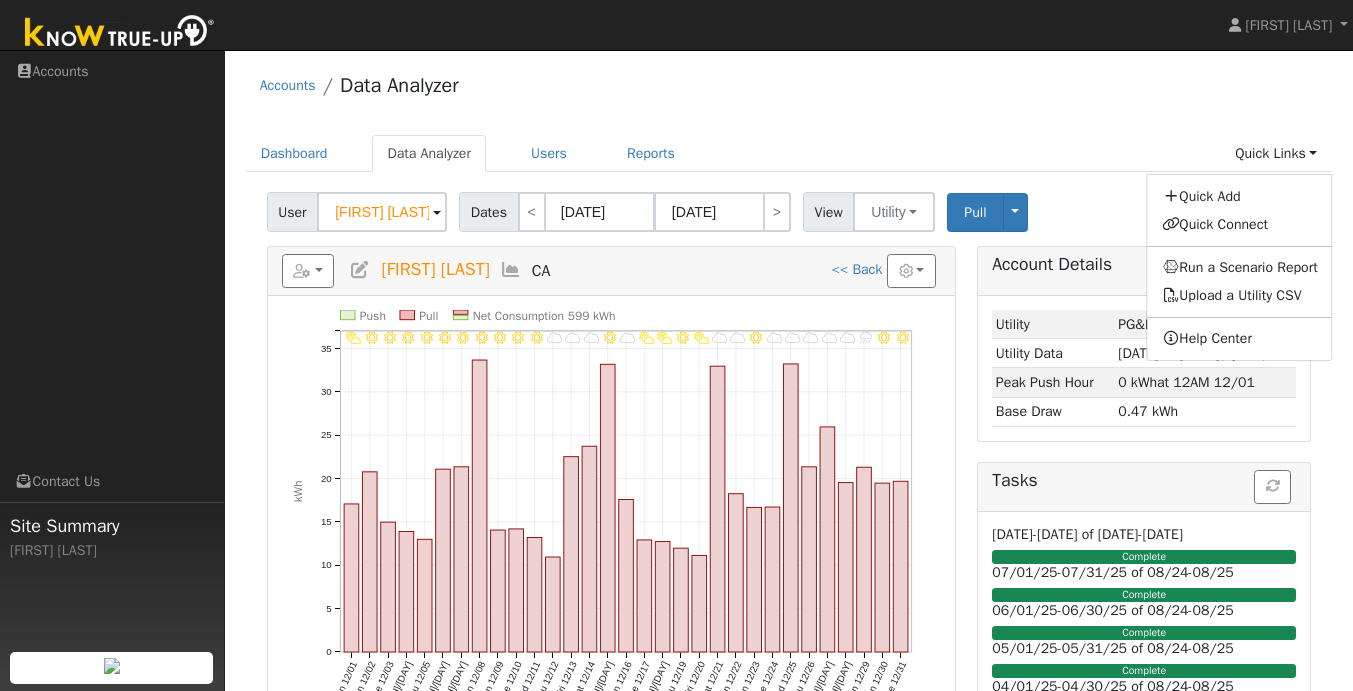 click on "Quick Add
Quick Connect
Run a Scenario Report
Upload a Utility CSV
Help Center" at bounding box center [1240, 267] 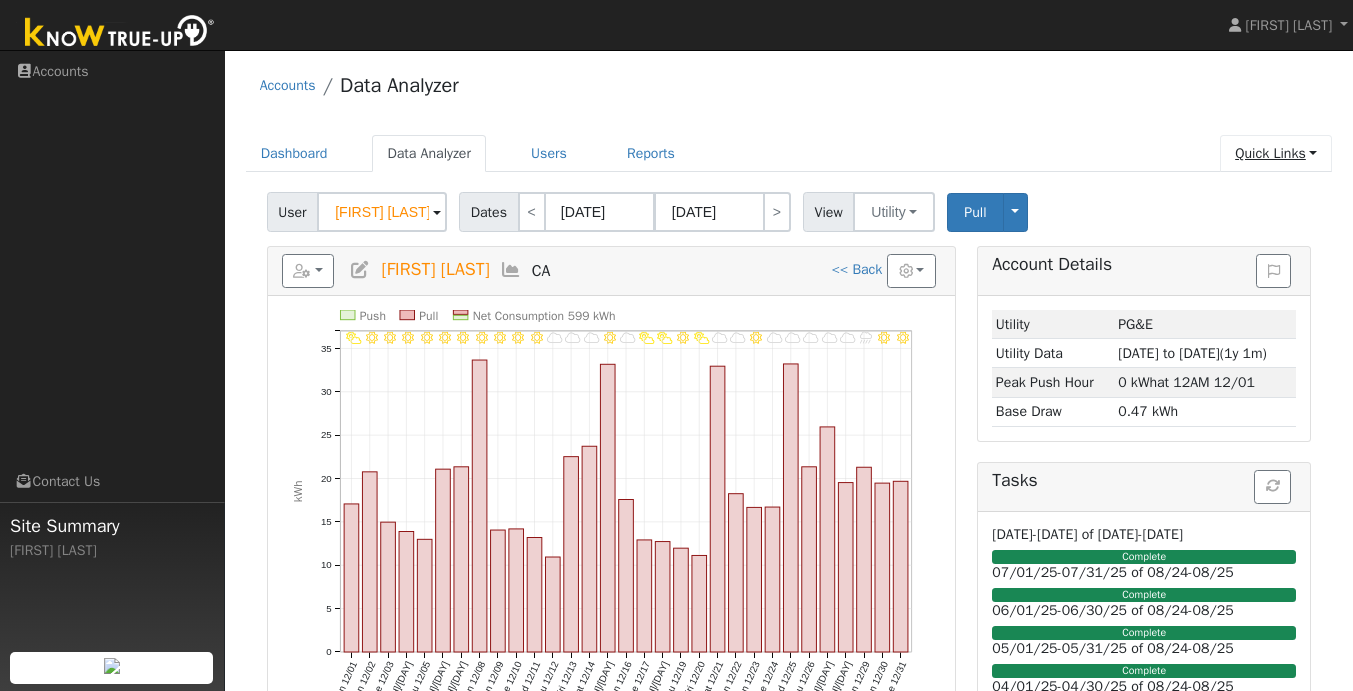 click on "Quick Links" at bounding box center (1276, 153) 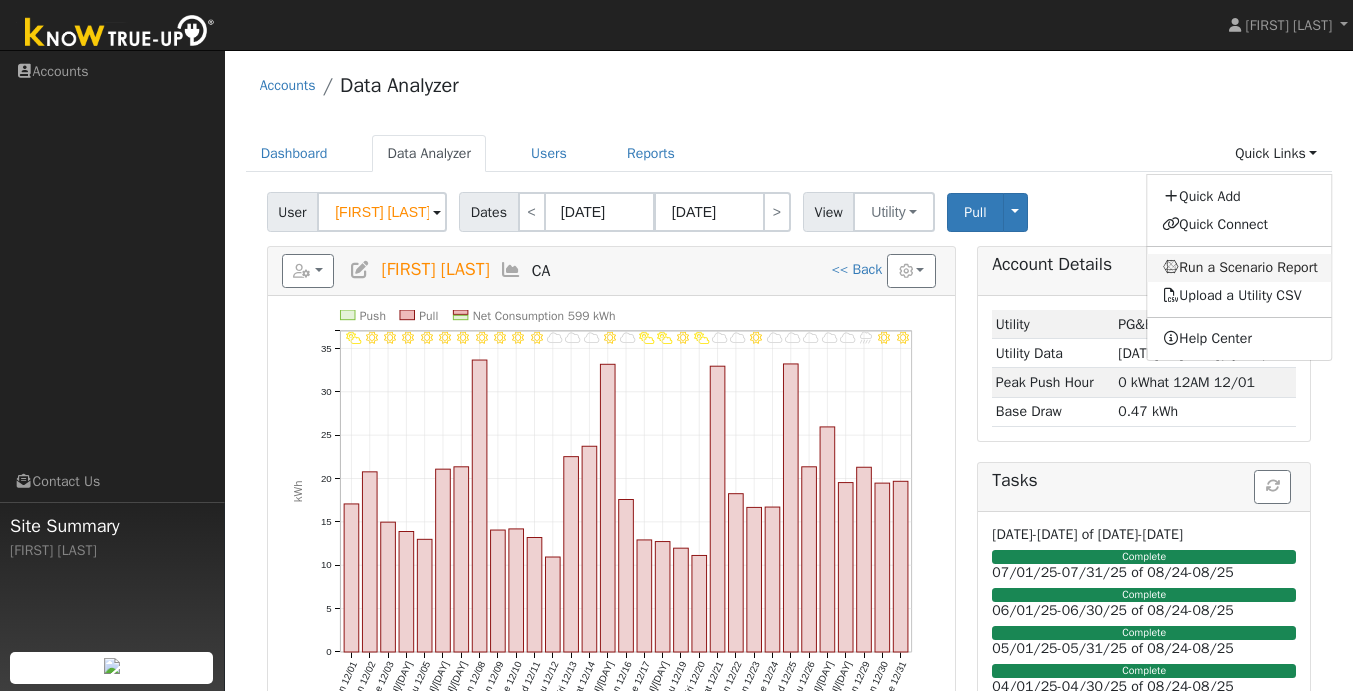 click on "Run a Scenario Report" at bounding box center (1240, 268) 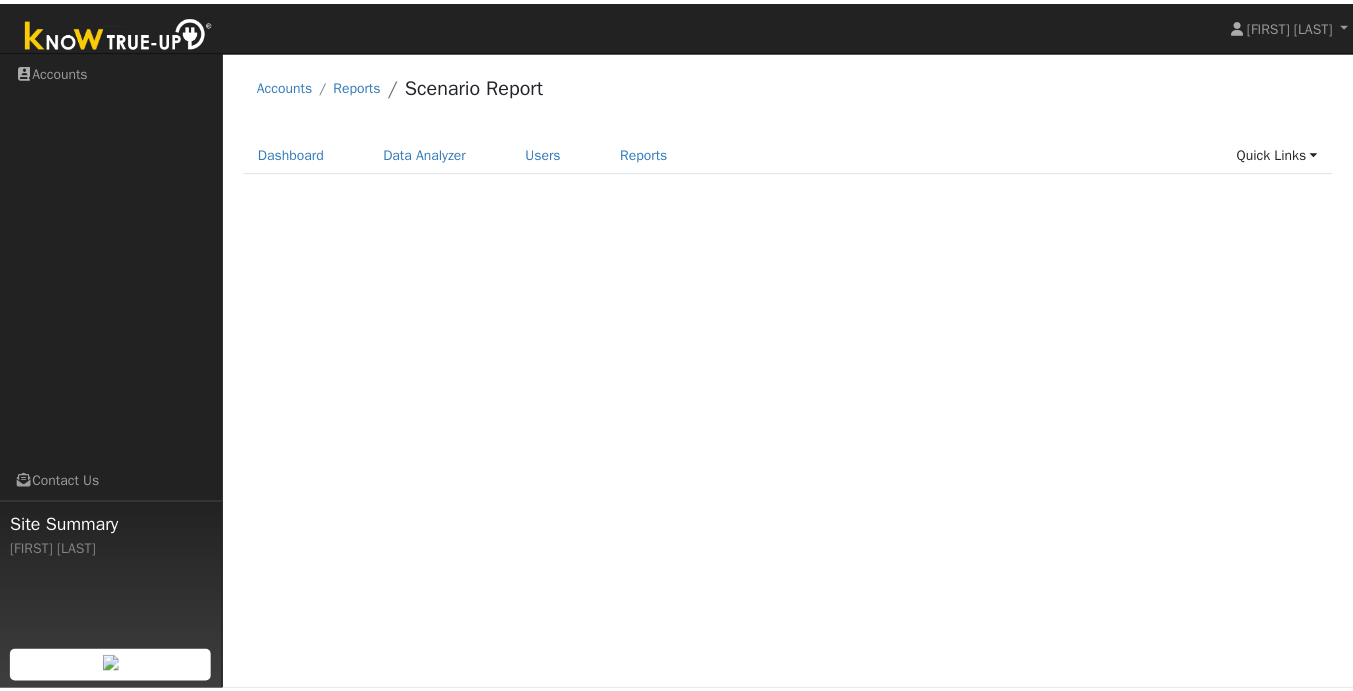 scroll, scrollTop: 0, scrollLeft: 0, axis: both 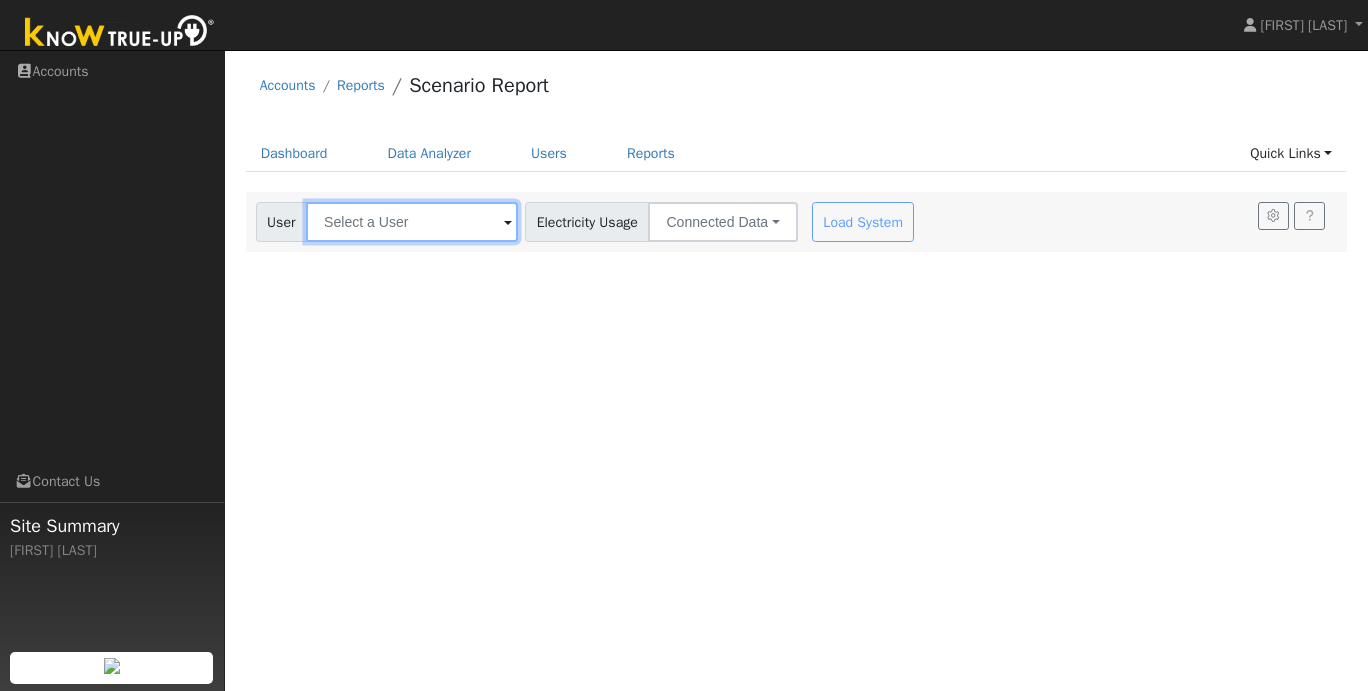 click at bounding box center [412, 222] 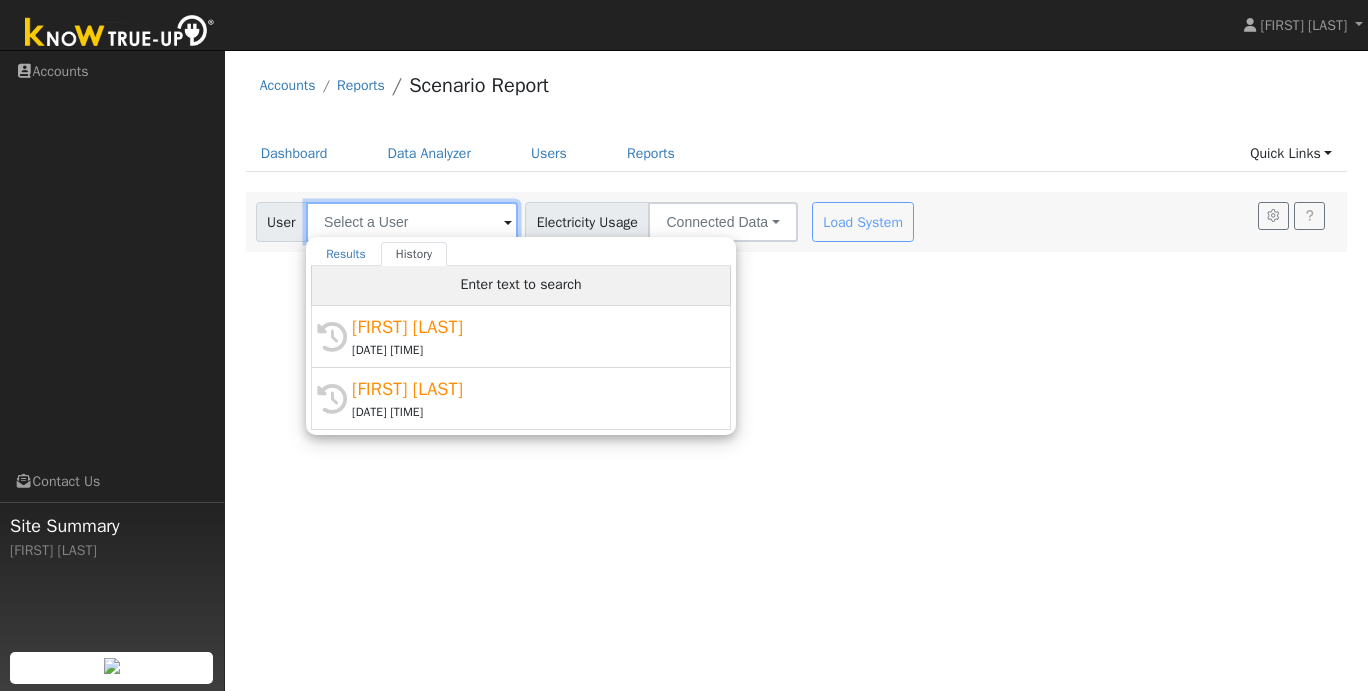 drag, startPoint x: 474, startPoint y: 214, endPoint x: 444, endPoint y: 289, distance: 80.77747 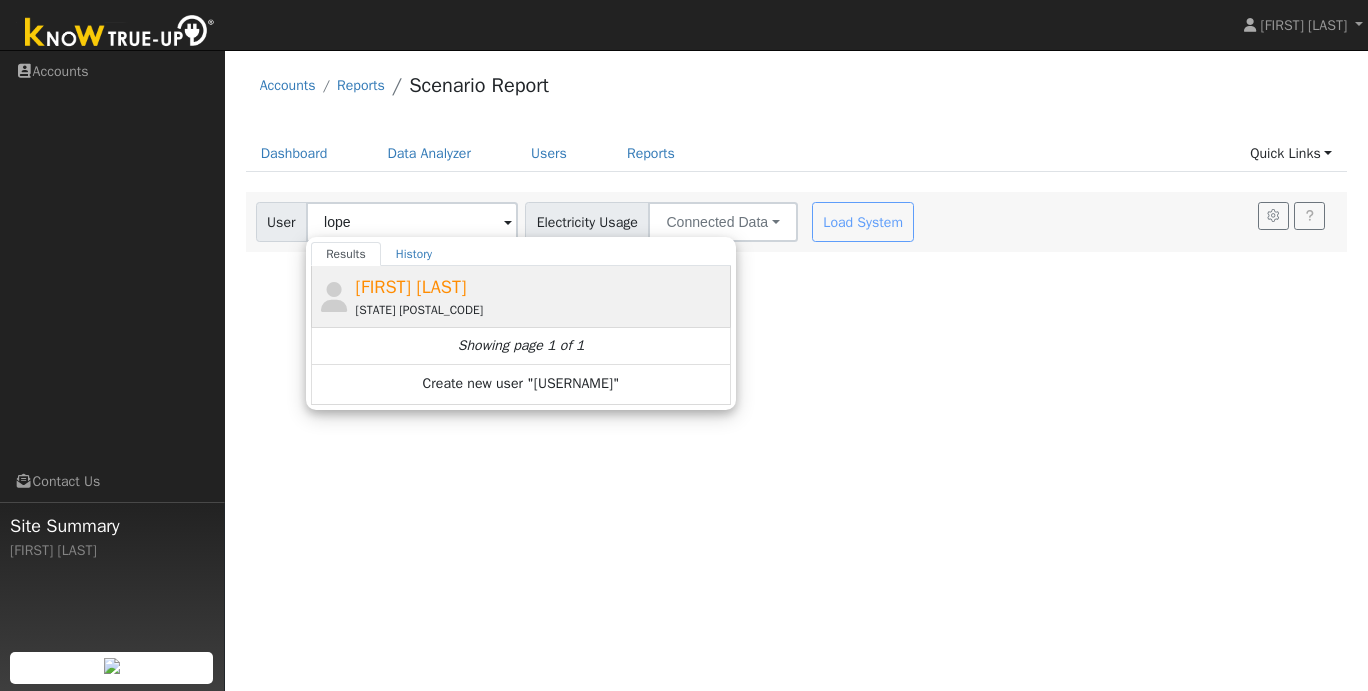 click on "[STATE] [POSTAL_CODE]" at bounding box center (541, 310) 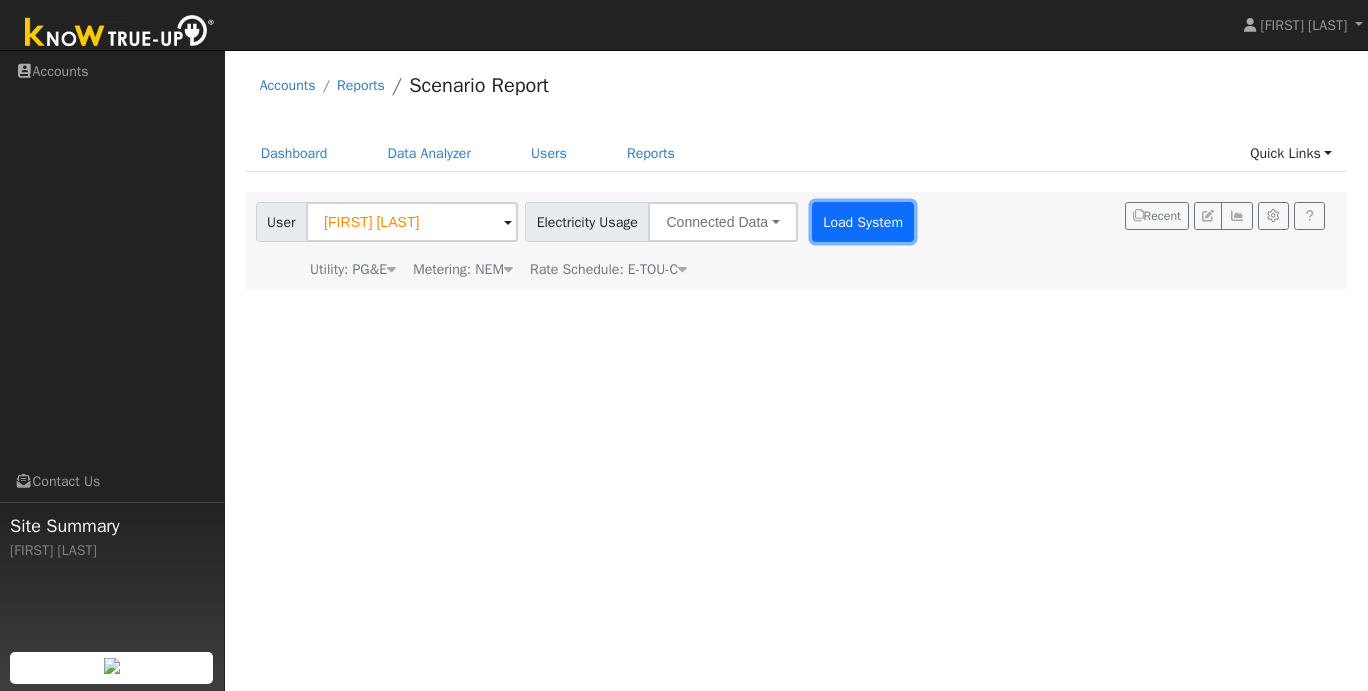 click on "Load System" at bounding box center [863, 222] 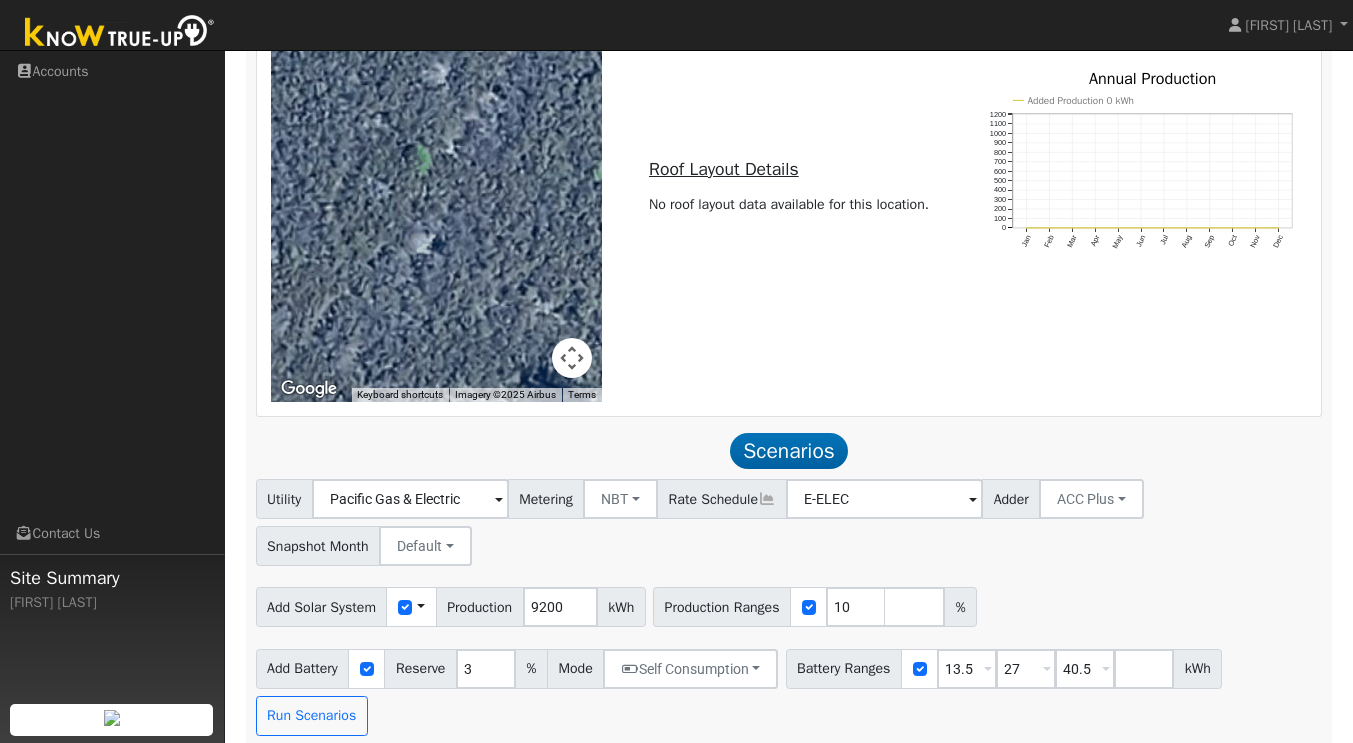 scroll, scrollTop: 848, scrollLeft: 0, axis: vertical 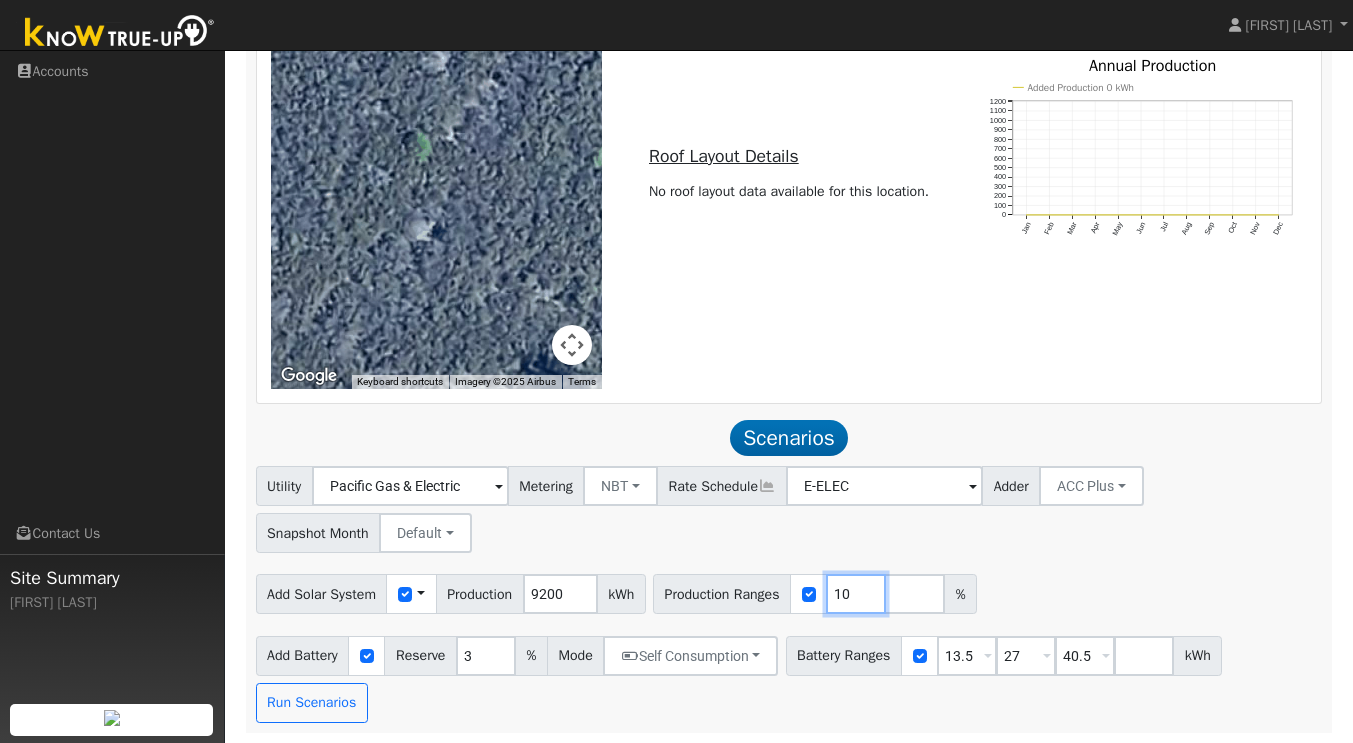 click on "10" at bounding box center (856, 594) 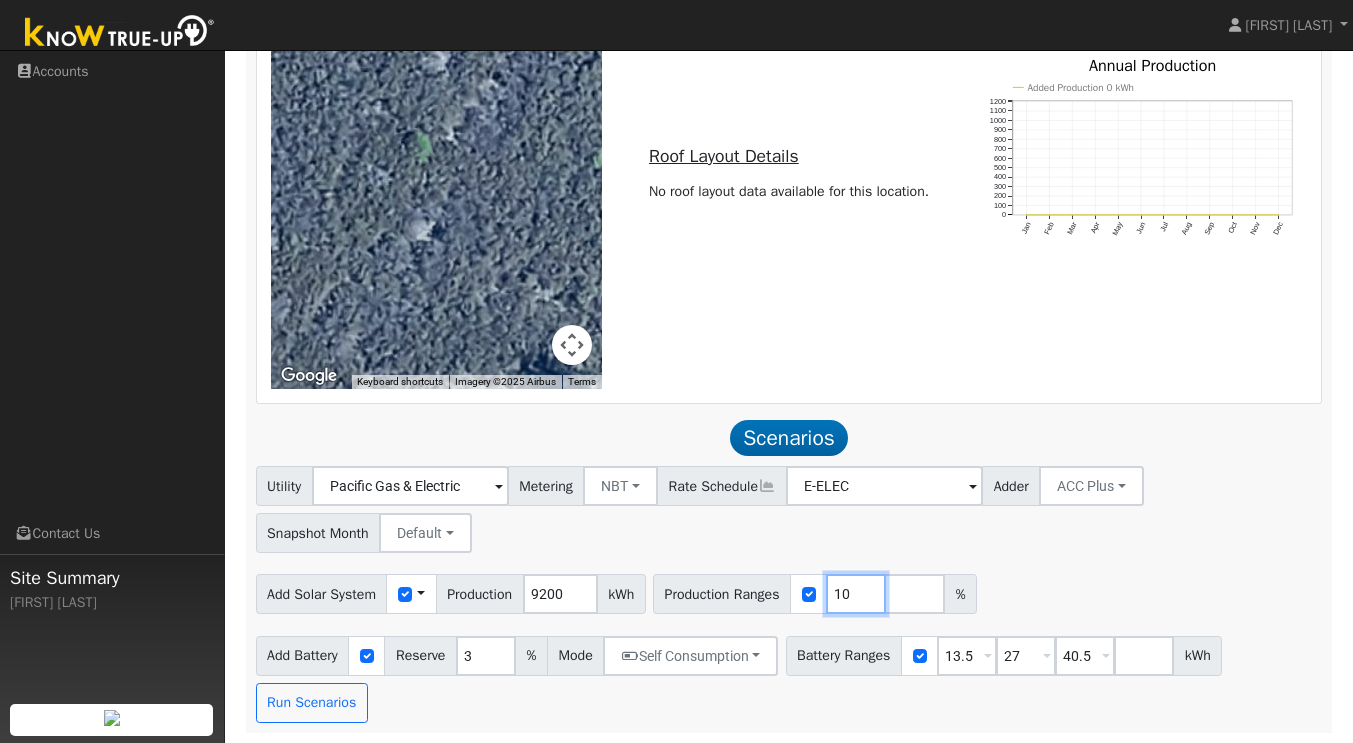 type on "1" 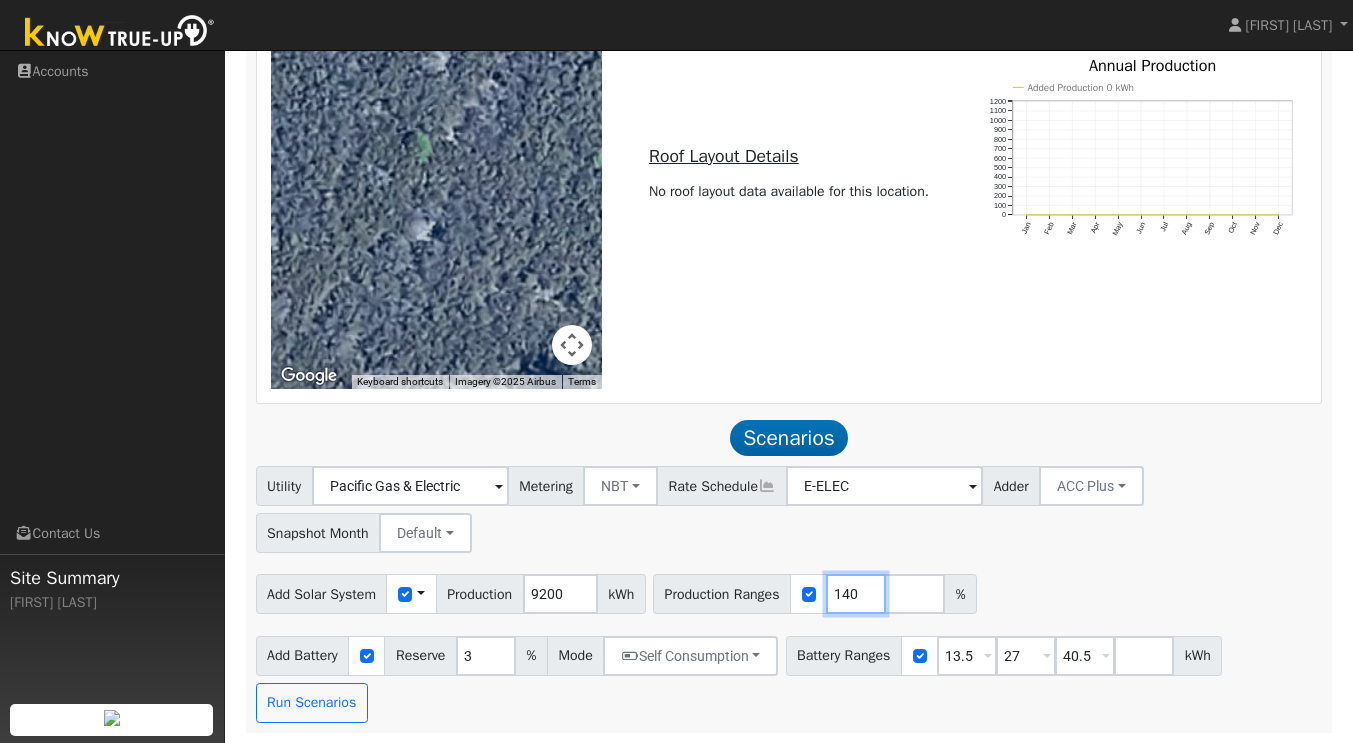 type on "140" 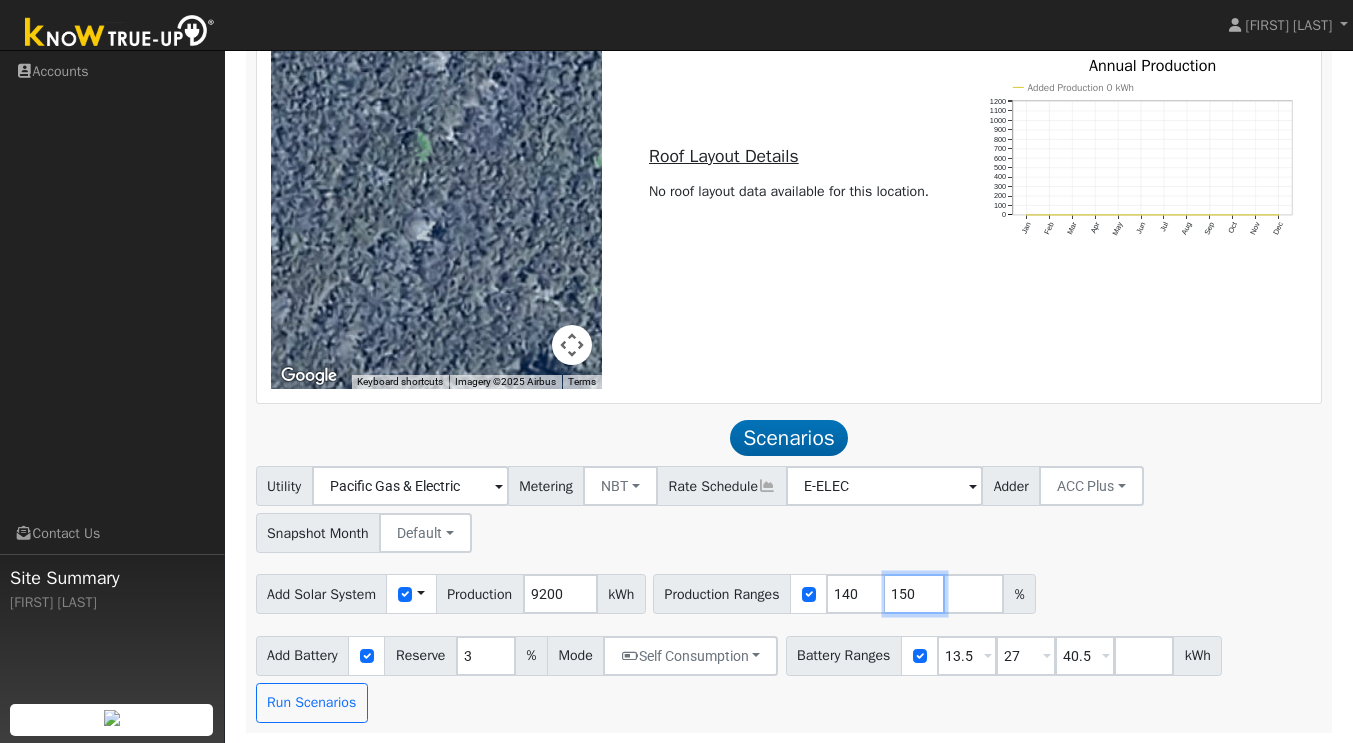 type on "150" 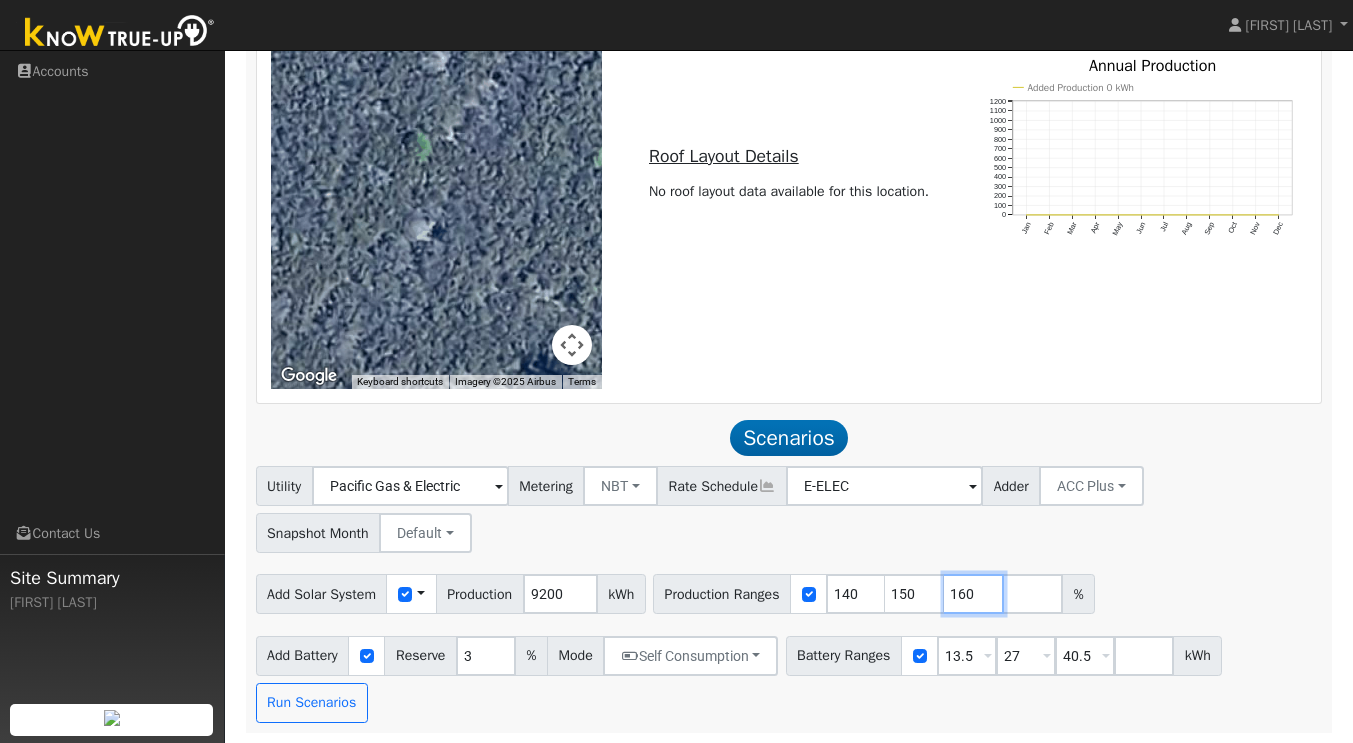 type on "160" 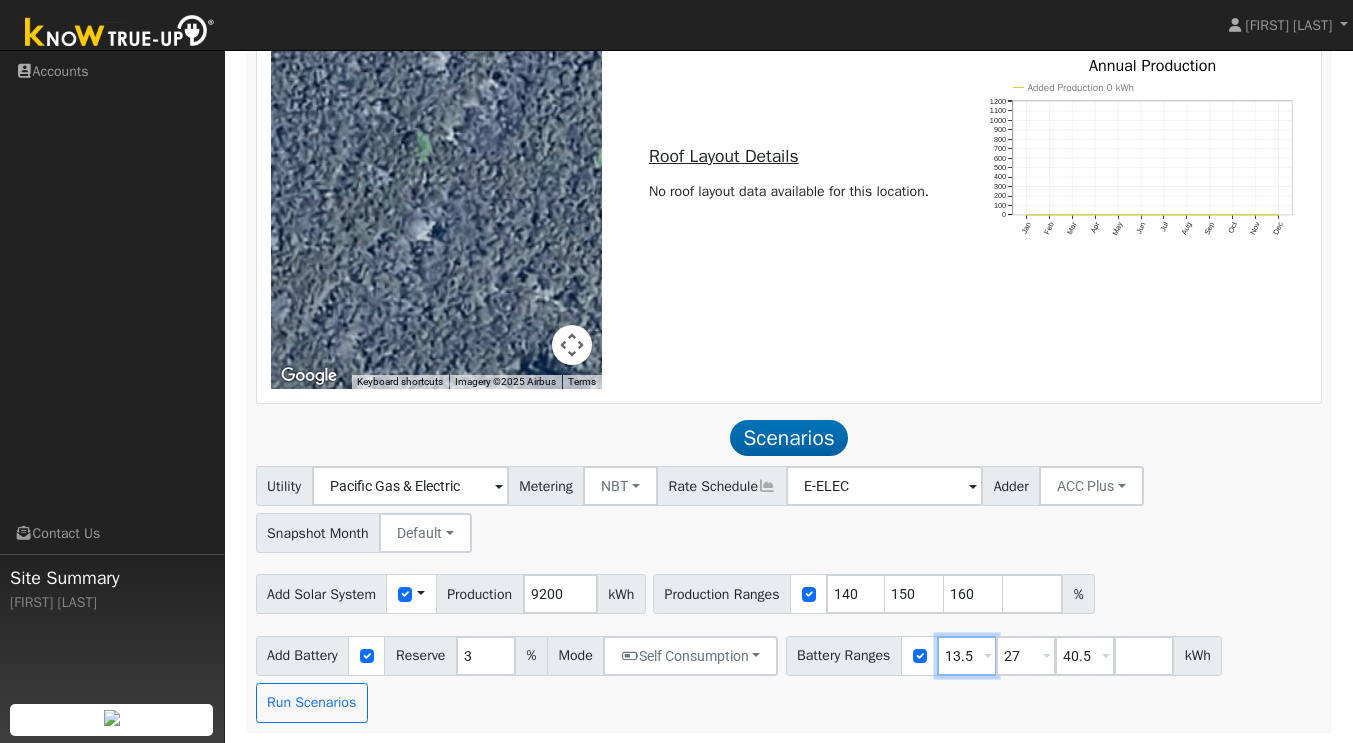 drag, startPoint x: 988, startPoint y: 653, endPoint x: 837, endPoint y: 661, distance: 151.21178 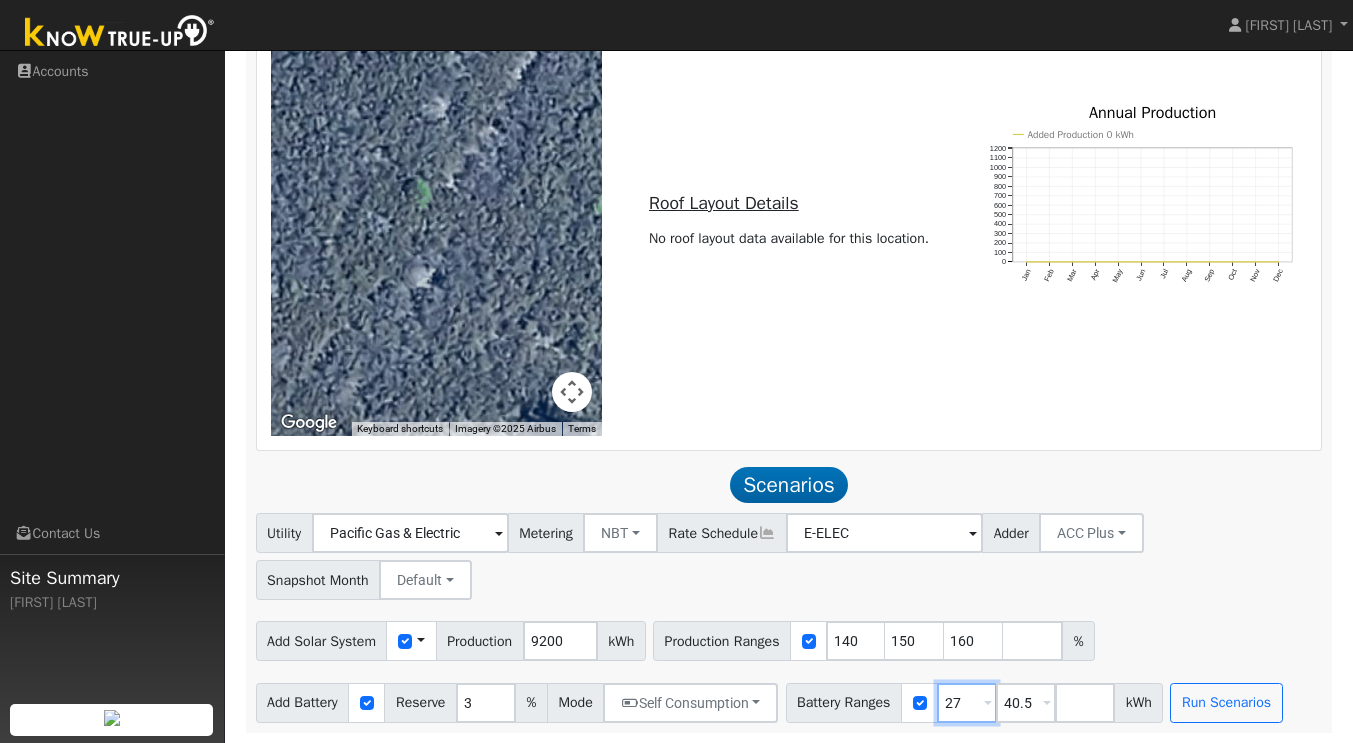 scroll, scrollTop: 801, scrollLeft: 0, axis: vertical 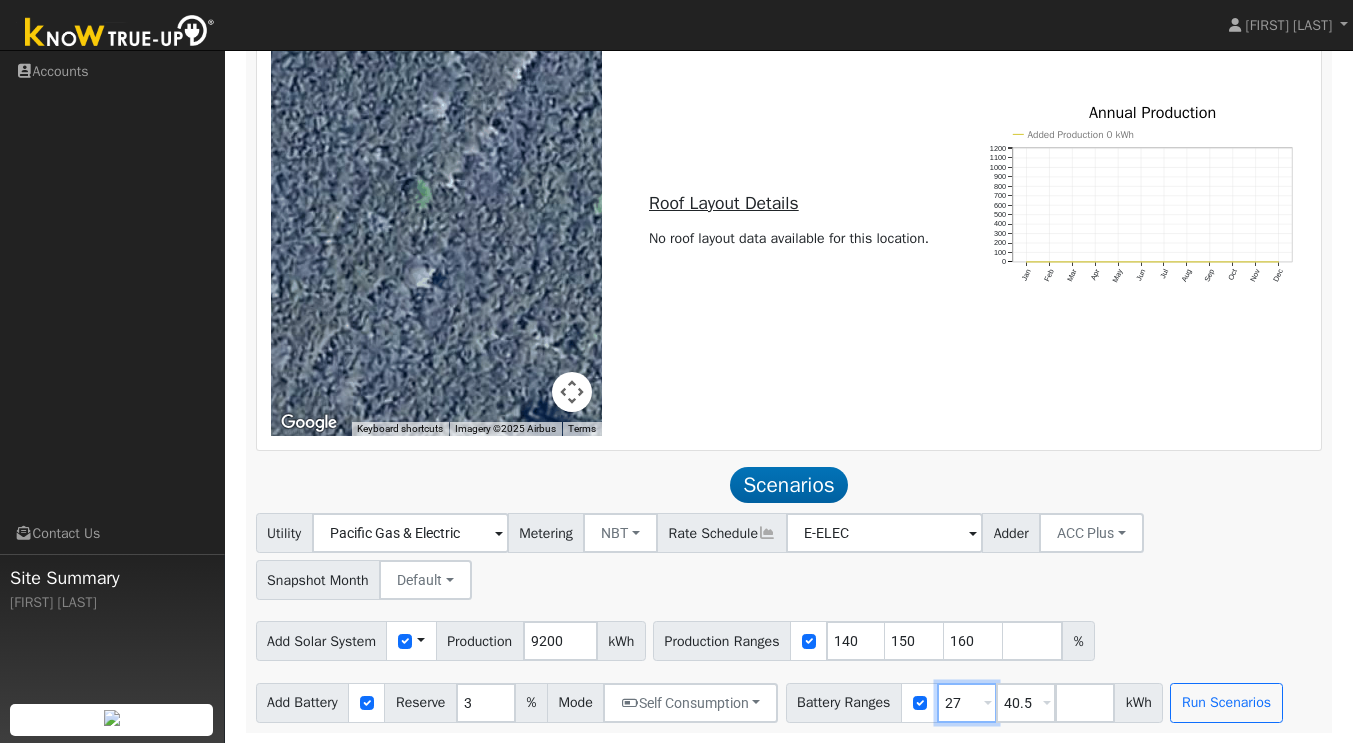 type on "27" 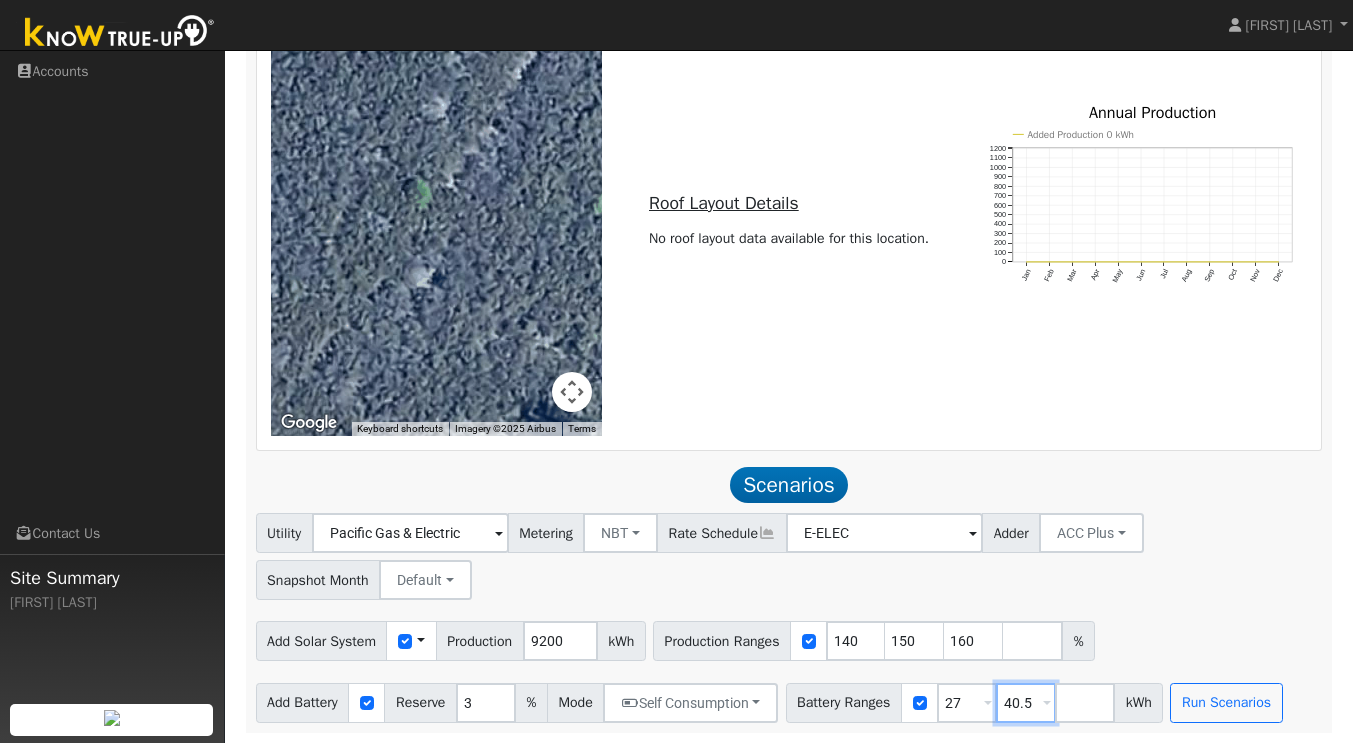 drag, startPoint x: 1048, startPoint y: 694, endPoint x: 918, endPoint y: 711, distance: 131.10683 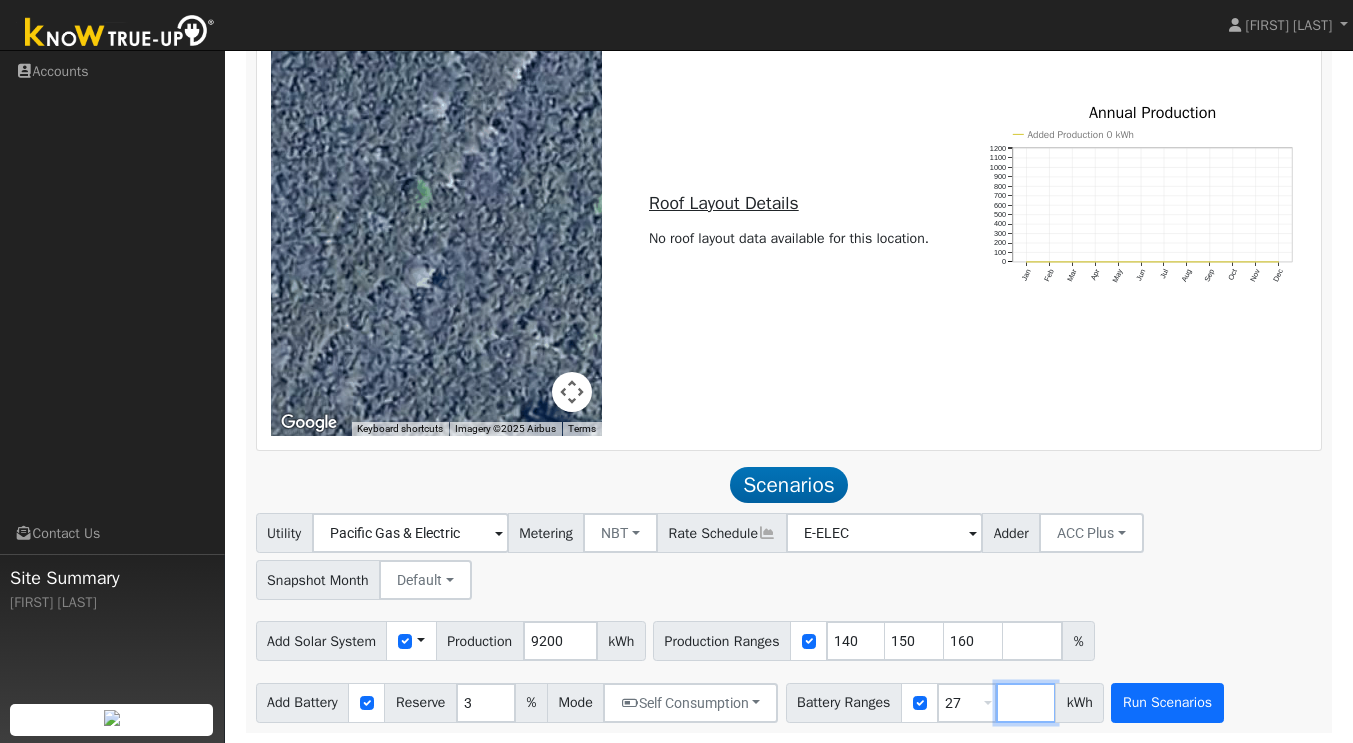 type 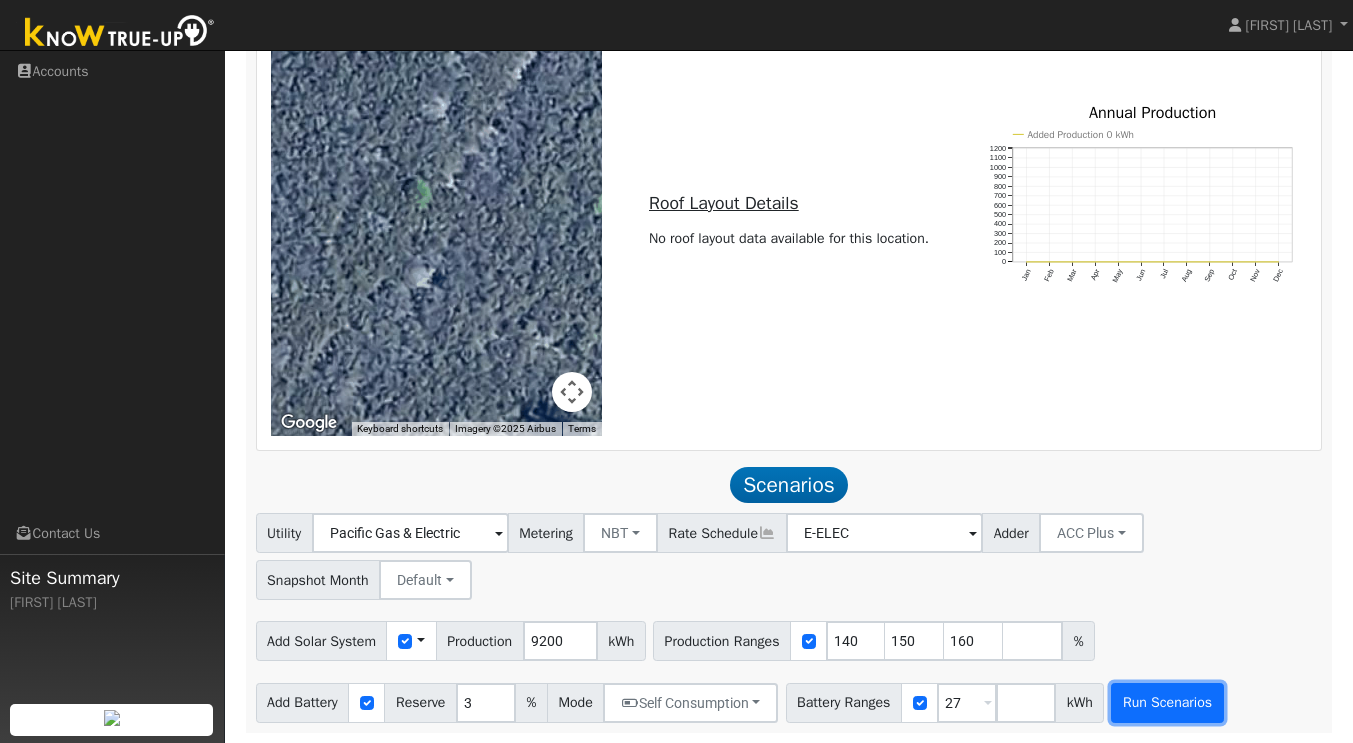 click on "Run Scenarios" at bounding box center [1167, 703] 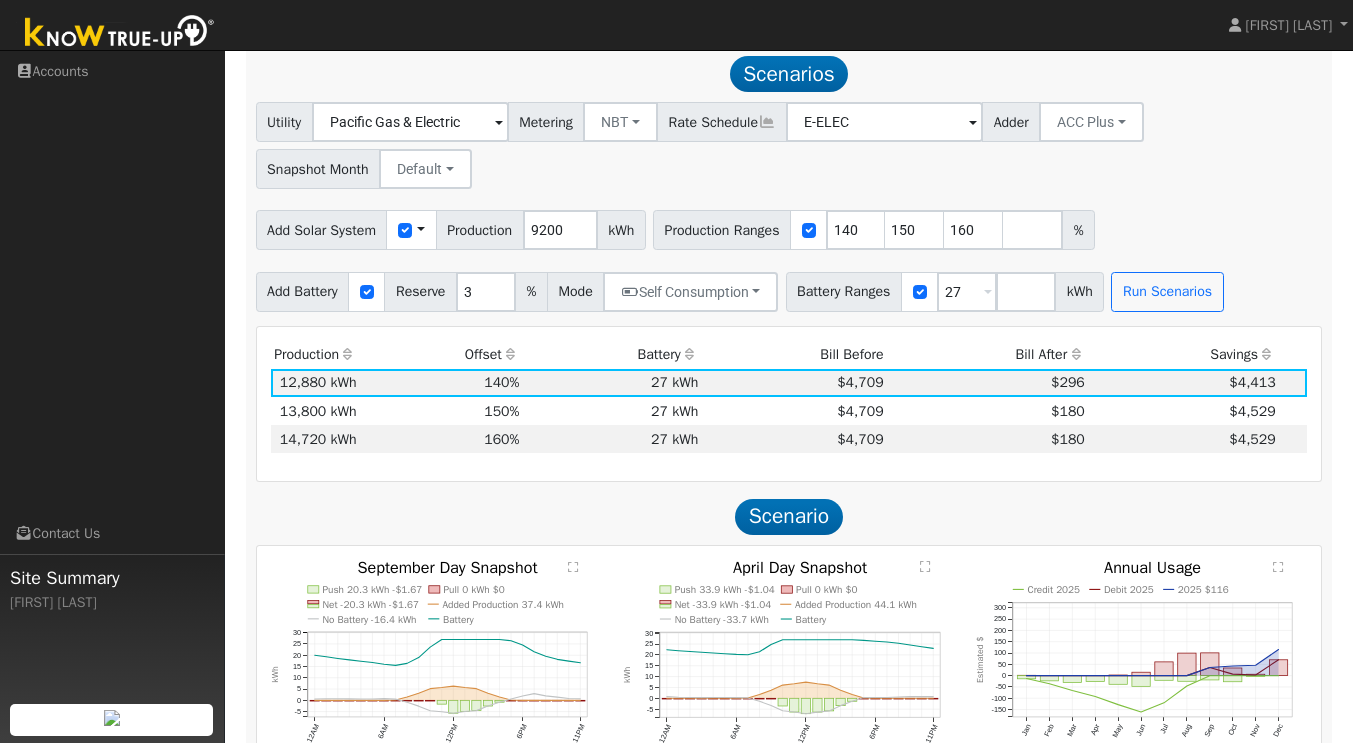 scroll, scrollTop: 1206, scrollLeft: 0, axis: vertical 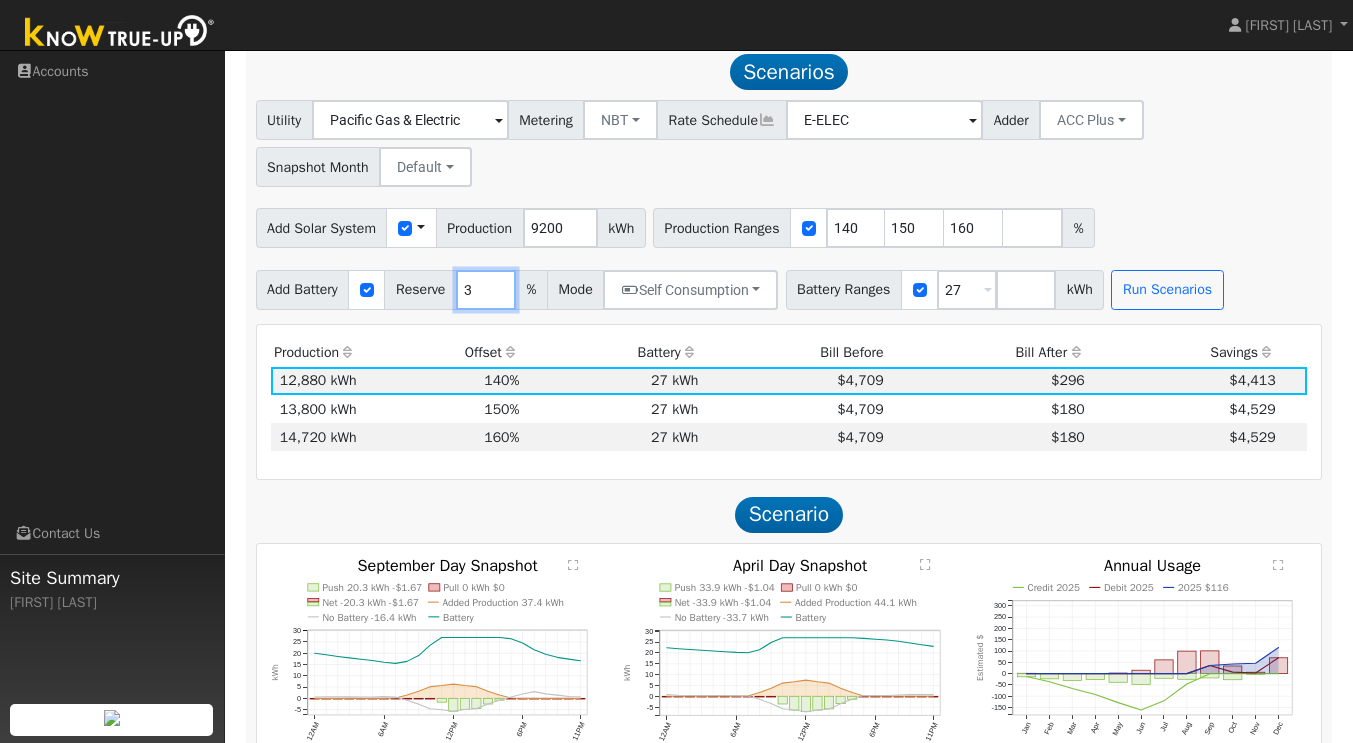 click on "3" at bounding box center (486, 290) 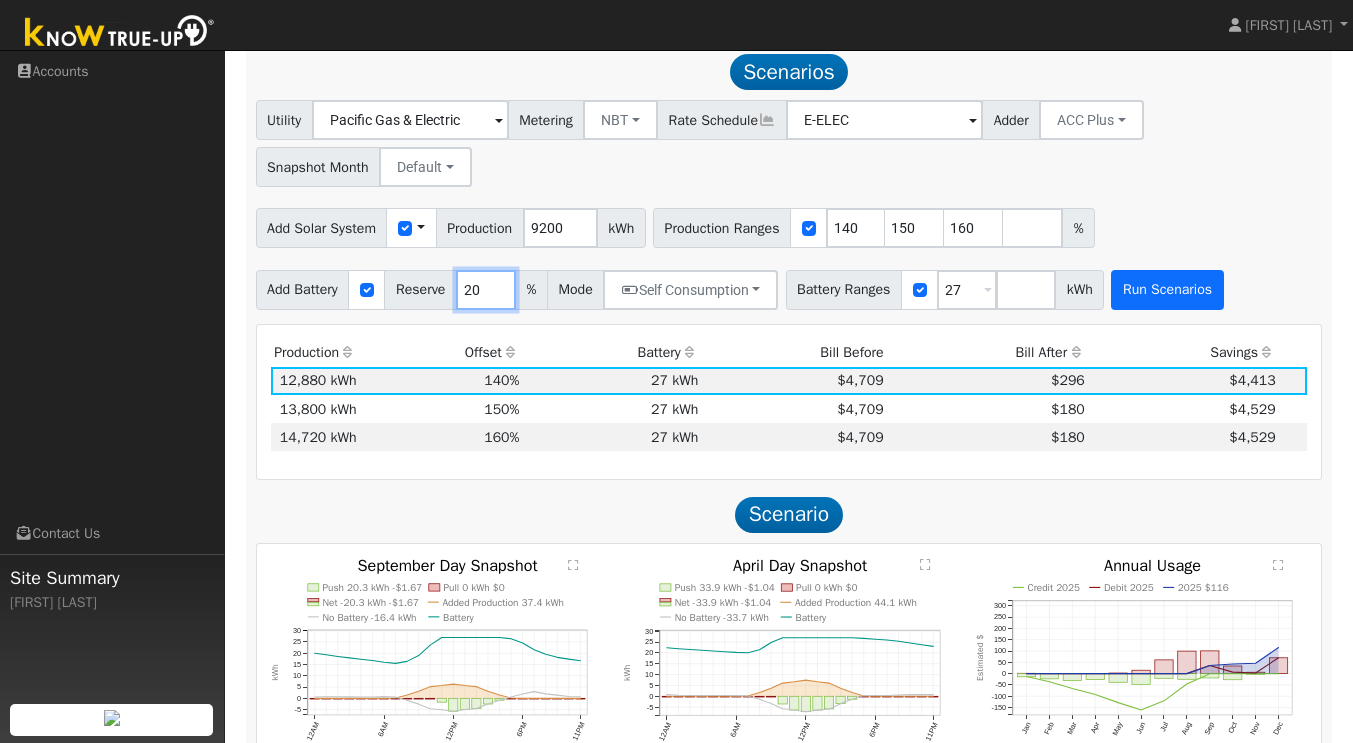 type on "20" 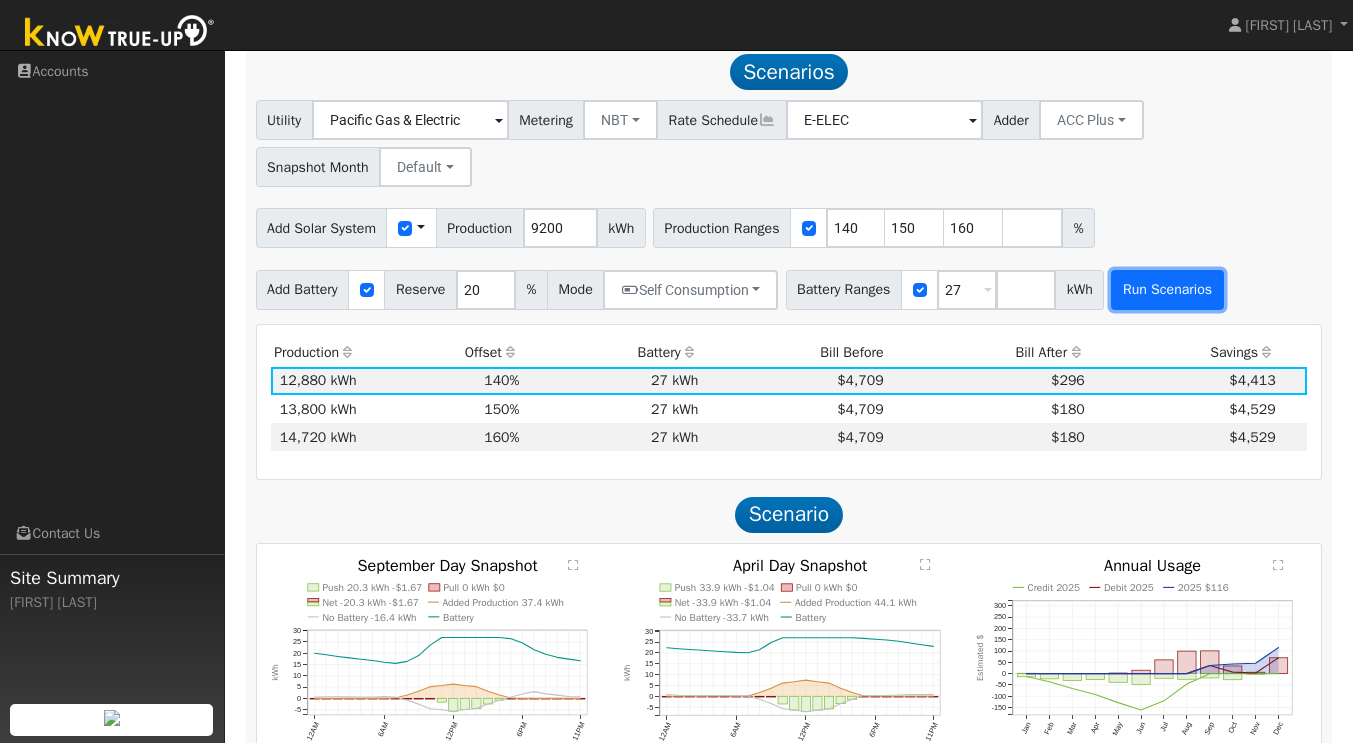 click on "Run Scenarios" at bounding box center [1167, 290] 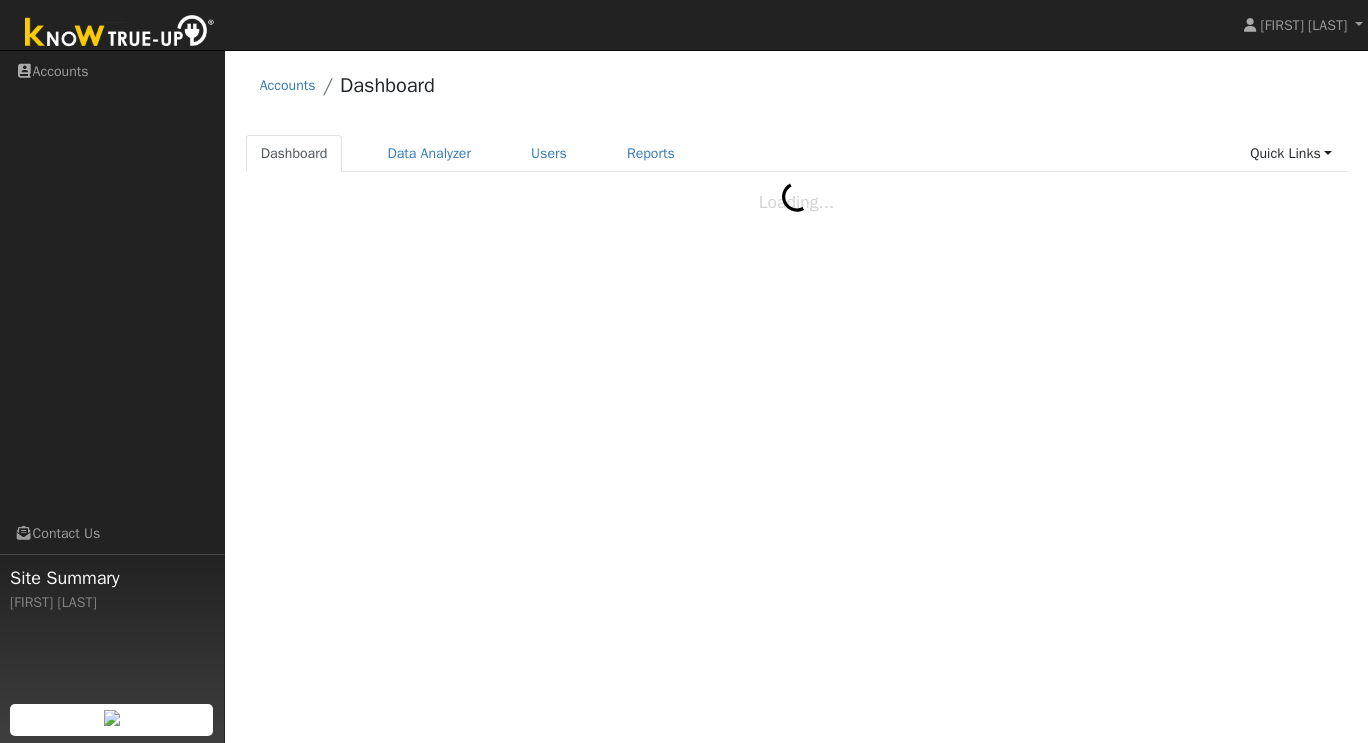 scroll, scrollTop: 0, scrollLeft: 0, axis: both 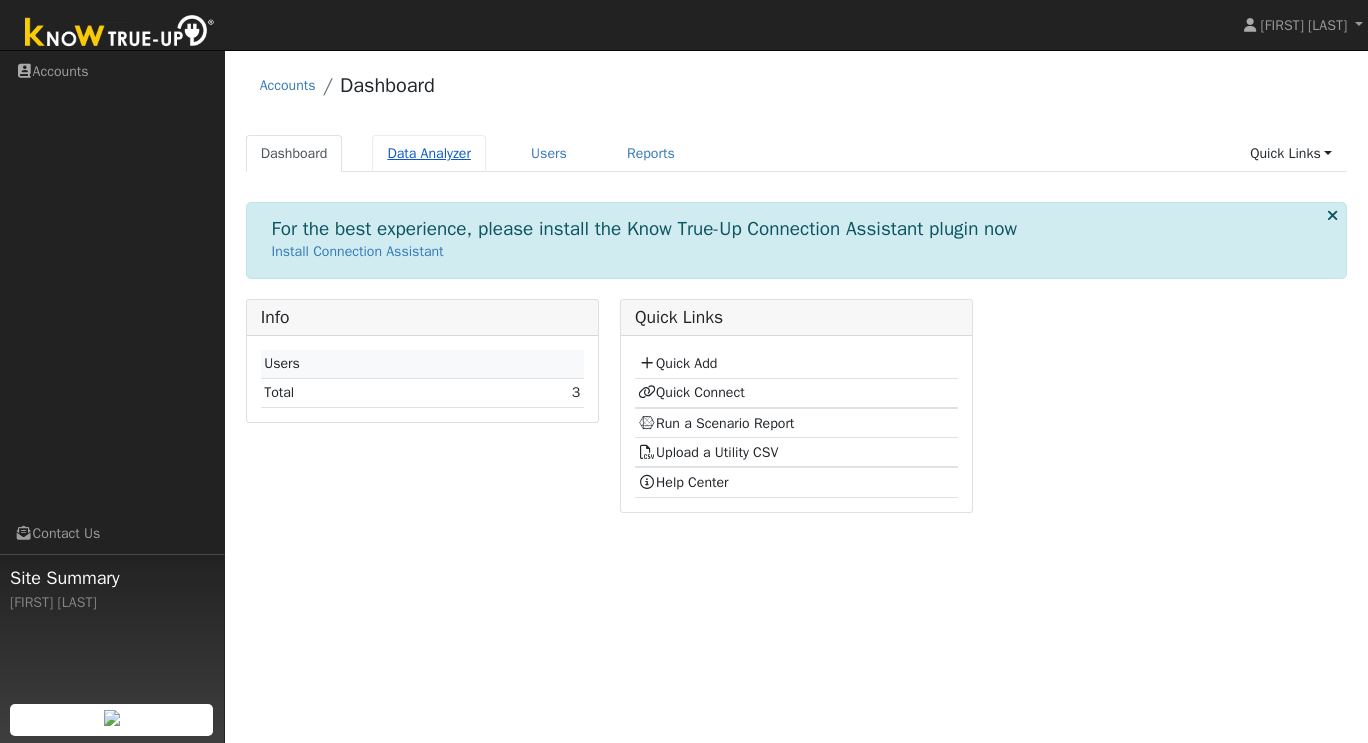 click on "Data Analyzer" at bounding box center (429, 153) 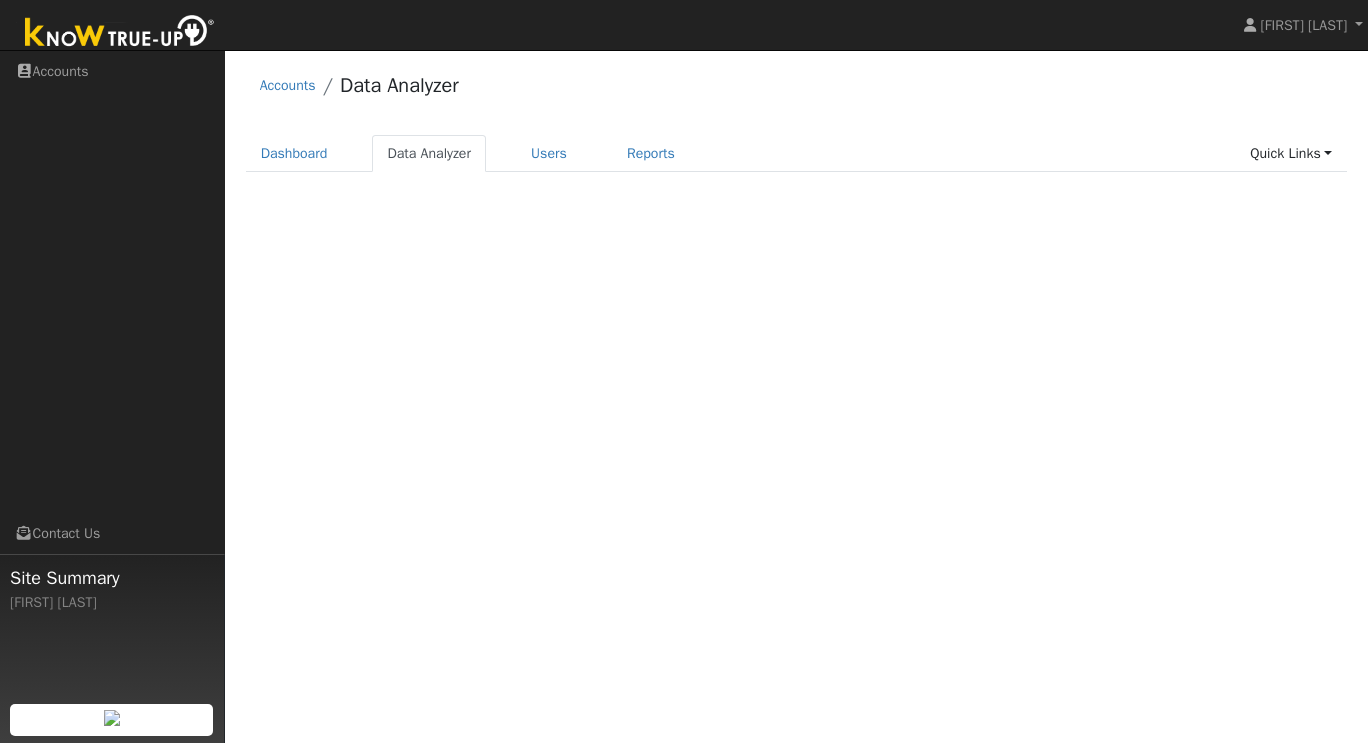 scroll, scrollTop: 0, scrollLeft: 0, axis: both 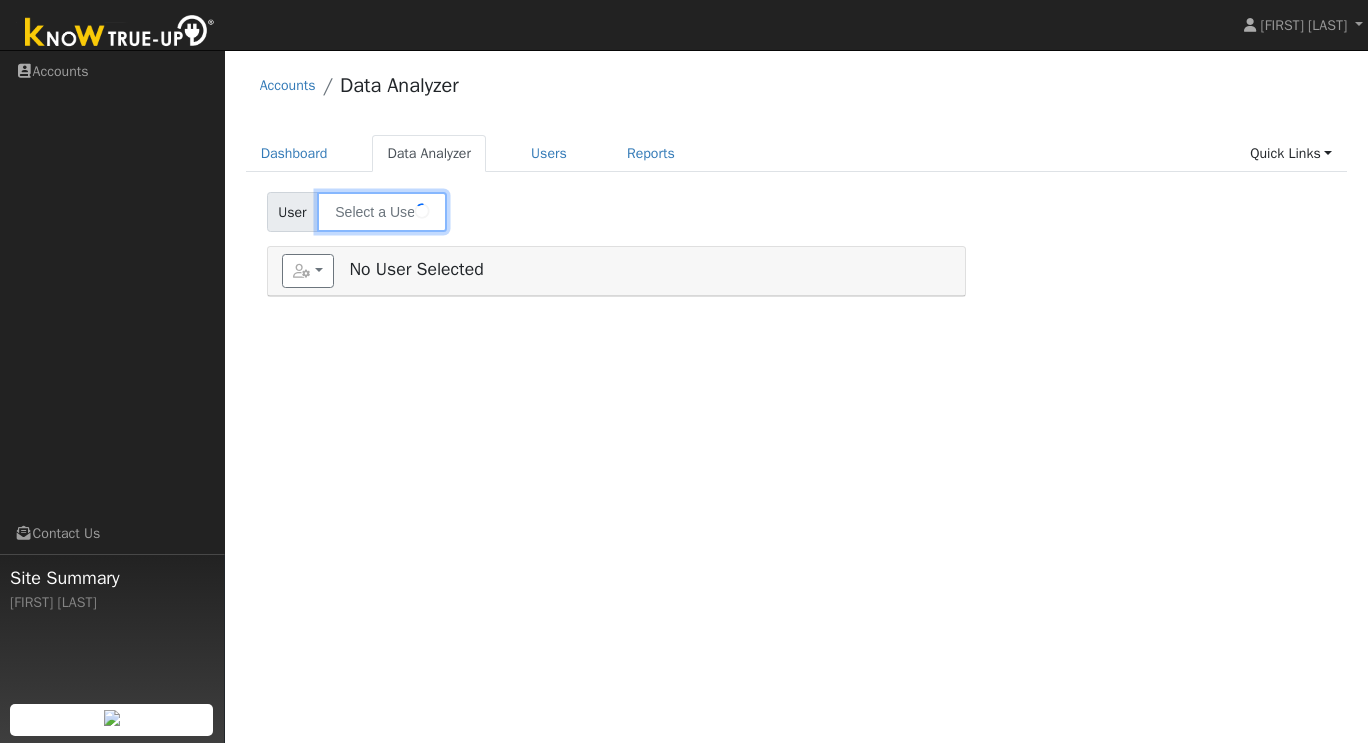 type on "[FIRST] [LAST]" 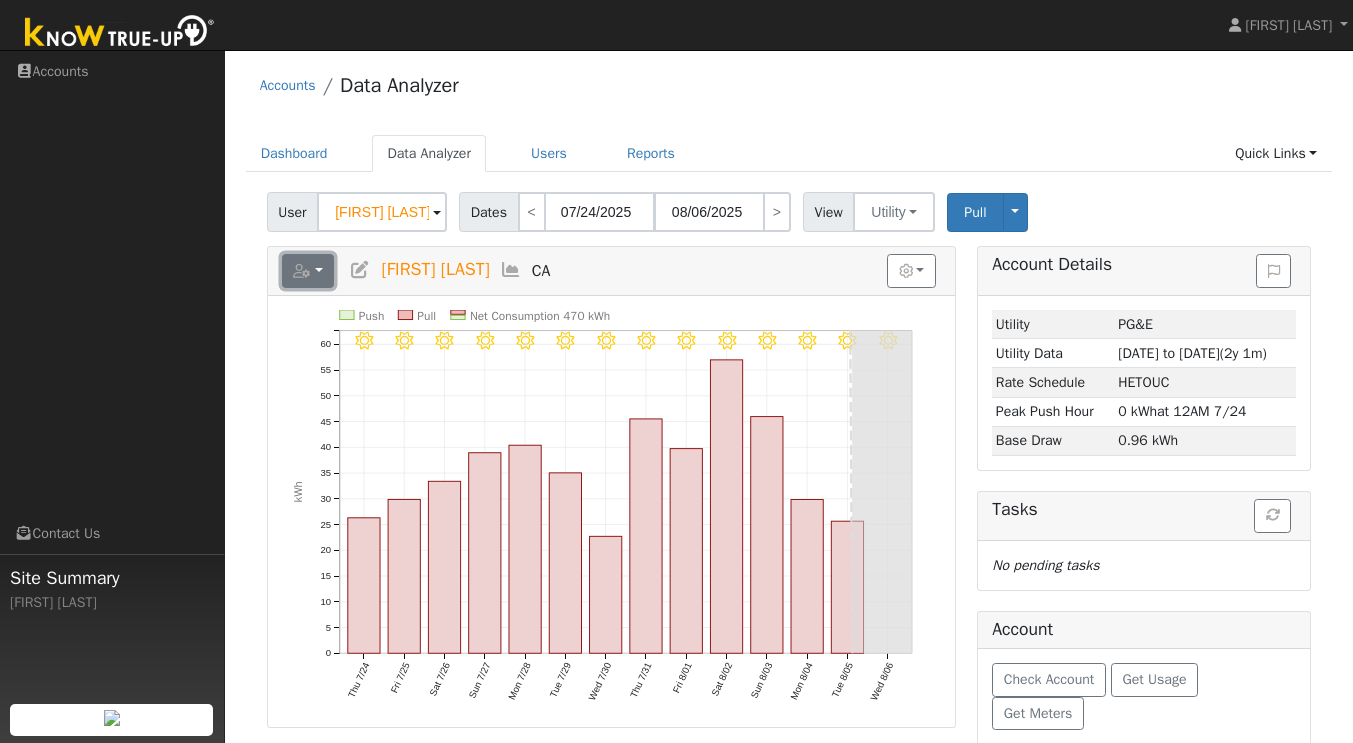 click at bounding box center (308, 271) 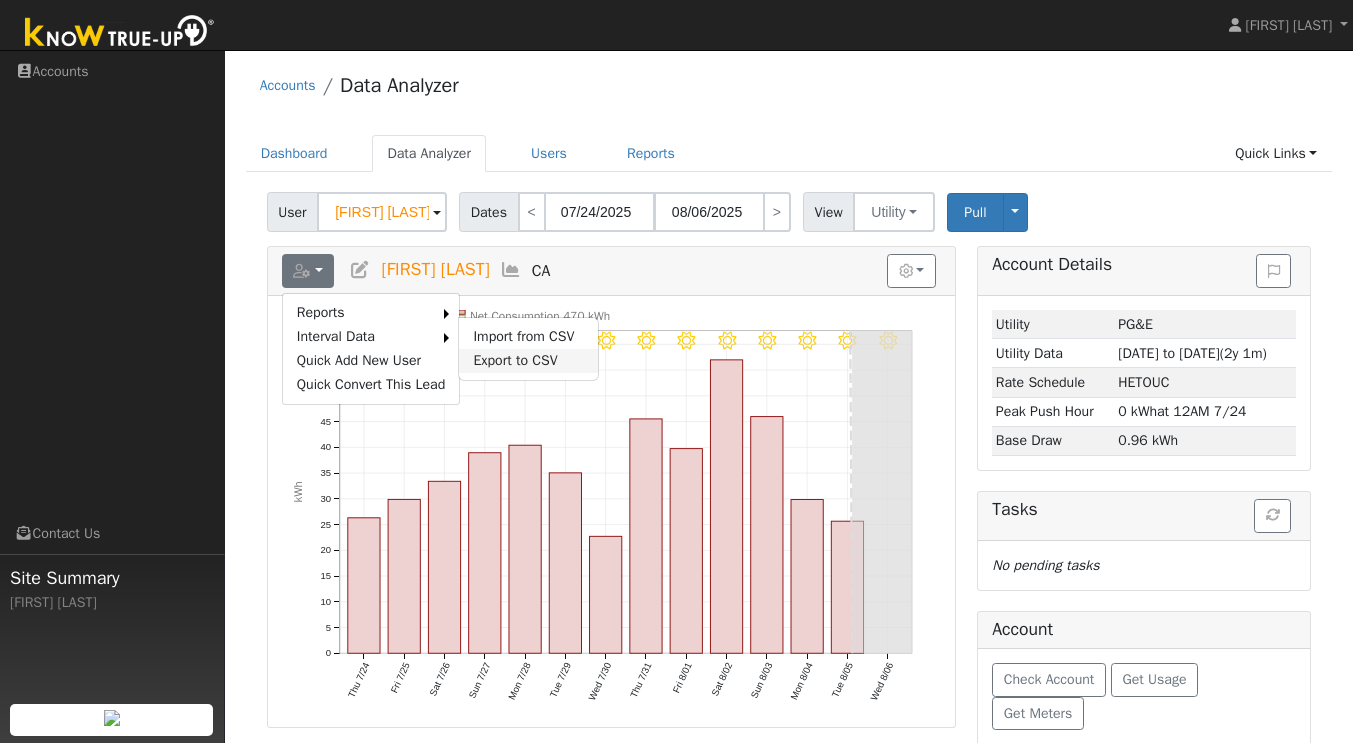 click on "Export to CSV" at bounding box center (528, 361) 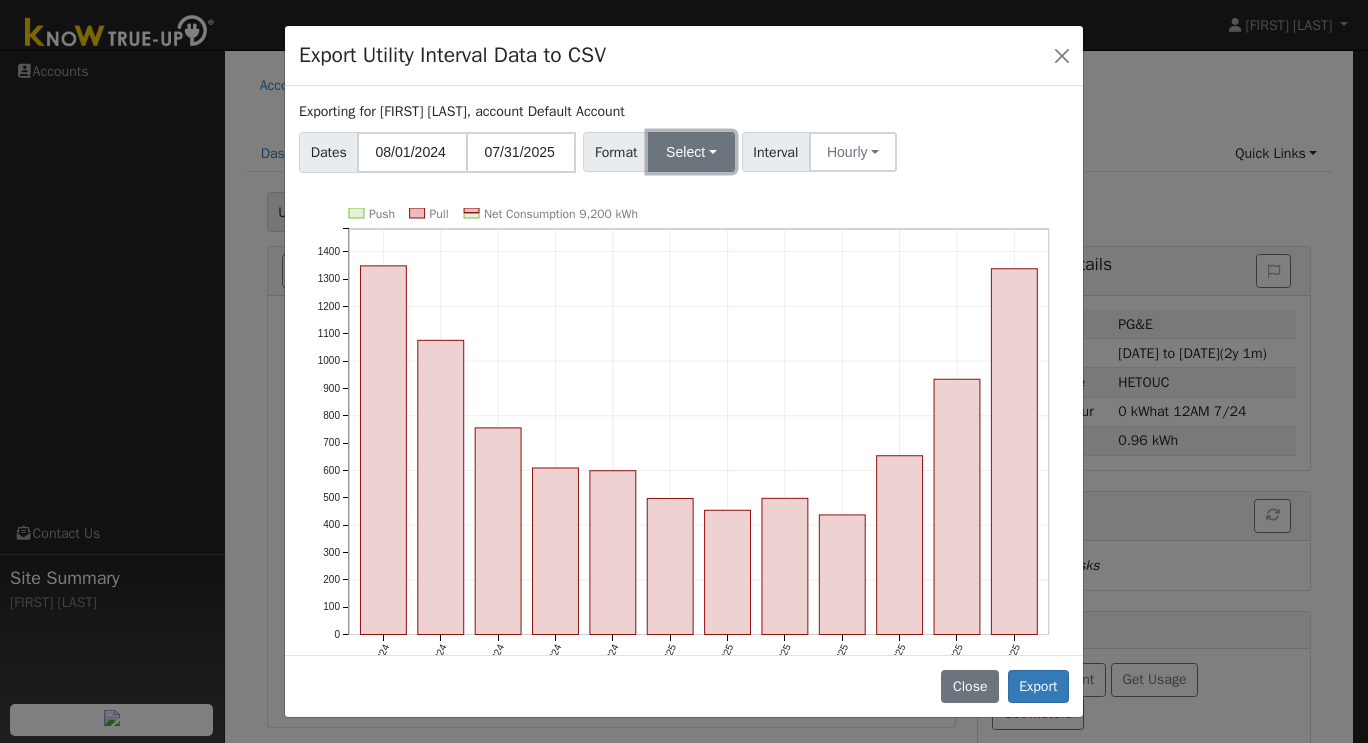 click on "Select" at bounding box center (691, 152) 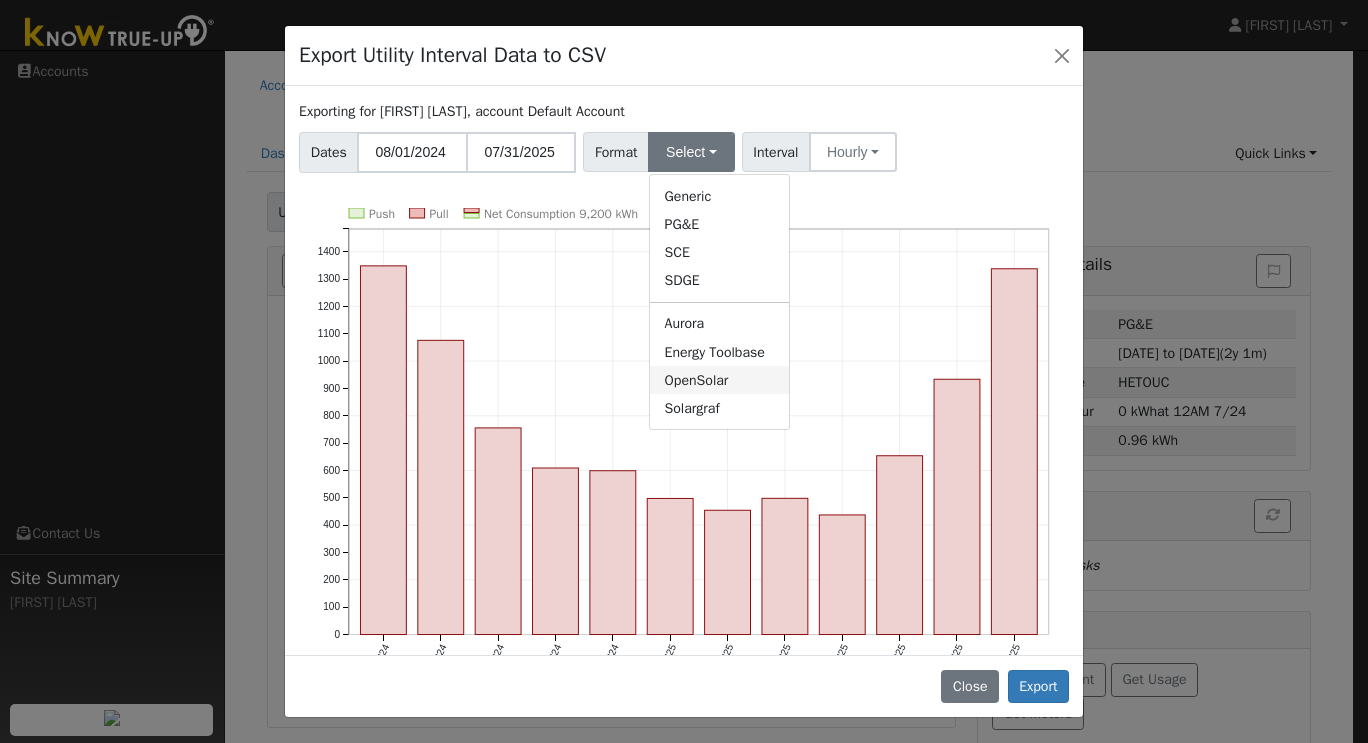 click on "OpenSolar" at bounding box center [719, 380] 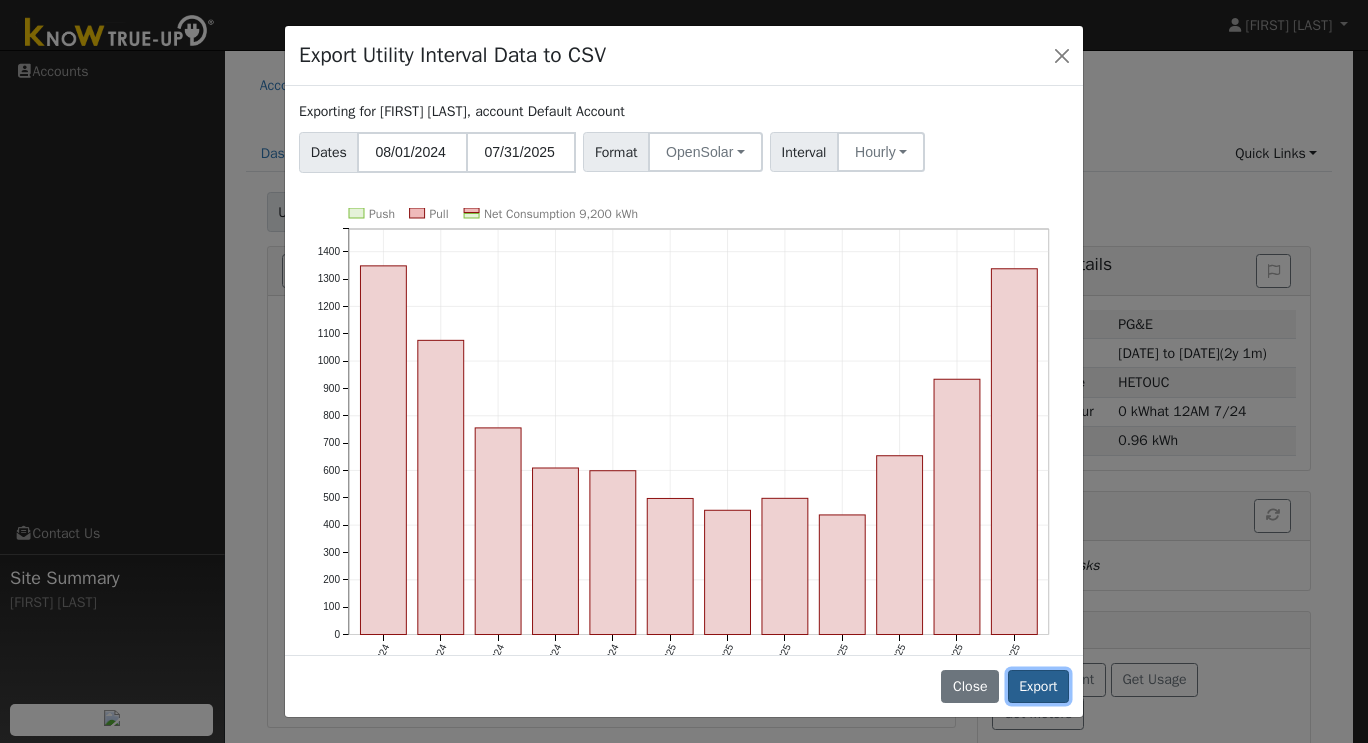 click on "Export" at bounding box center [1038, 687] 